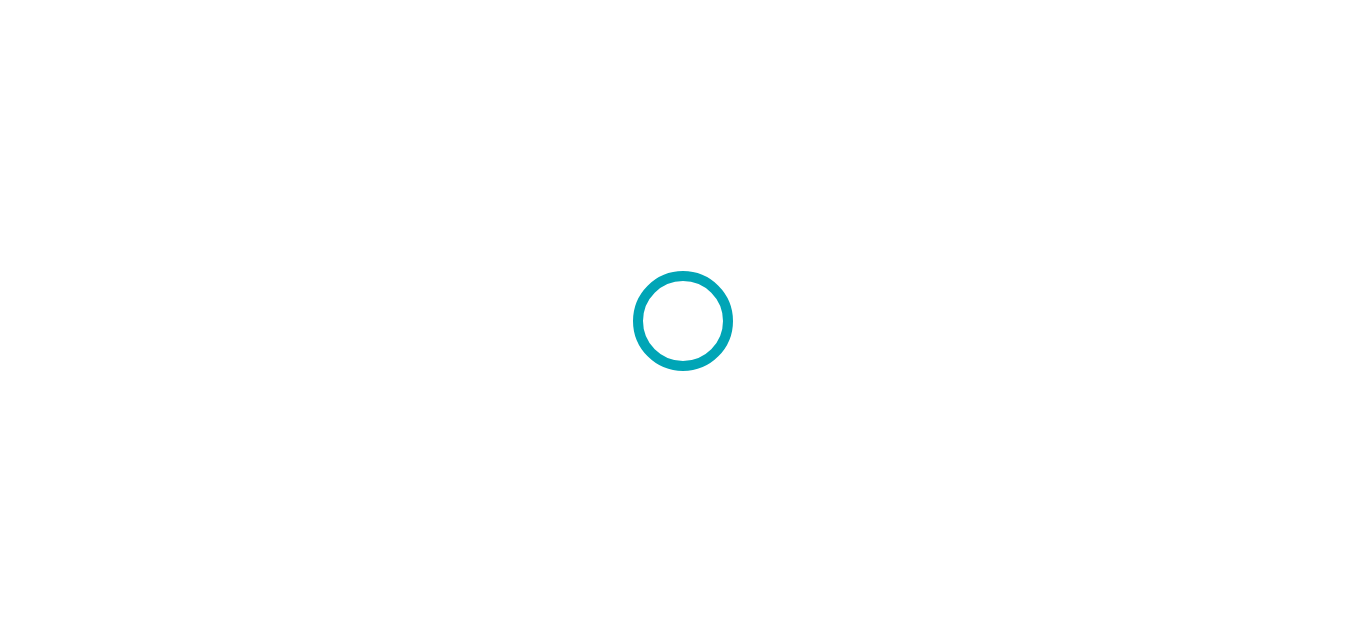 scroll, scrollTop: 0, scrollLeft: 0, axis: both 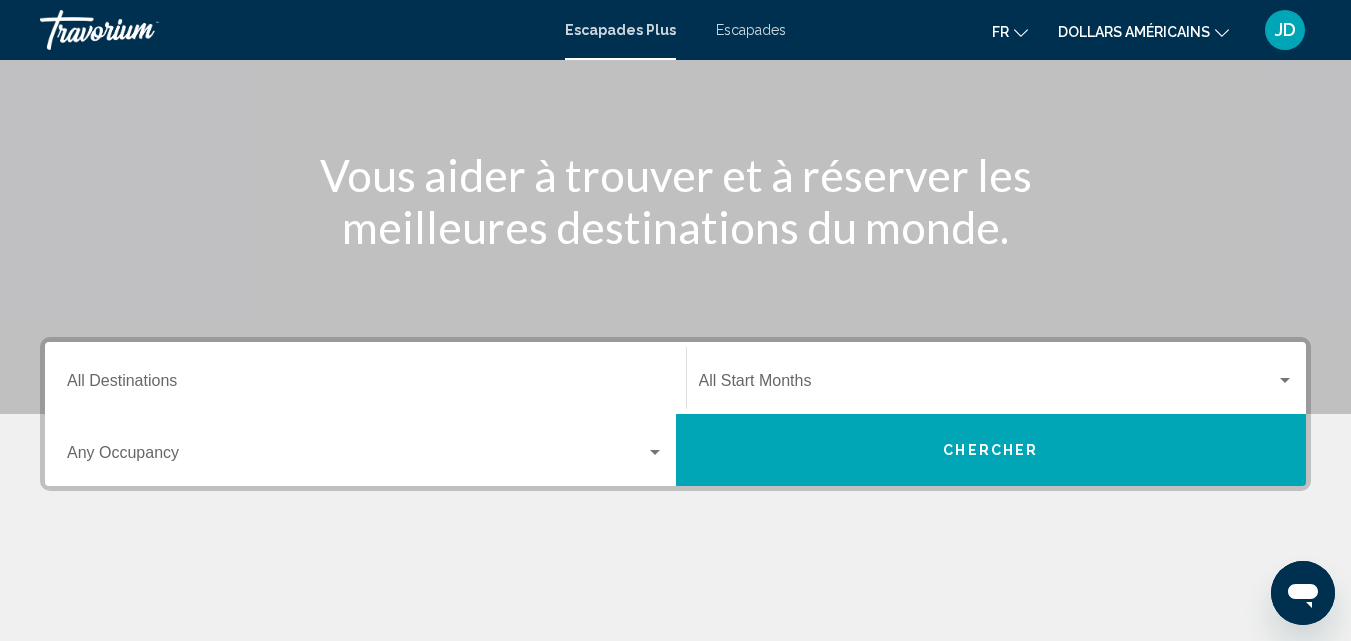 click on "Start Month All Start Months" 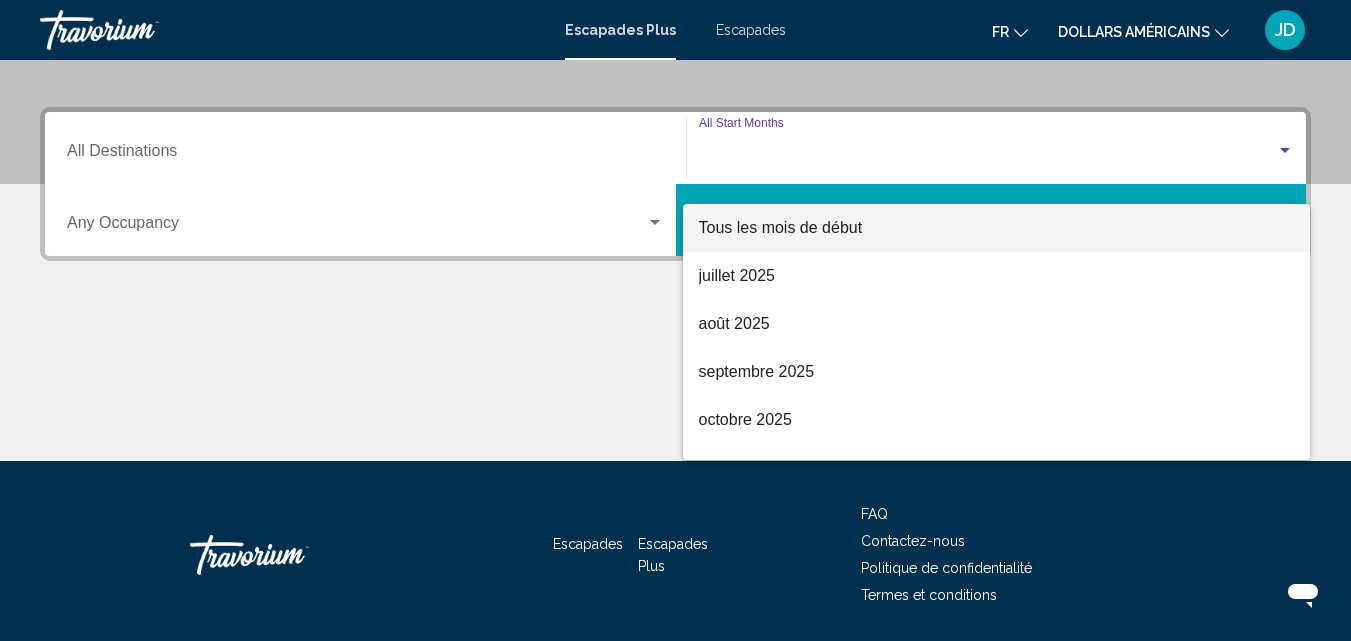 scroll, scrollTop: 458, scrollLeft: 0, axis: vertical 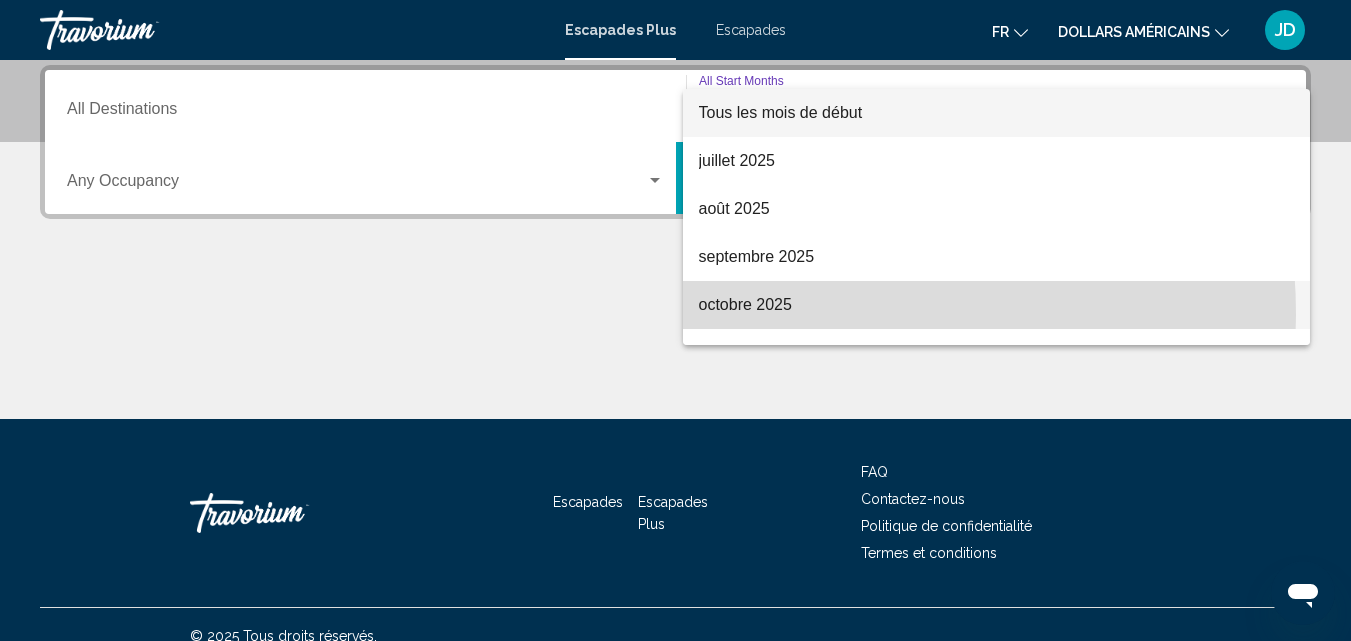 click on "octobre 2025" at bounding box center [997, 305] 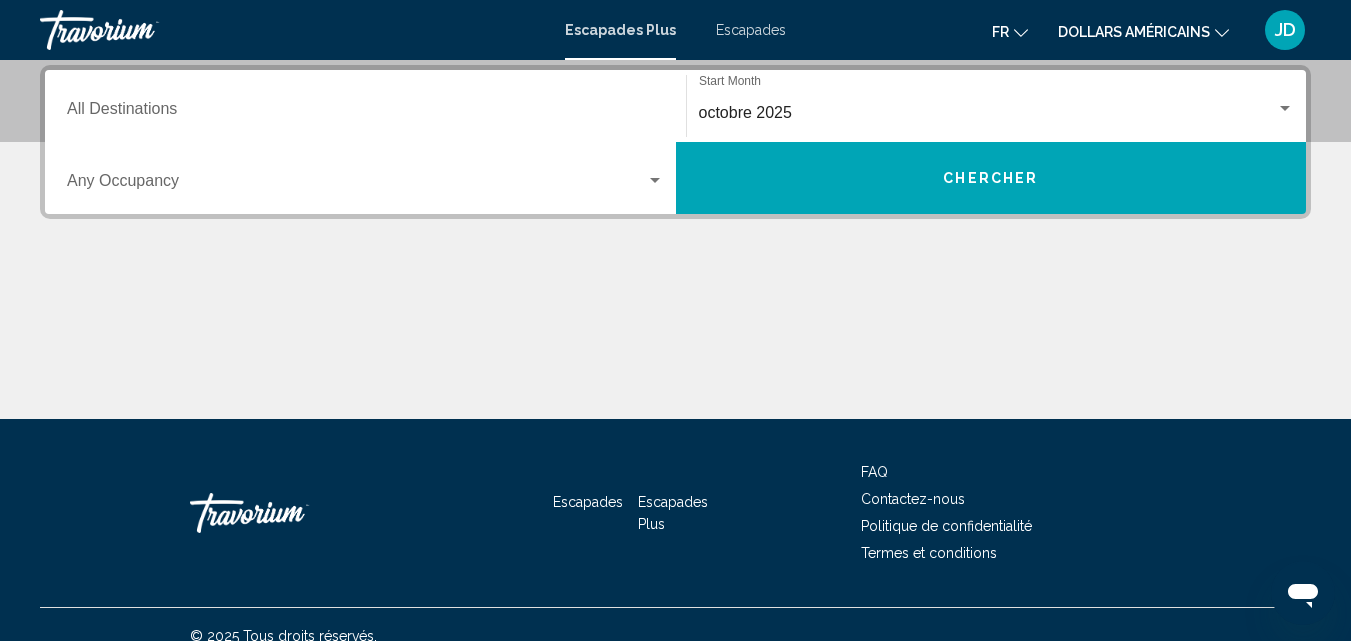 click on "Occupancy Any Occupancy" at bounding box center (365, 178) 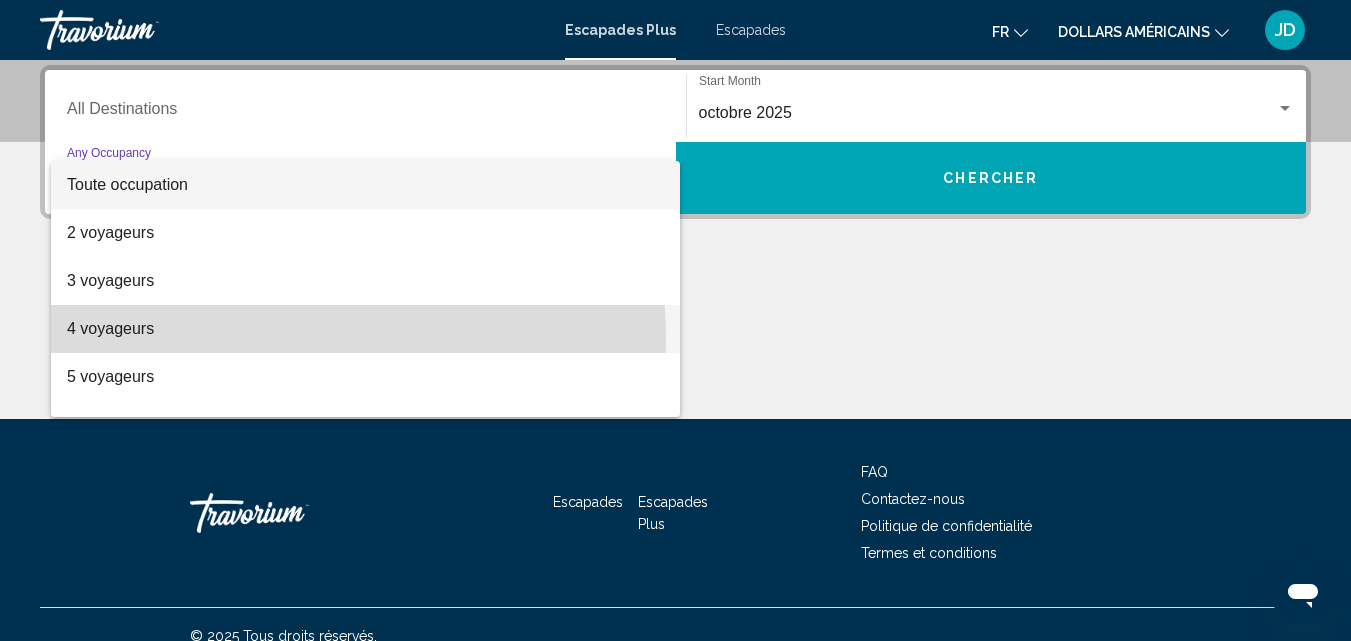 click on "4 voyageurs" at bounding box center [365, 329] 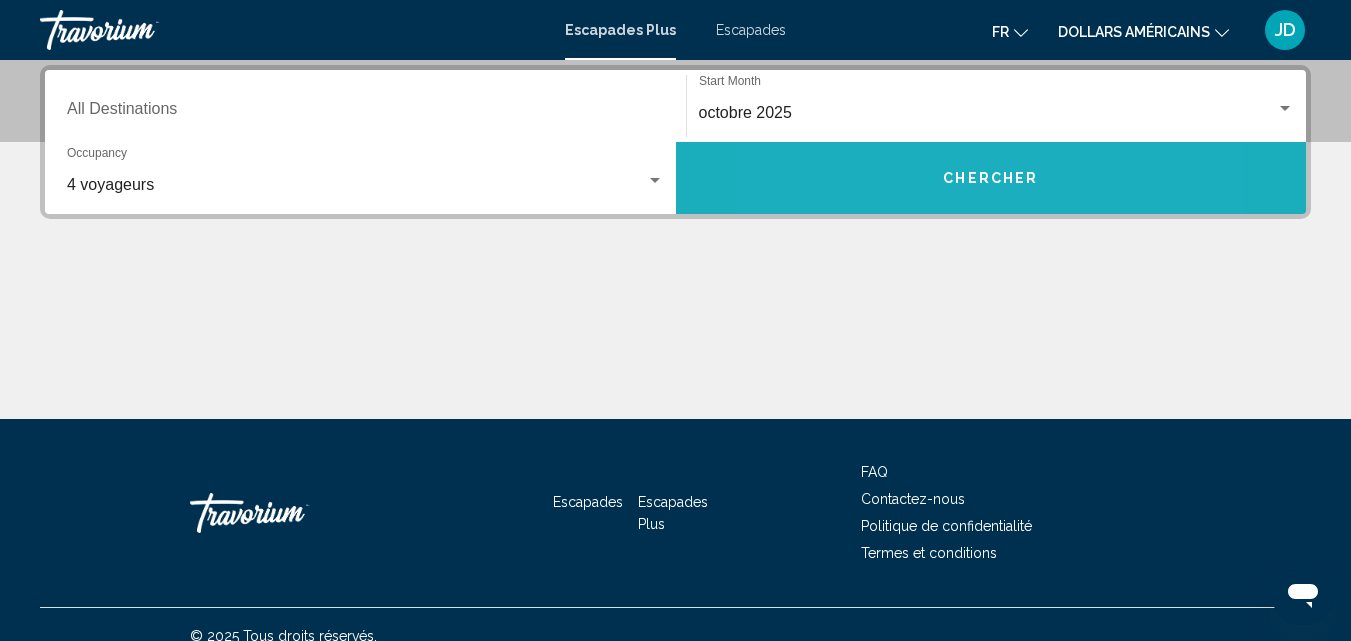 click on "Chercher" at bounding box center [991, 178] 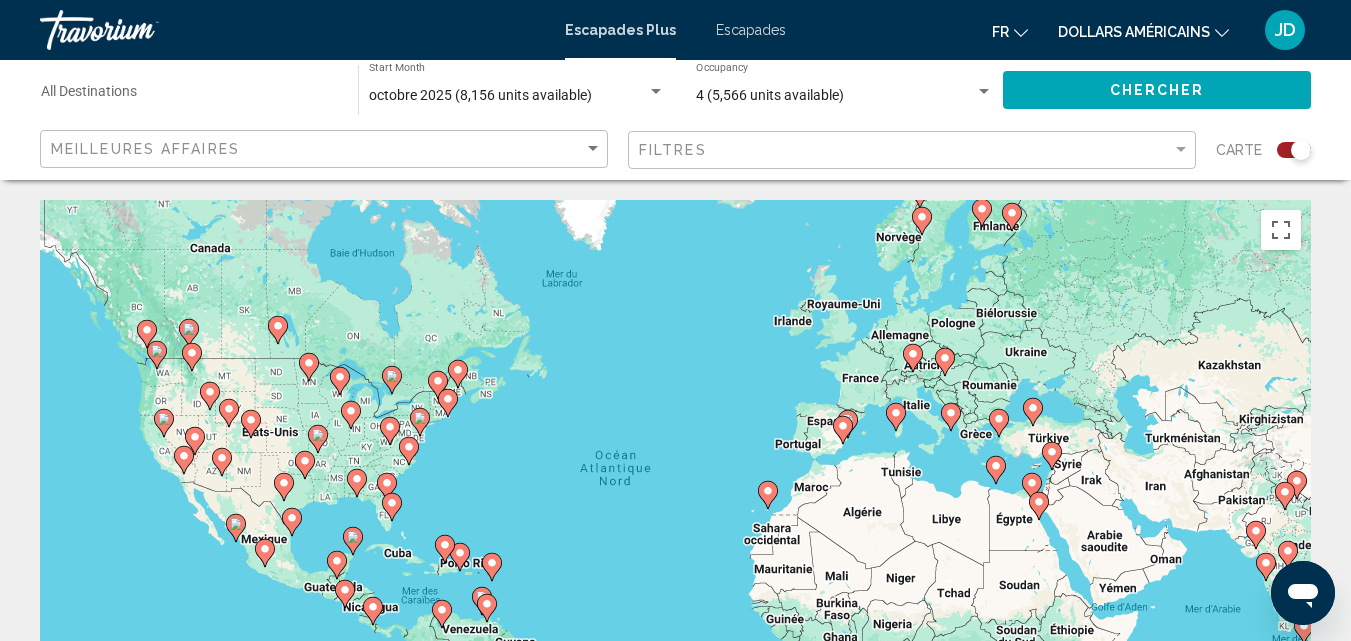 click on "Pour activer le glissement avec le clavier, appuyez sur Alt+Entrée. Une fois ce mode activé, utilisez les touches fléchées pour déplacer le repère. Pour valider le déplacement, appuyez sur Entrée. Pour annuler, appuyez sur Échap." at bounding box center (675, 500) 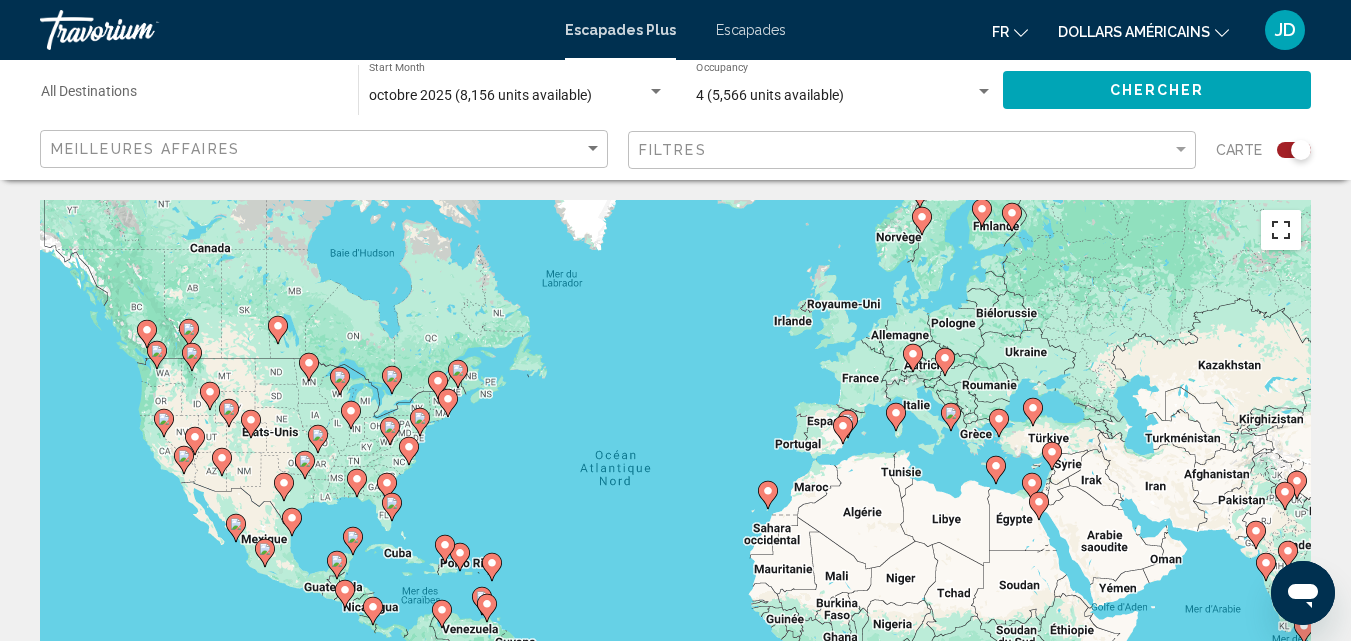 click at bounding box center (1281, 230) 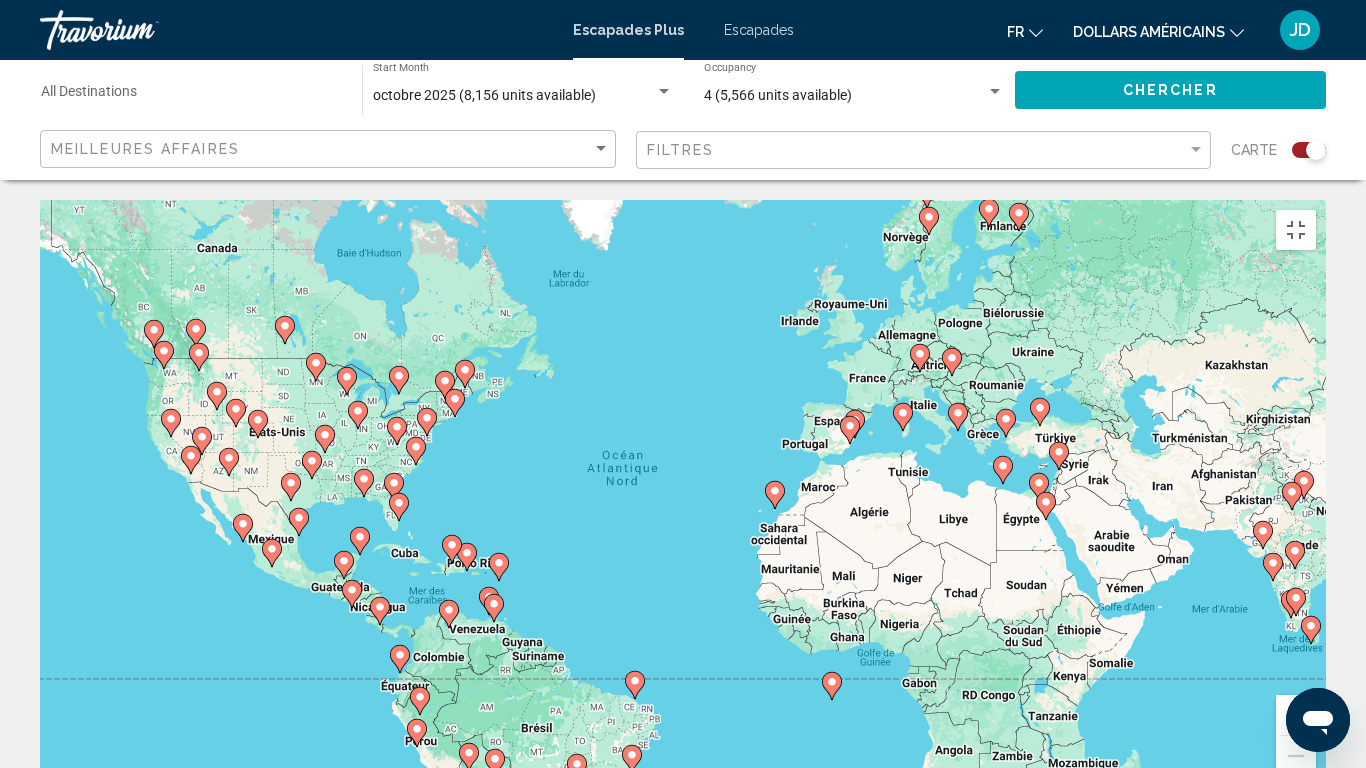 click at bounding box center [1296, 715] 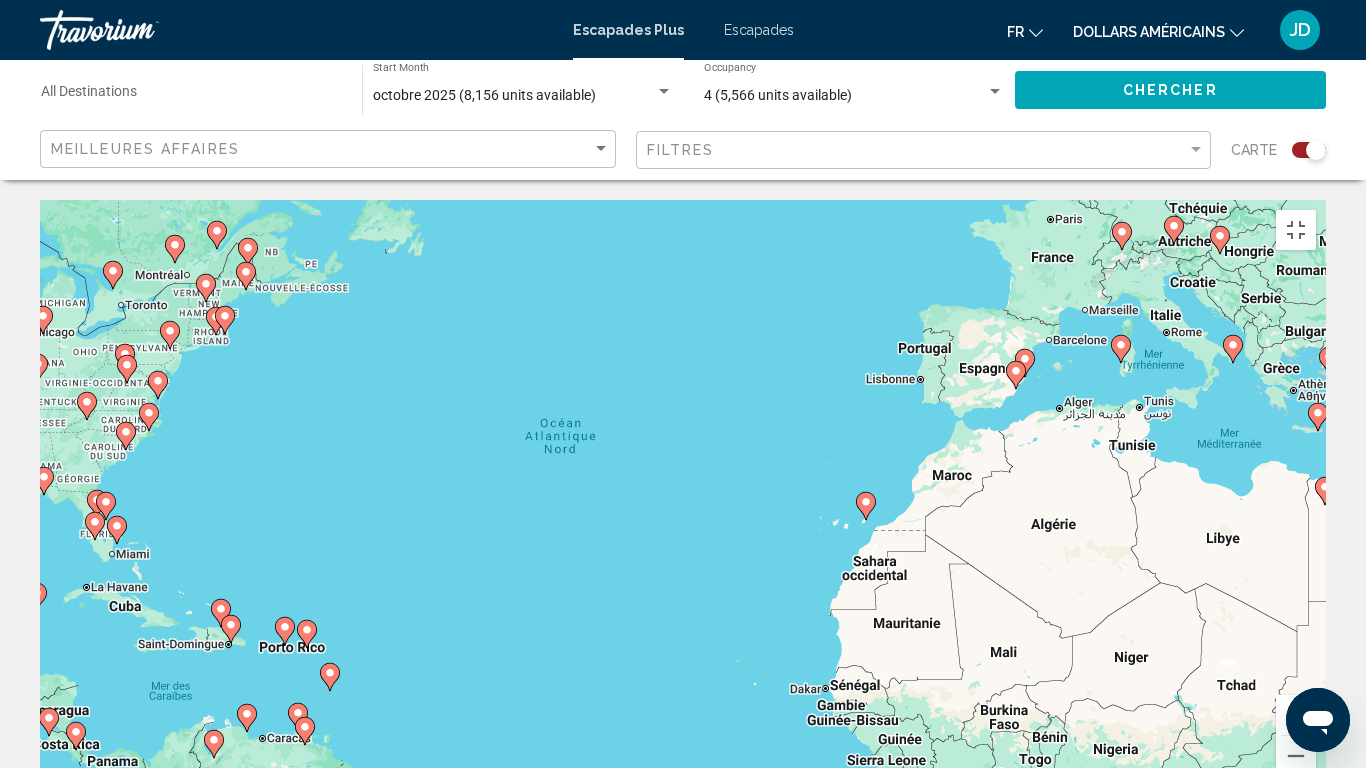 click at bounding box center [1296, 715] 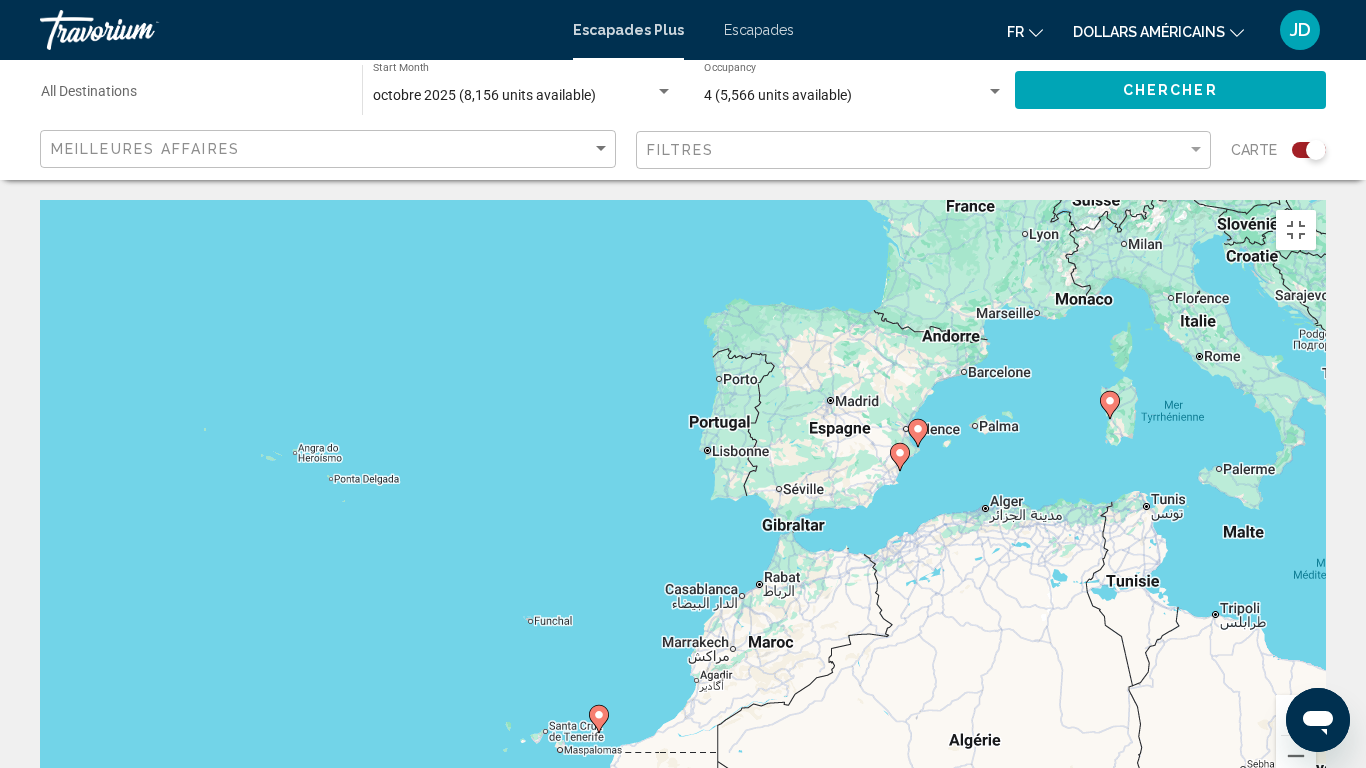drag, startPoint x: 1096, startPoint y: 250, endPoint x: 842, endPoint y: 413, distance: 301.80292 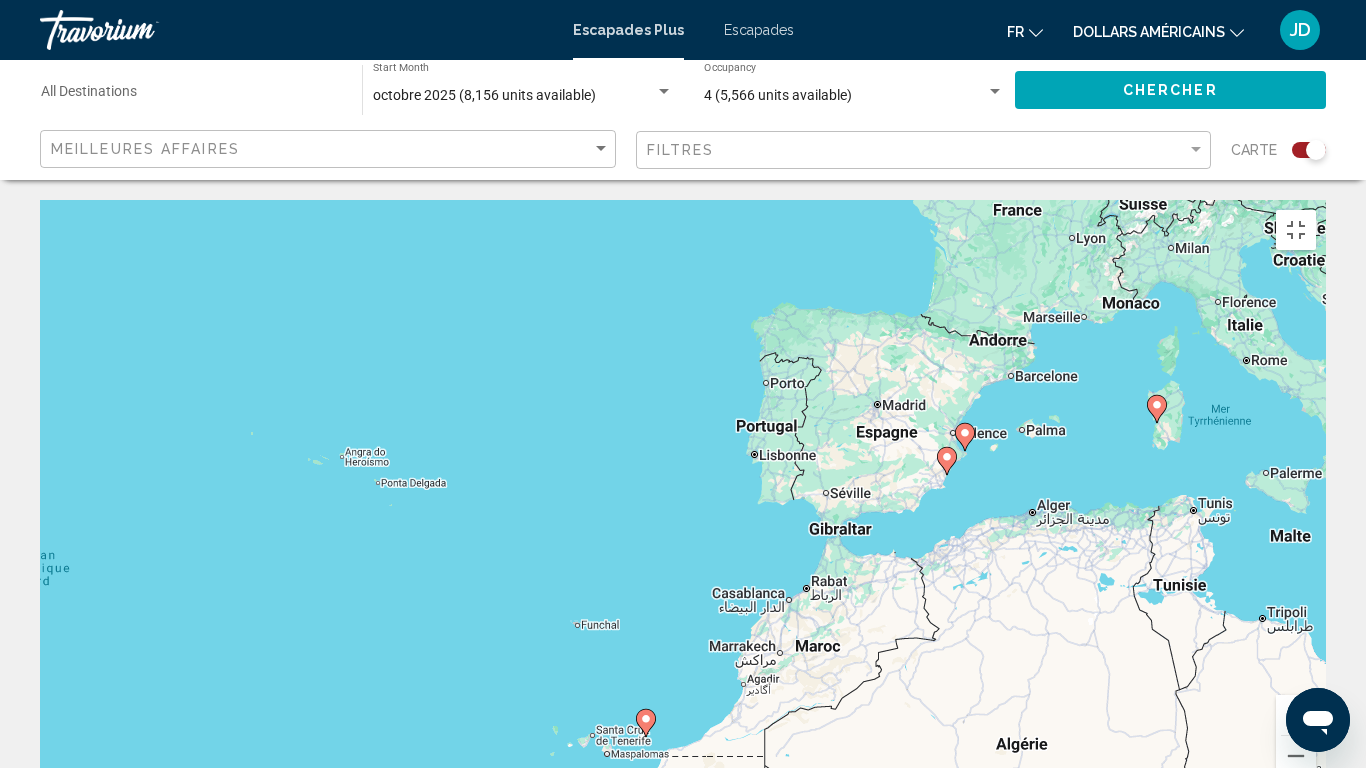drag, startPoint x: 1093, startPoint y: 333, endPoint x: 961, endPoint y: 386, distance: 142.24275 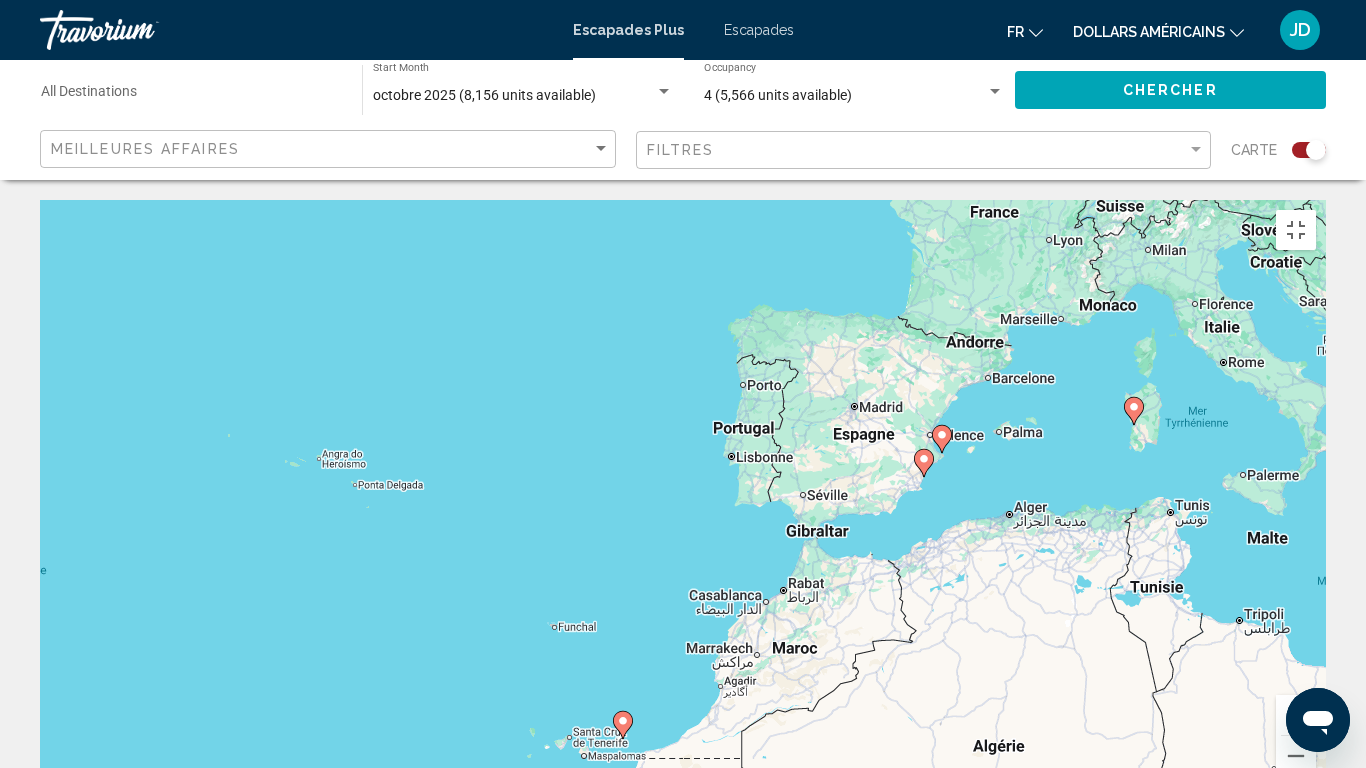 click at bounding box center [1296, 715] 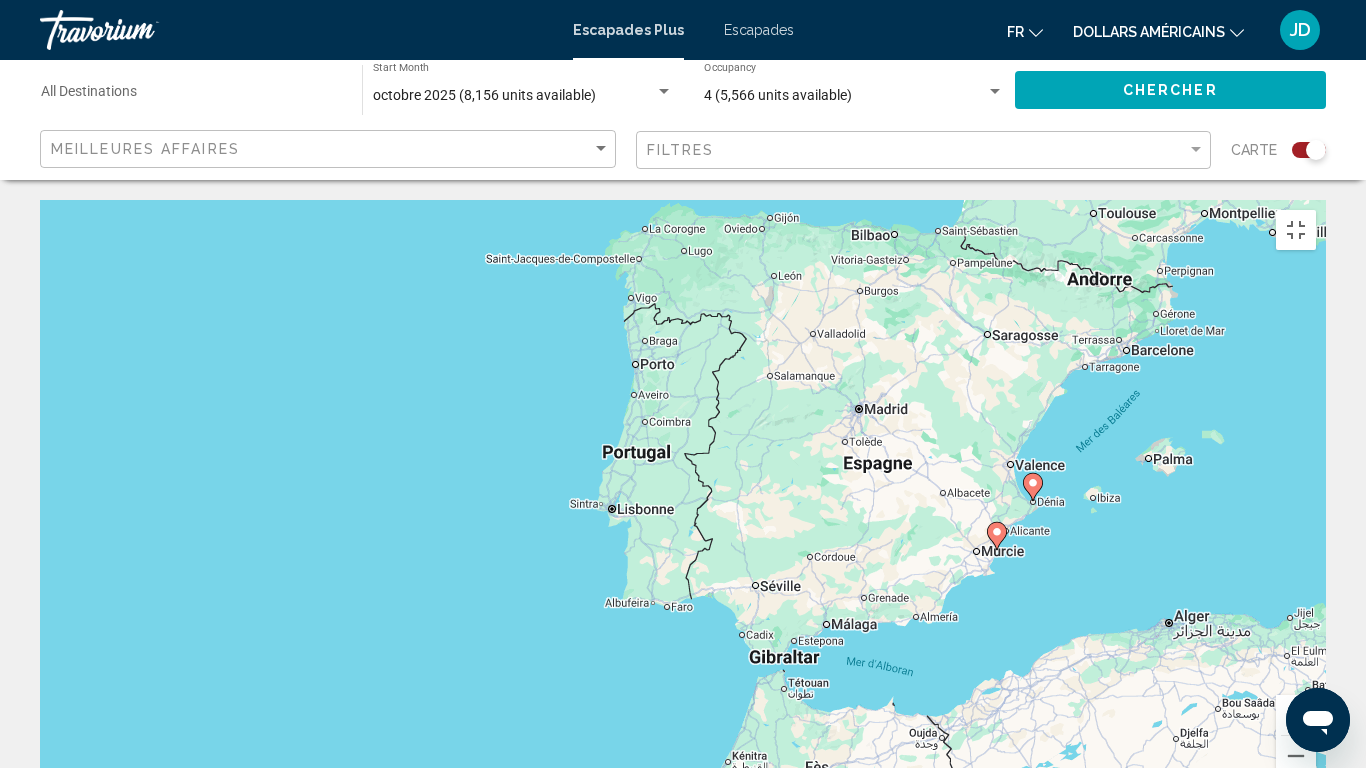 drag, startPoint x: 1222, startPoint y: 394, endPoint x: 1050, endPoint y: 492, distance: 197.9596 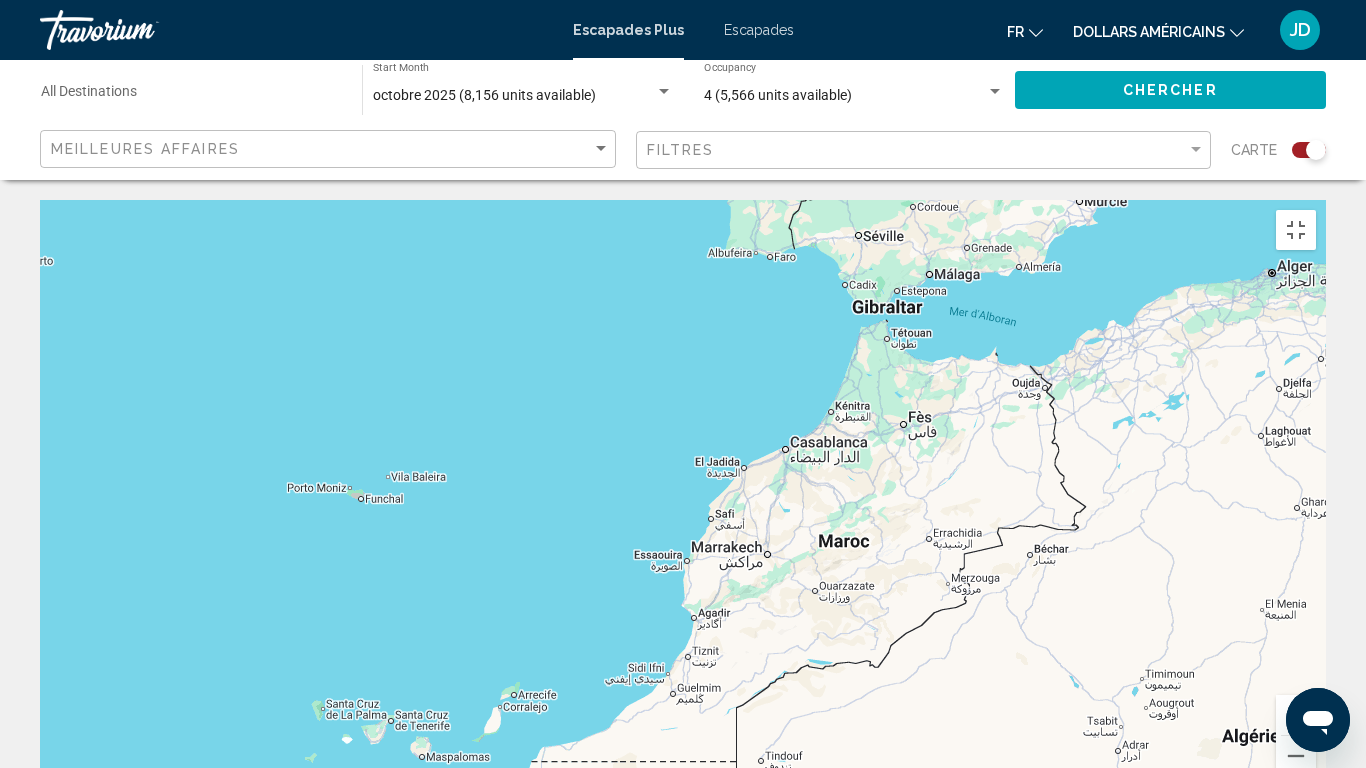 drag, startPoint x: 996, startPoint y: 481, endPoint x: 1101, endPoint y: 106, distance: 389.42264 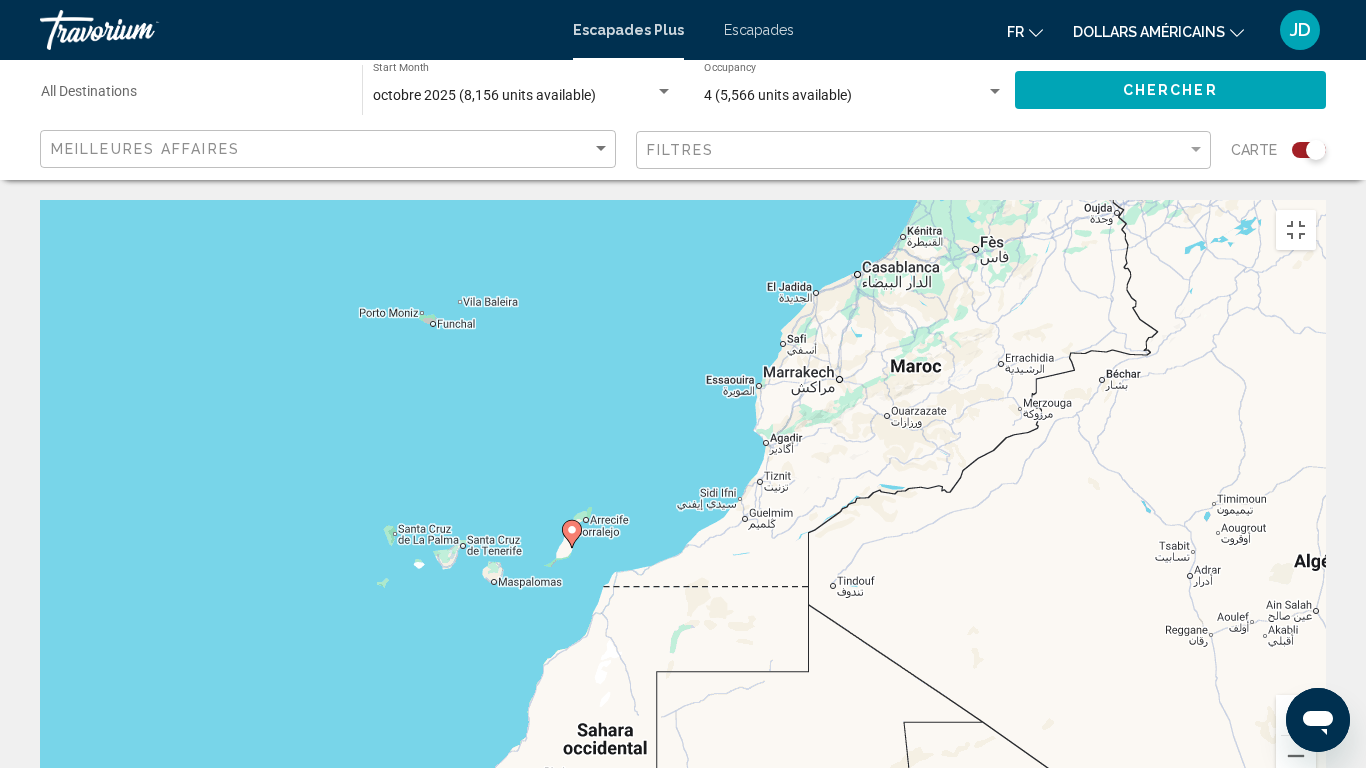 drag, startPoint x: 553, startPoint y: 407, endPoint x: 627, endPoint y: 227, distance: 194.61757 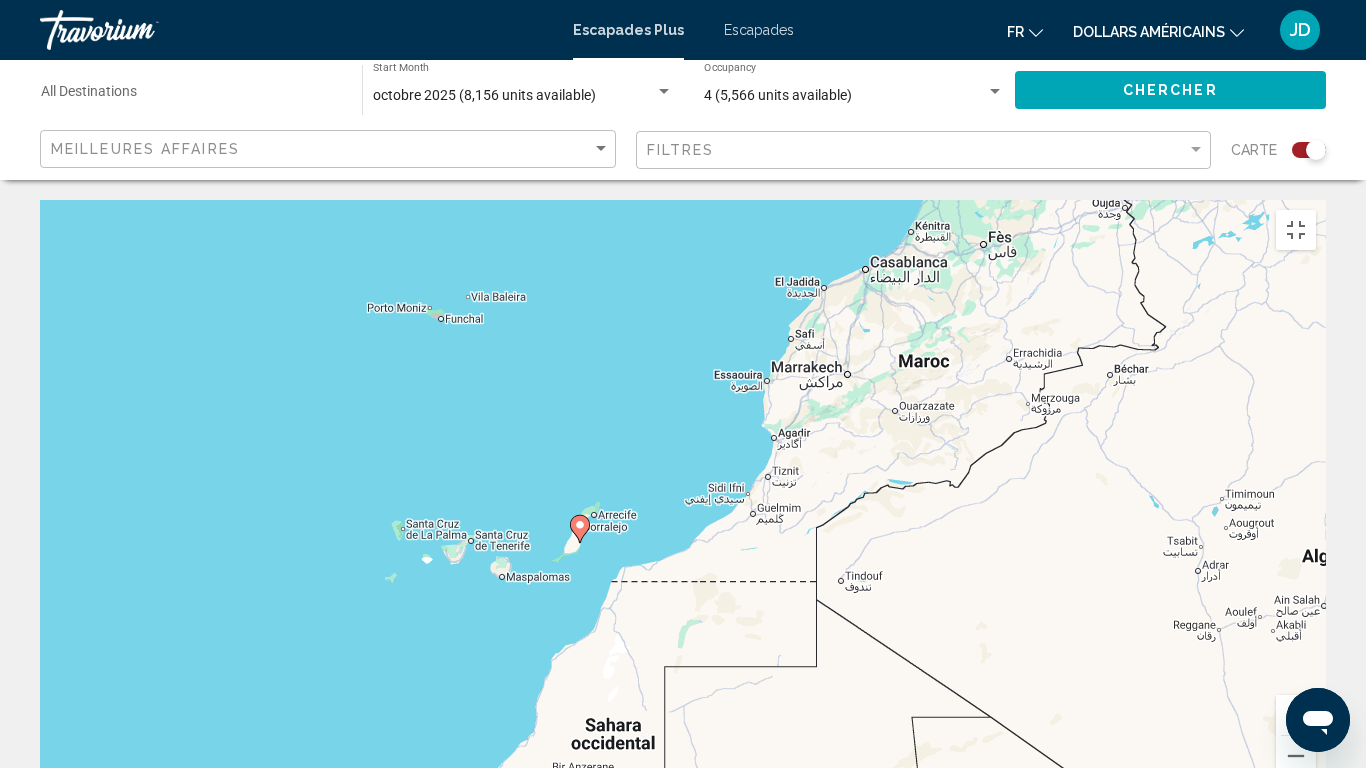 click 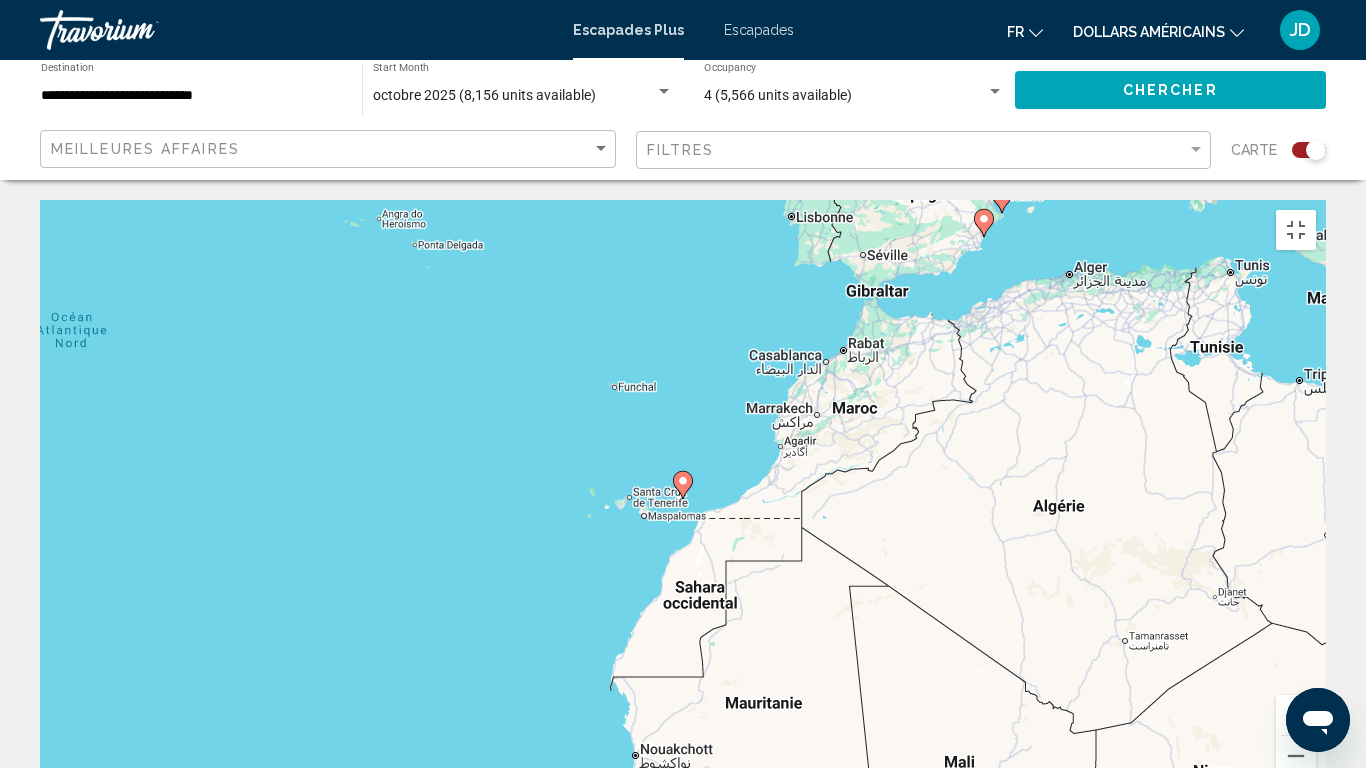 click 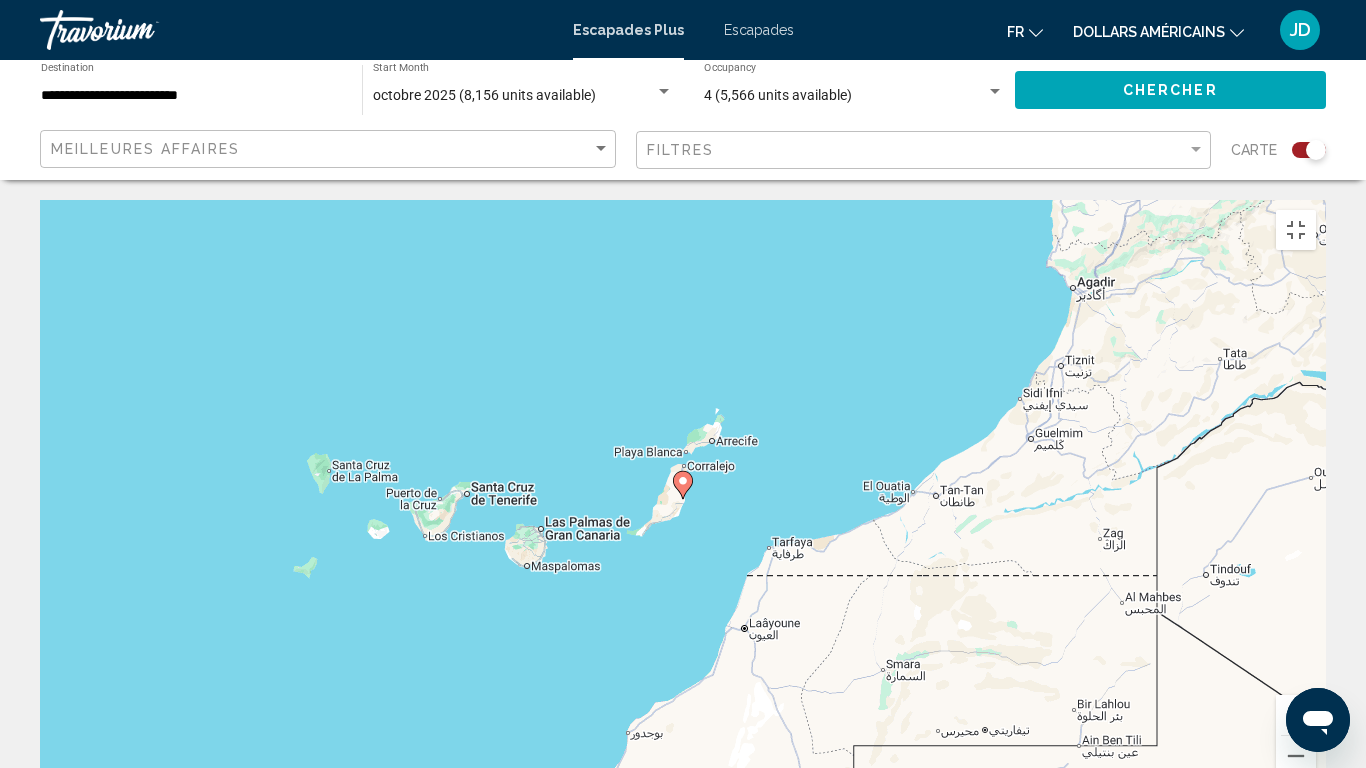 click 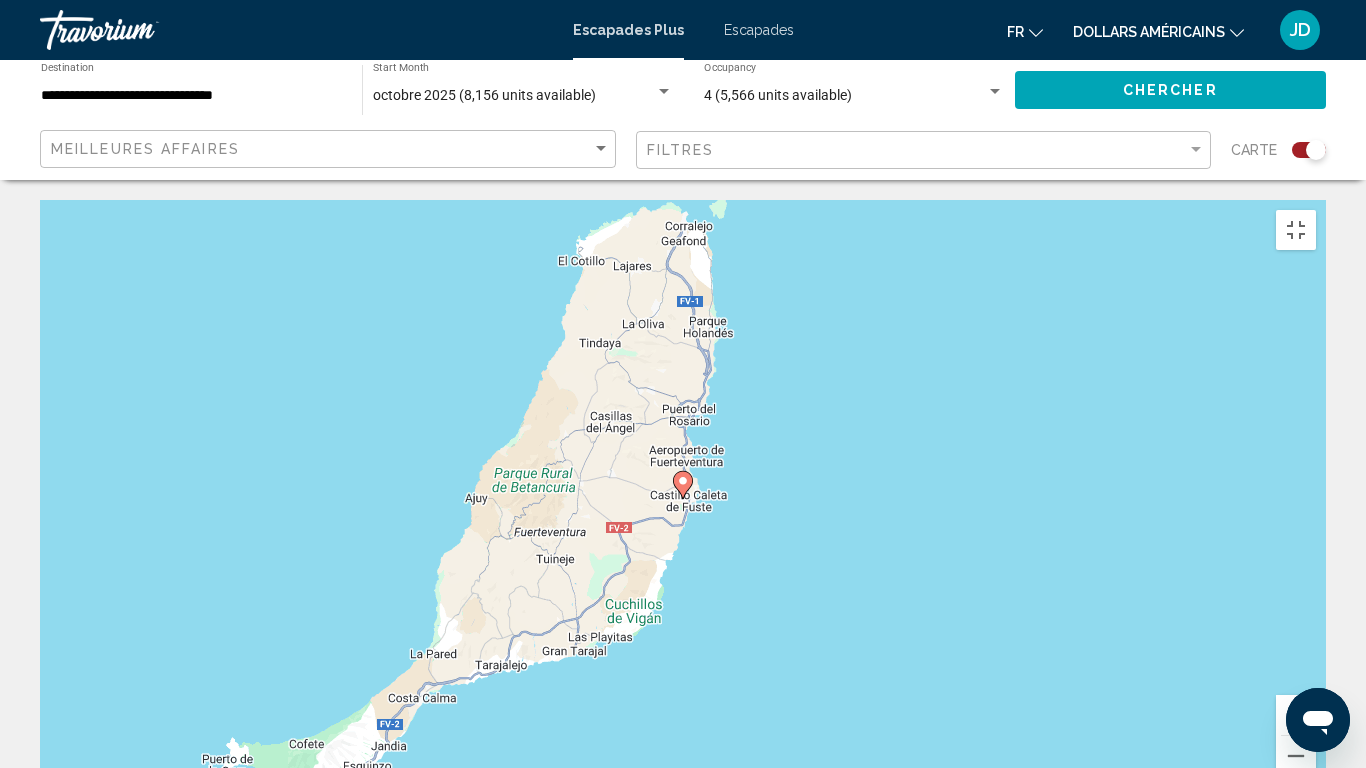 click 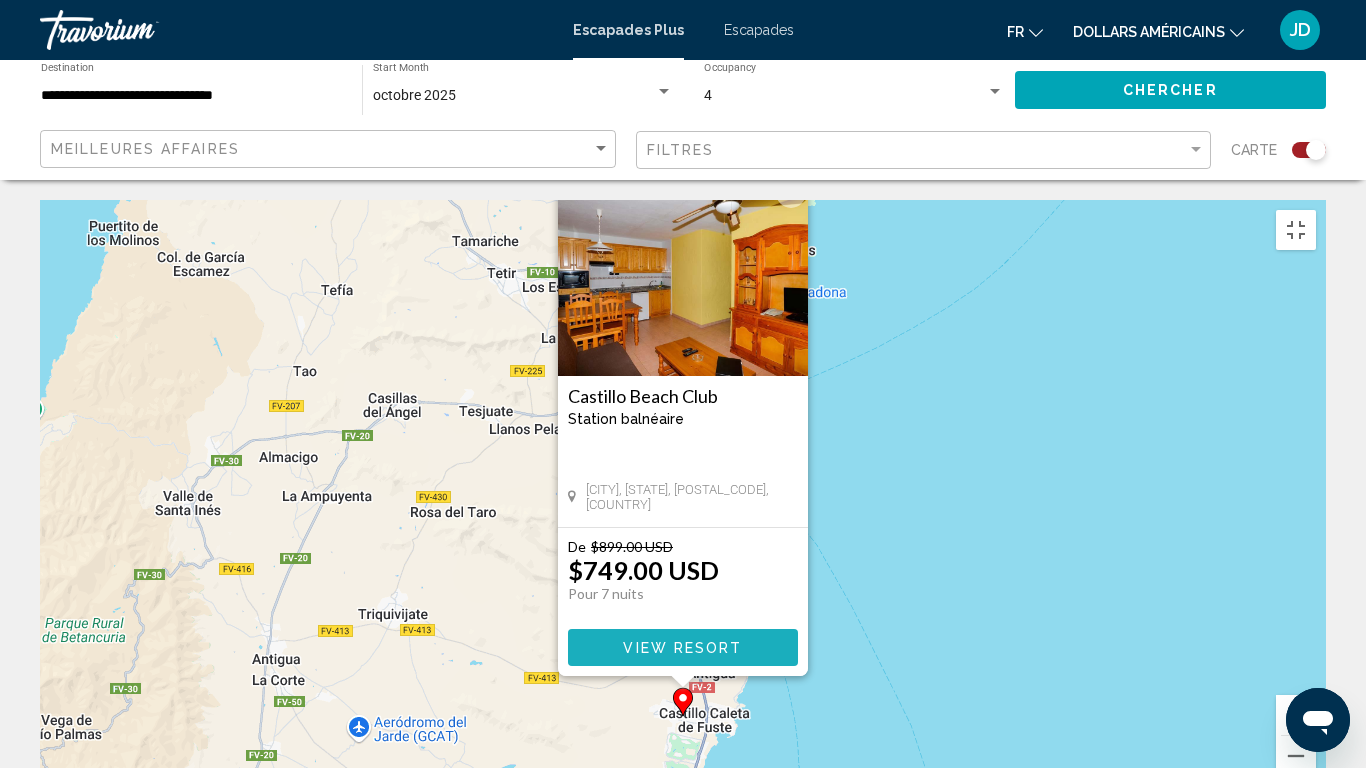 click on "View Resort" at bounding box center [682, 648] 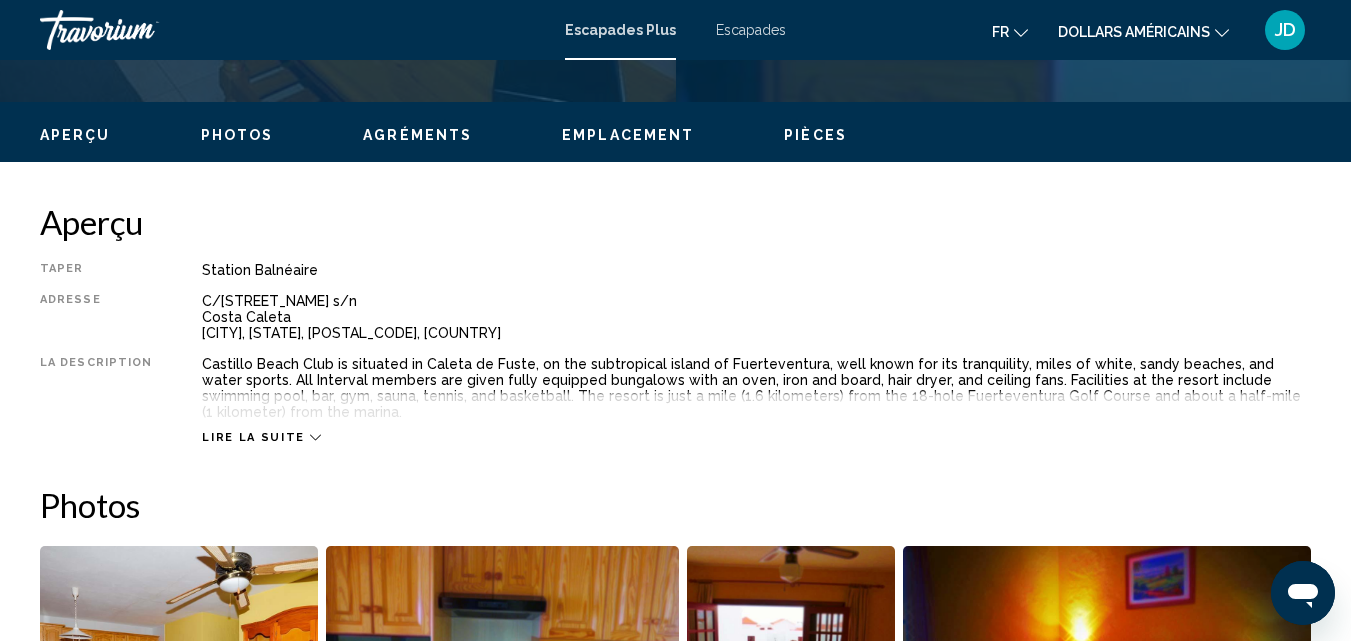 scroll, scrollTop: 847, scrollLeft: 0, axis: vertical 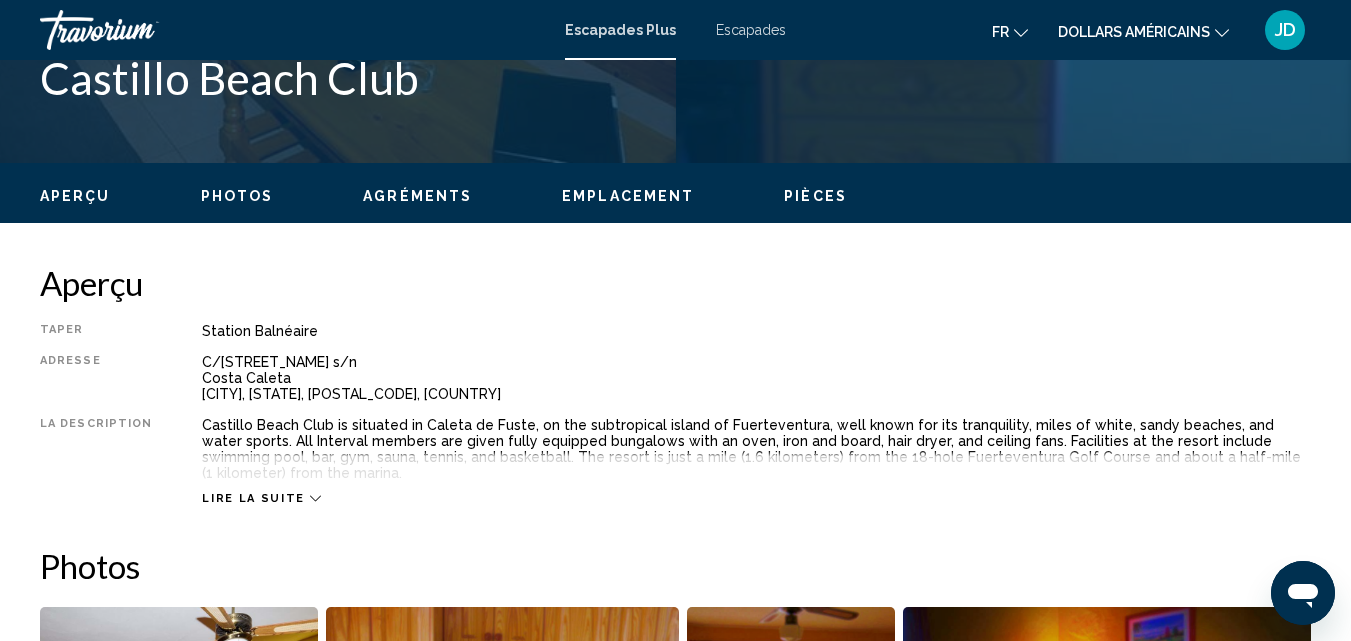click on "Lire la suite" at bounding box center (253, 498) 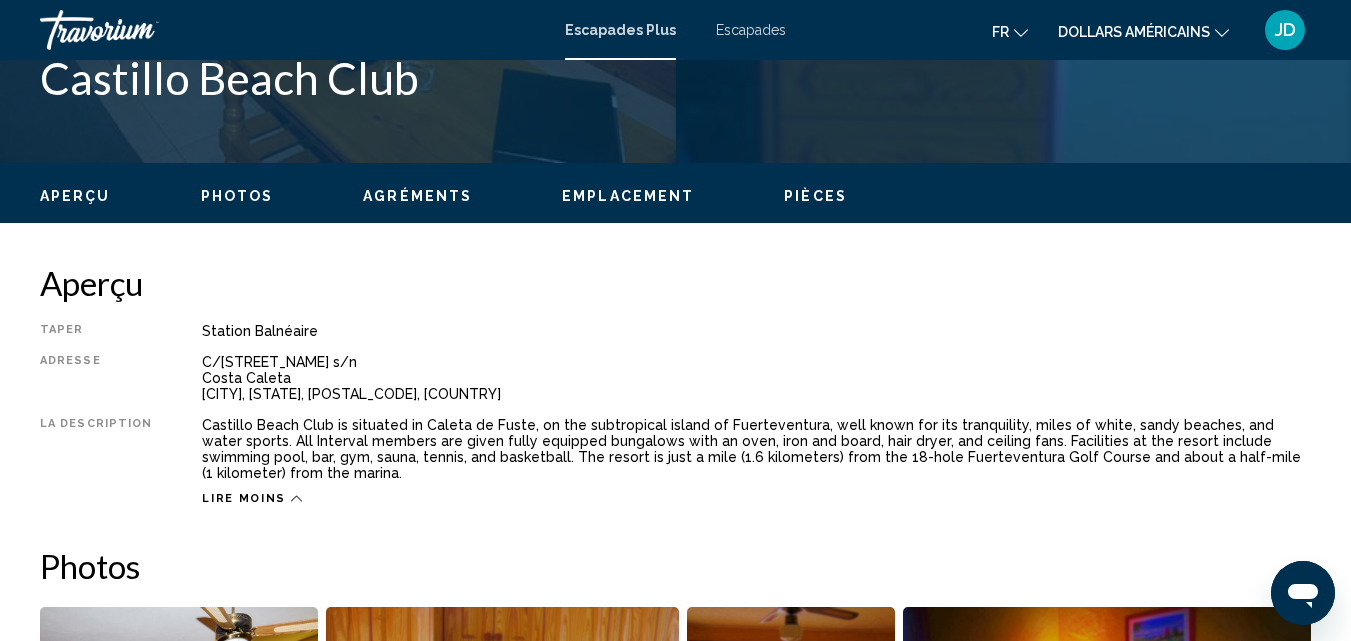 click on "Lire moins" at bounding box center [244, 498] 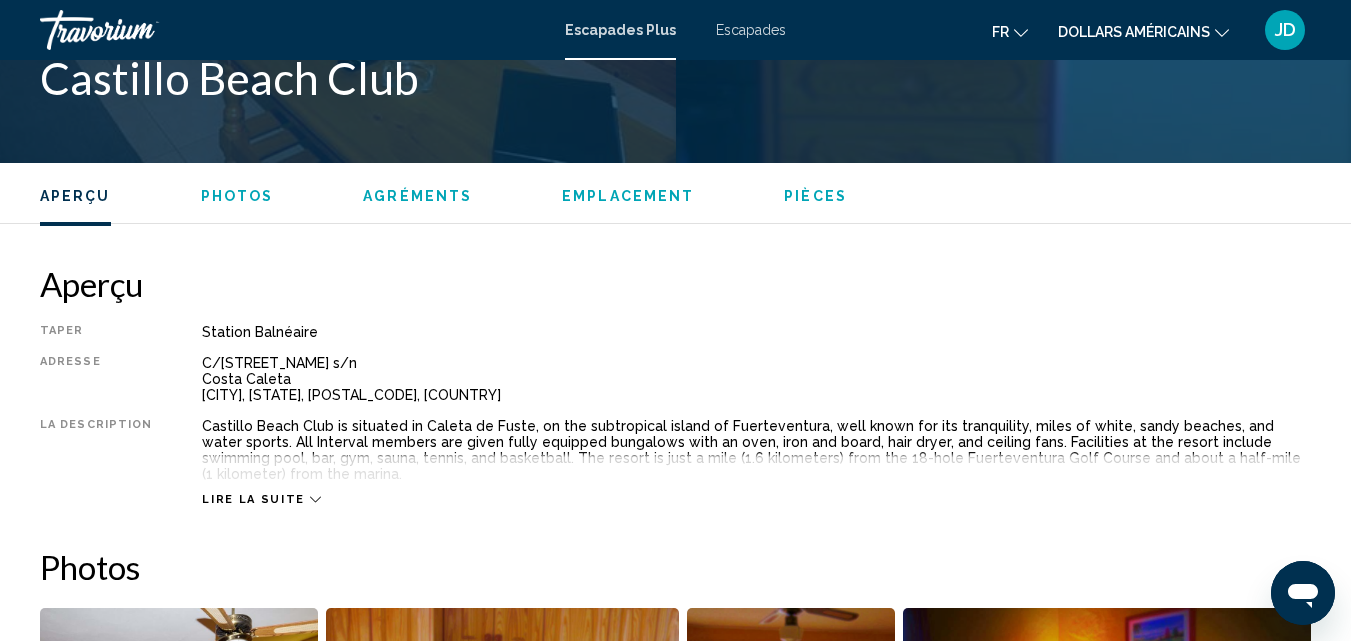 scroll, scrollTop: 1009, scrollLeft: 0, axis: vertical 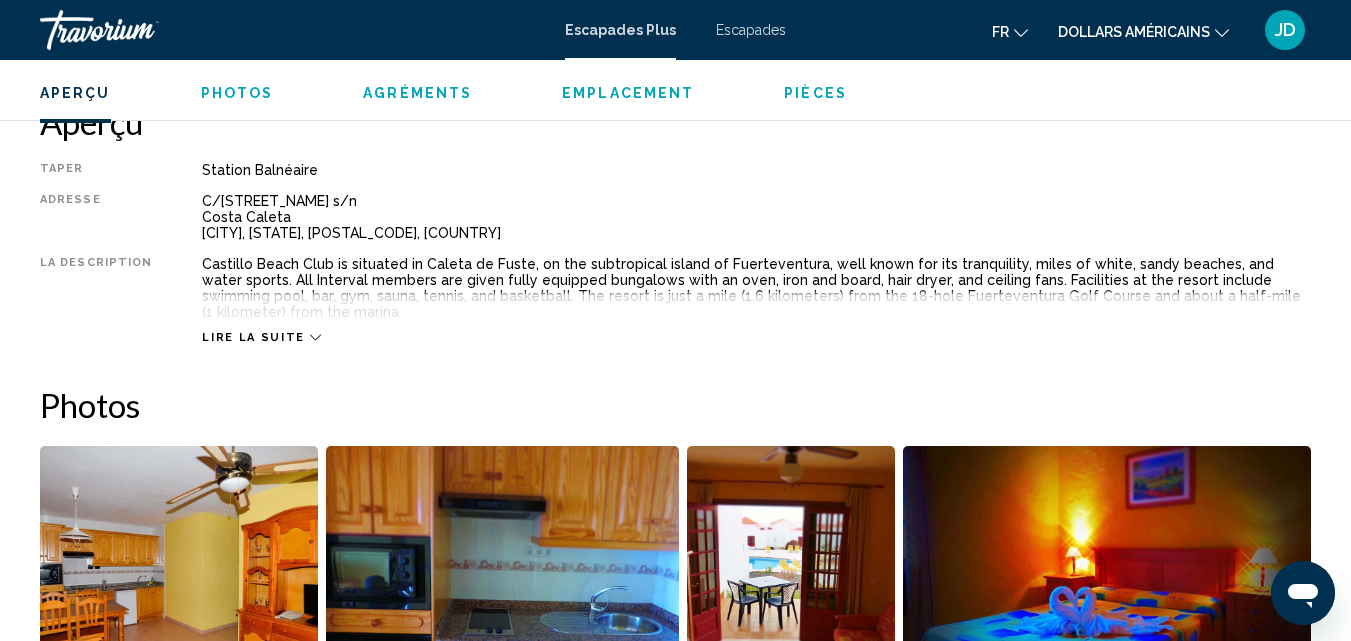 click on "Lire la suite" at bounding box center (253, 337) 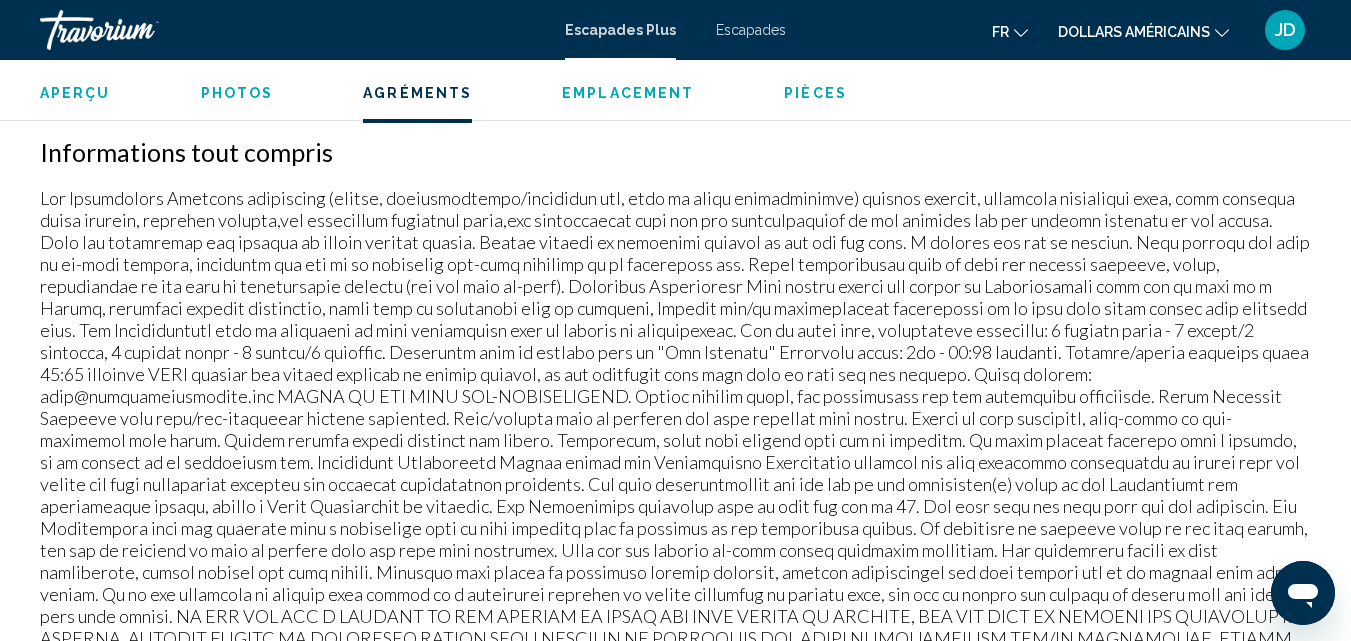 scroll, scrollTop: 1907, scrollLeft: 0, axis: vertical 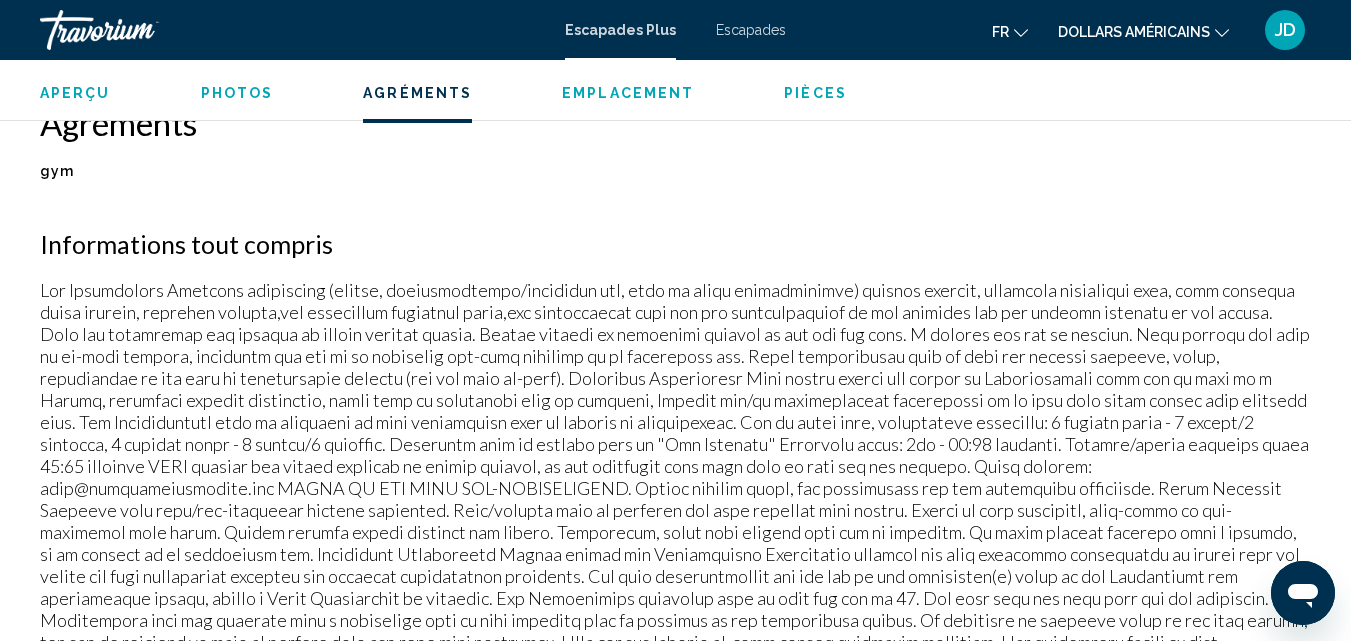 click on "Pièces" at bounding box center (815, 93) 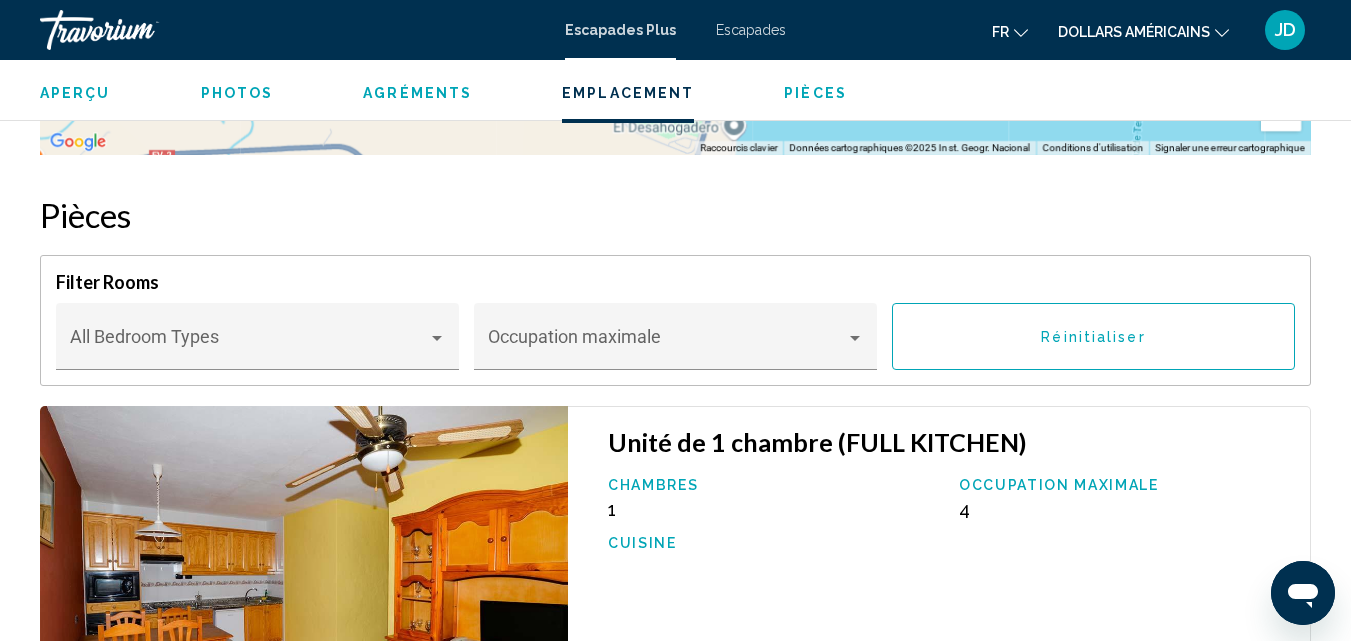 scroll, scrollTop: 3296, scrollLeft: 0, axis: vertical 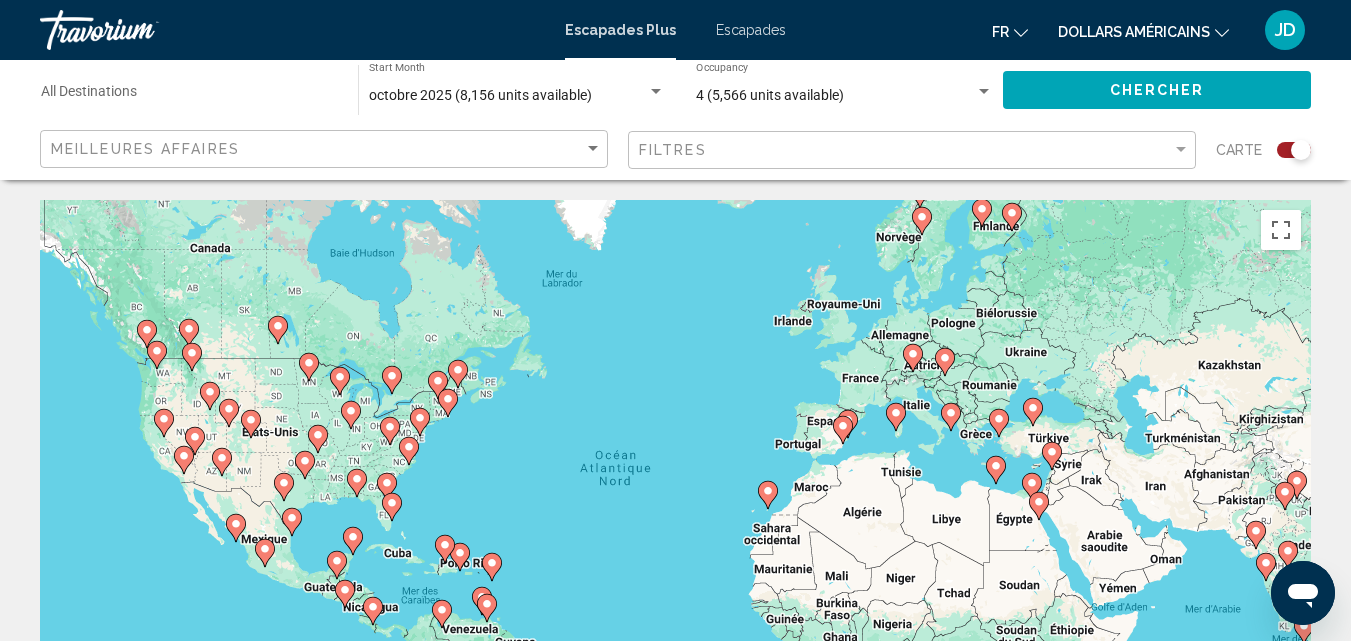 click 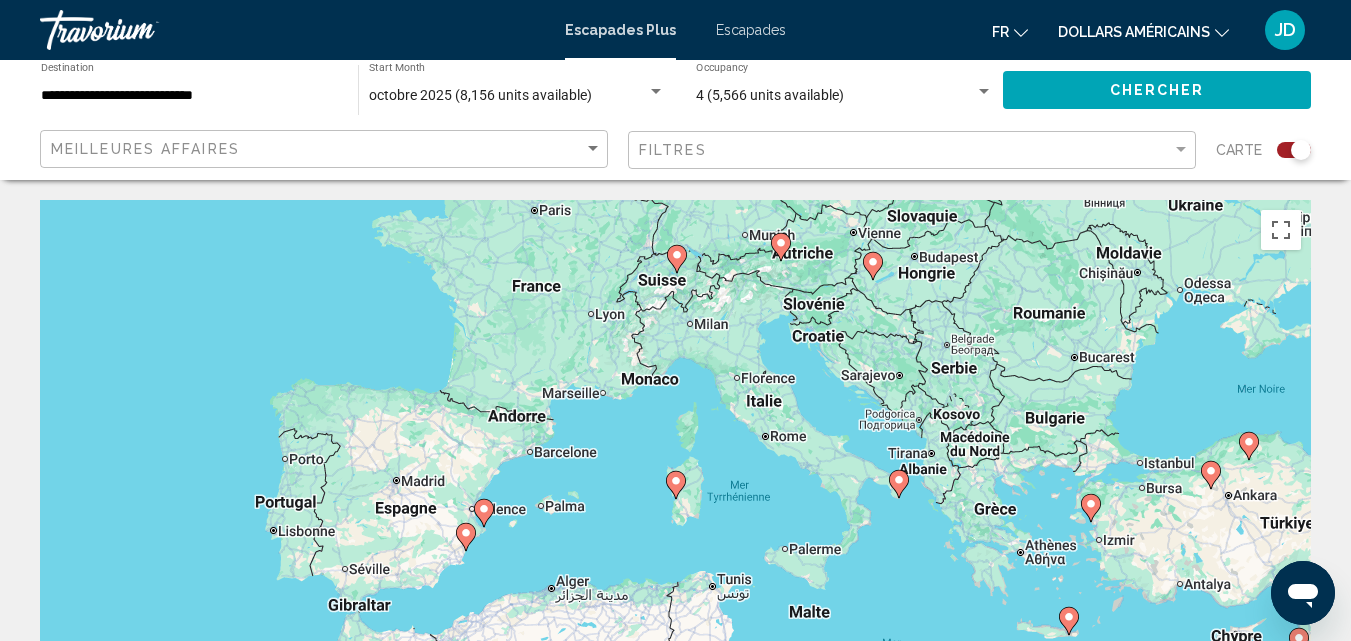 click 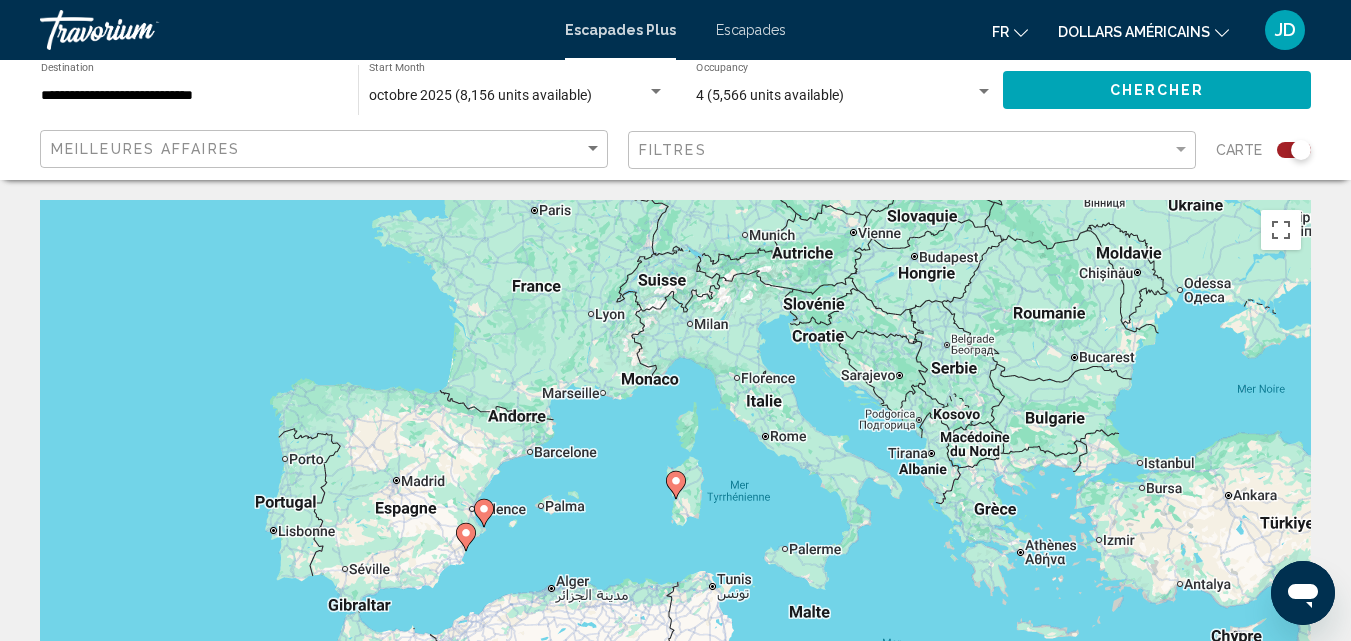 type on "**********" 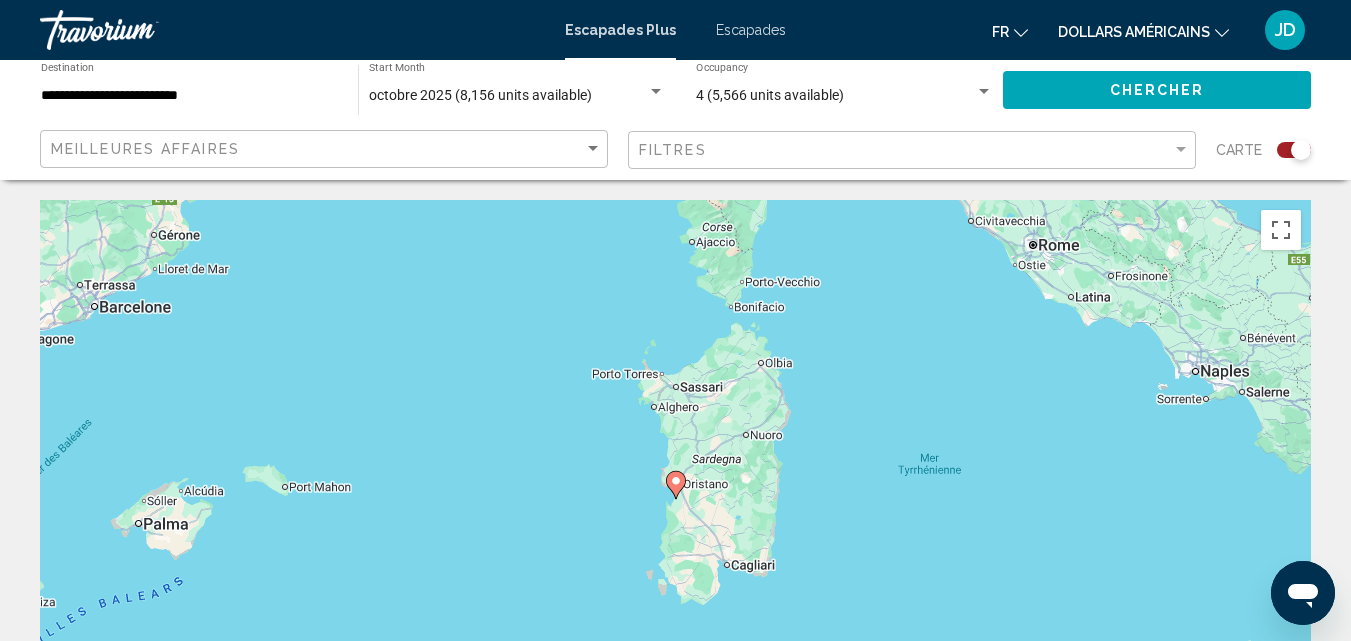 click 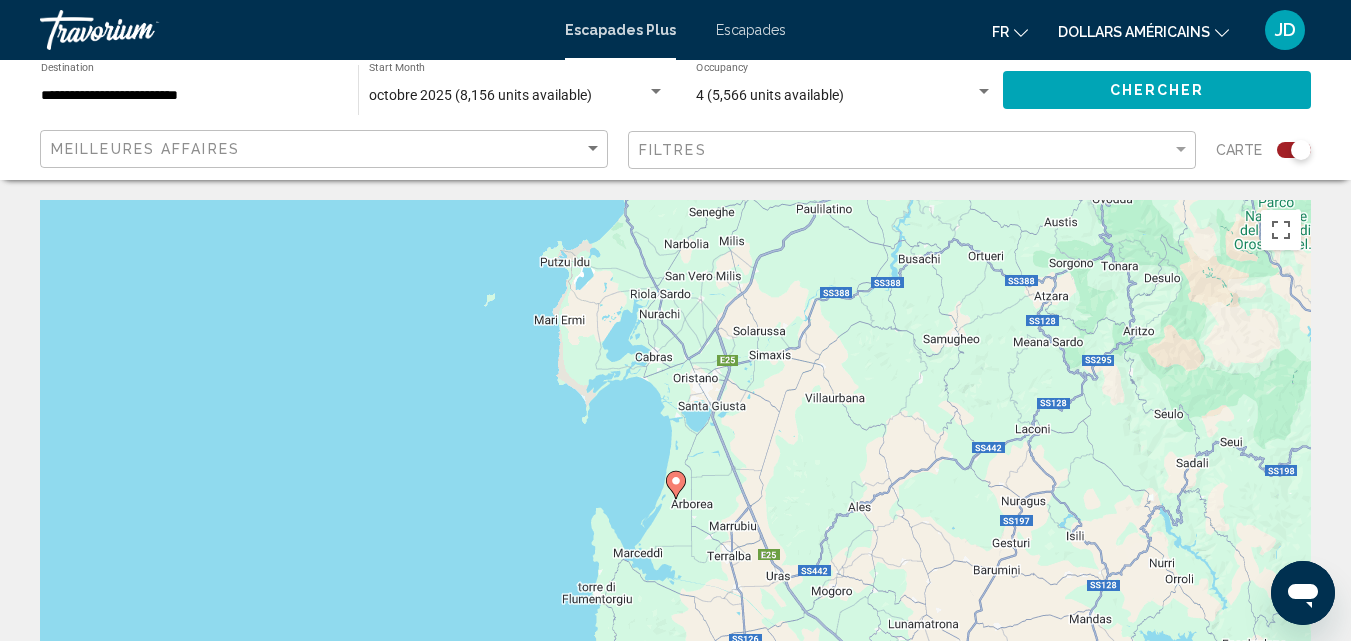 click 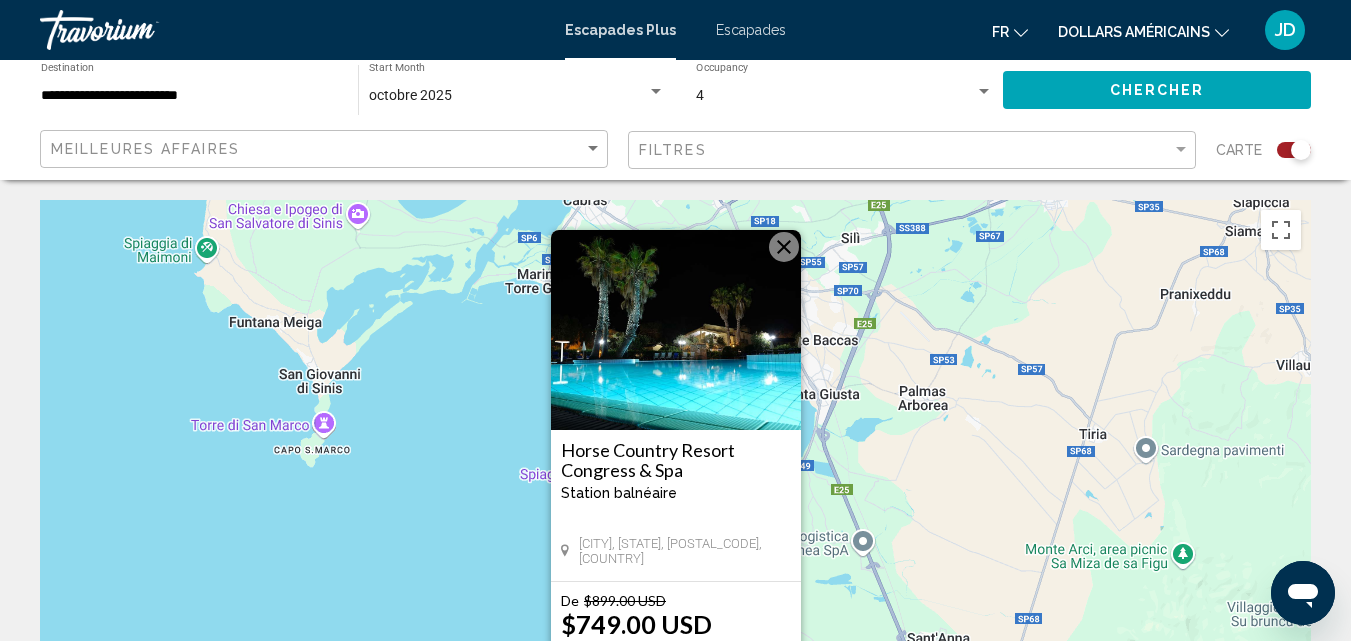 click on "Horse Country Resort Congress & Spa" at bounding box center [676, 460] 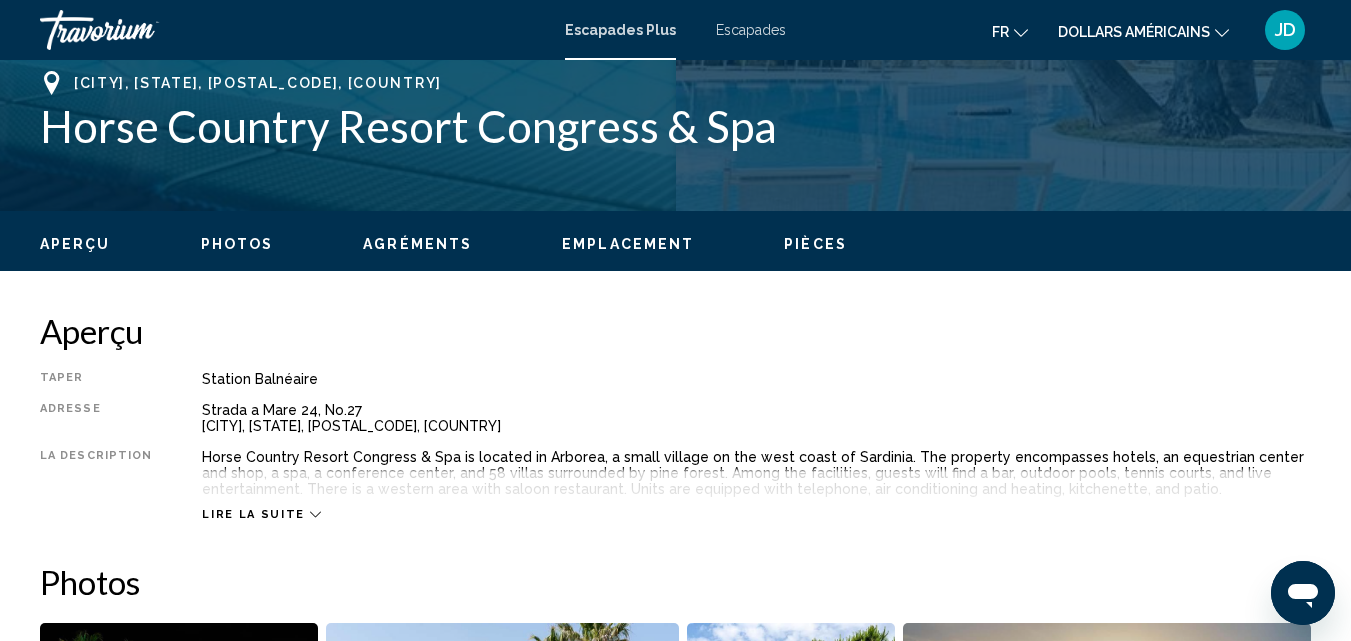 scroll, scrollTop: 809, scrollLeft: 0, axis: vertical 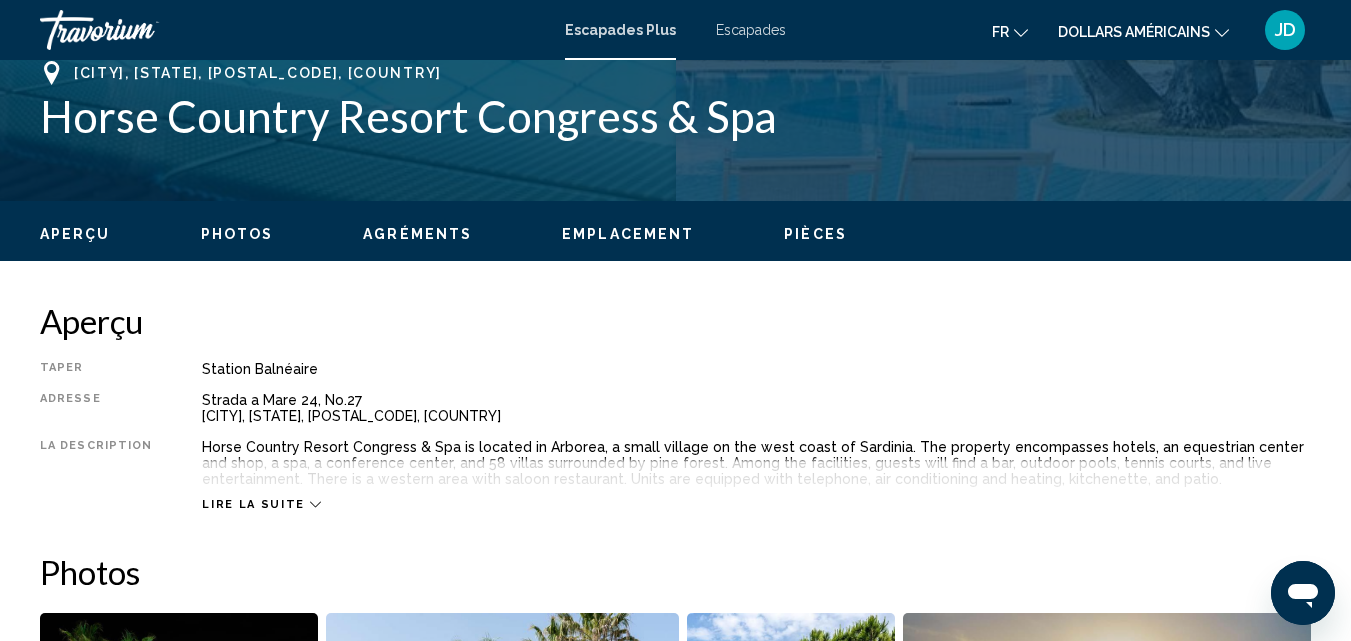 click on "dollars américains" 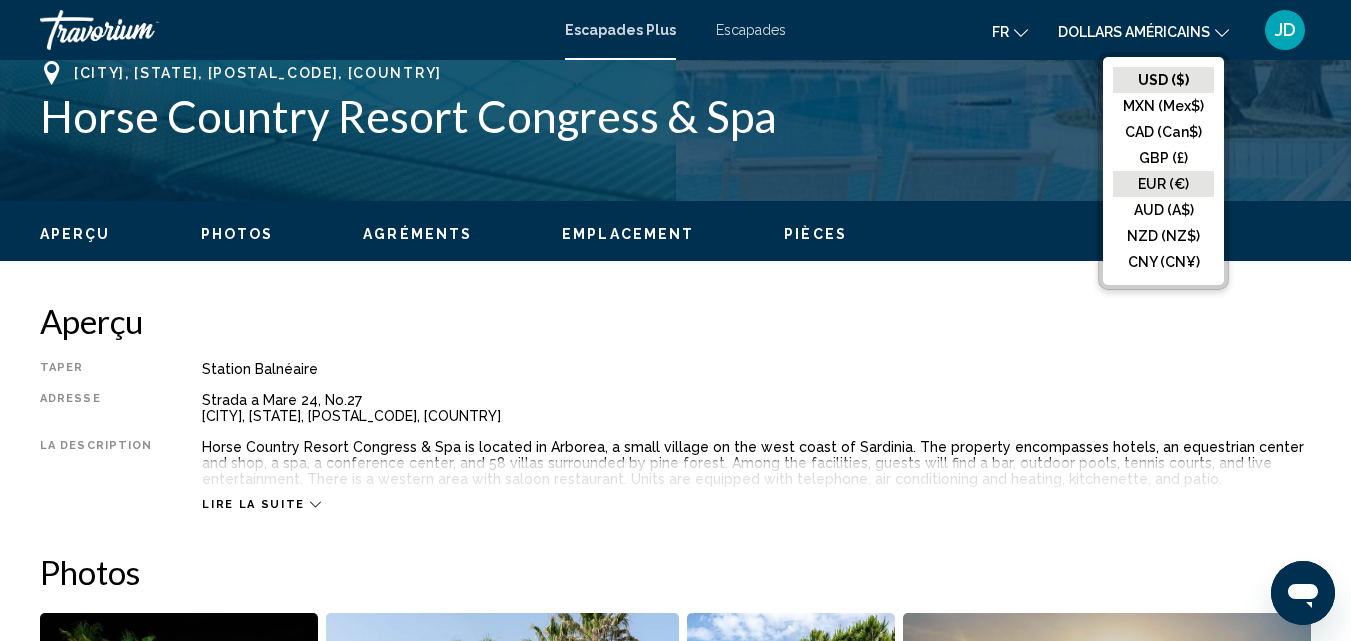 click on "EUR (€)" 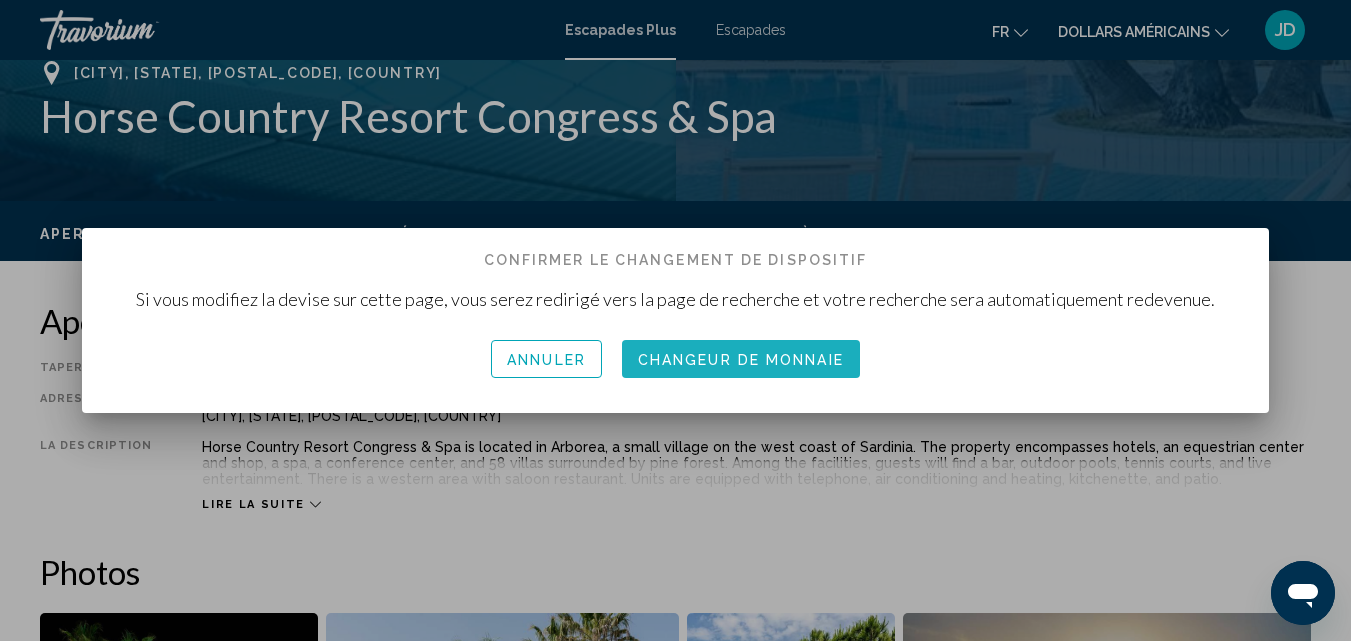 click on "Changeur de monnaie" at bounding box center [741, 360] 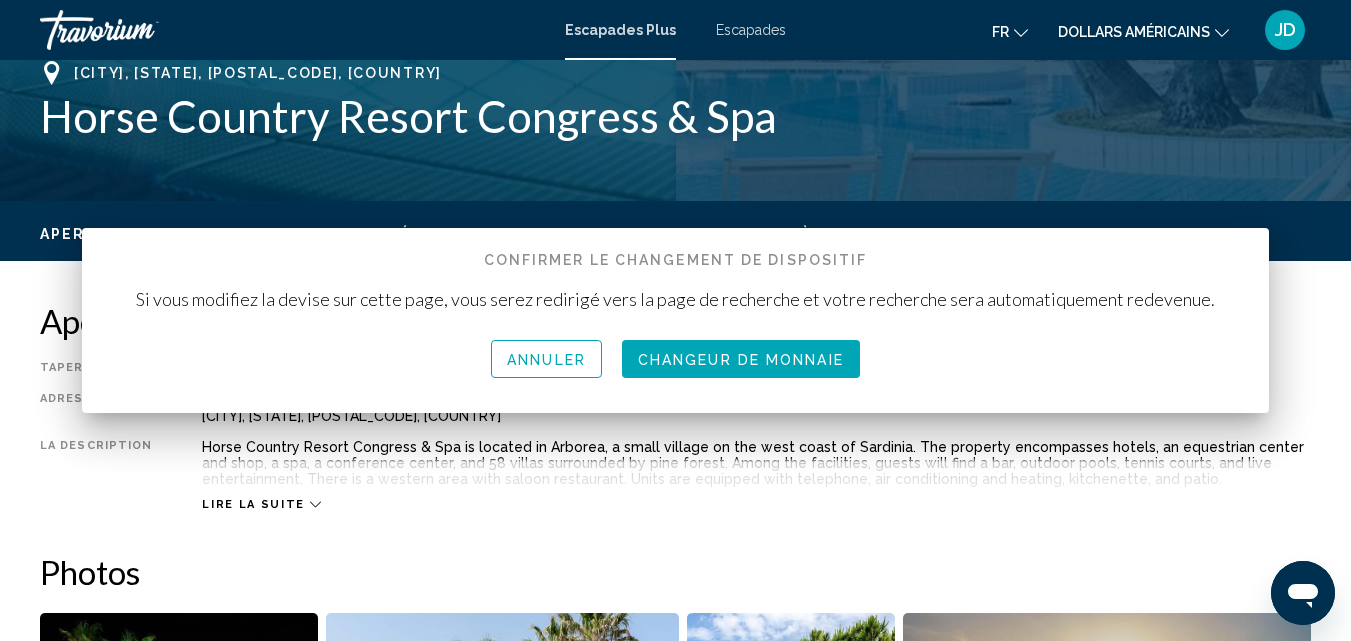 scroll, scrollTop: 809, scrollLeft: 0, axis: vertical 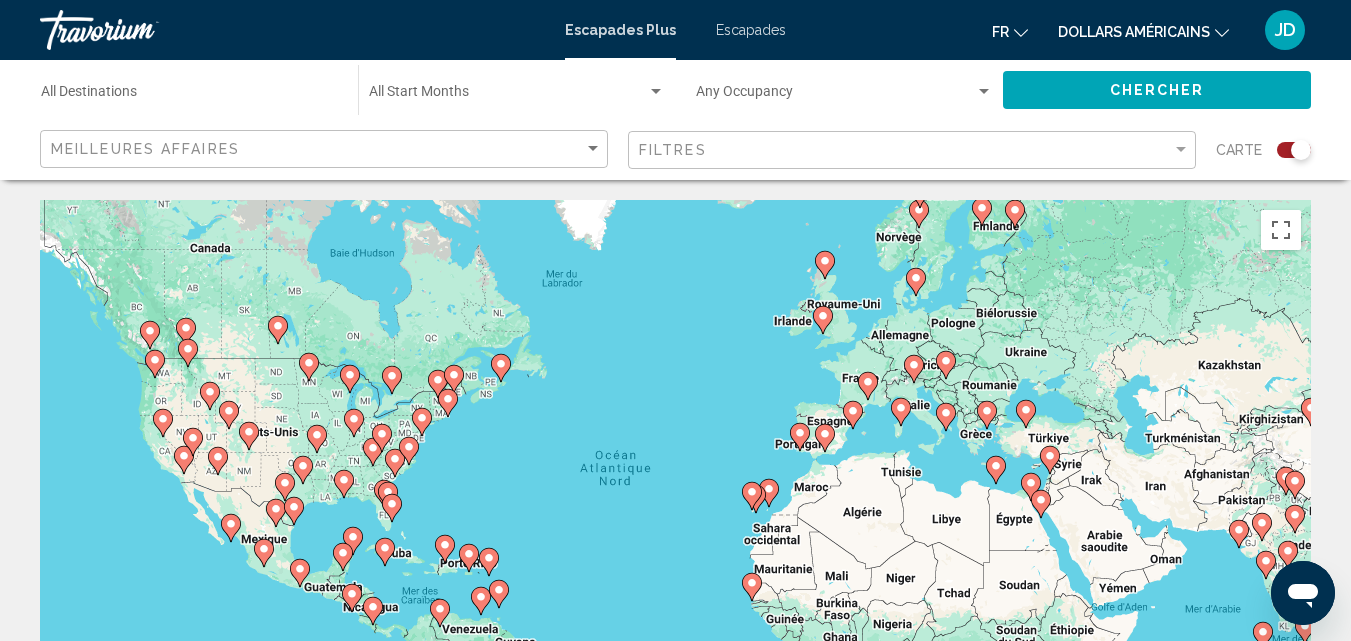 click on "dollars américains" 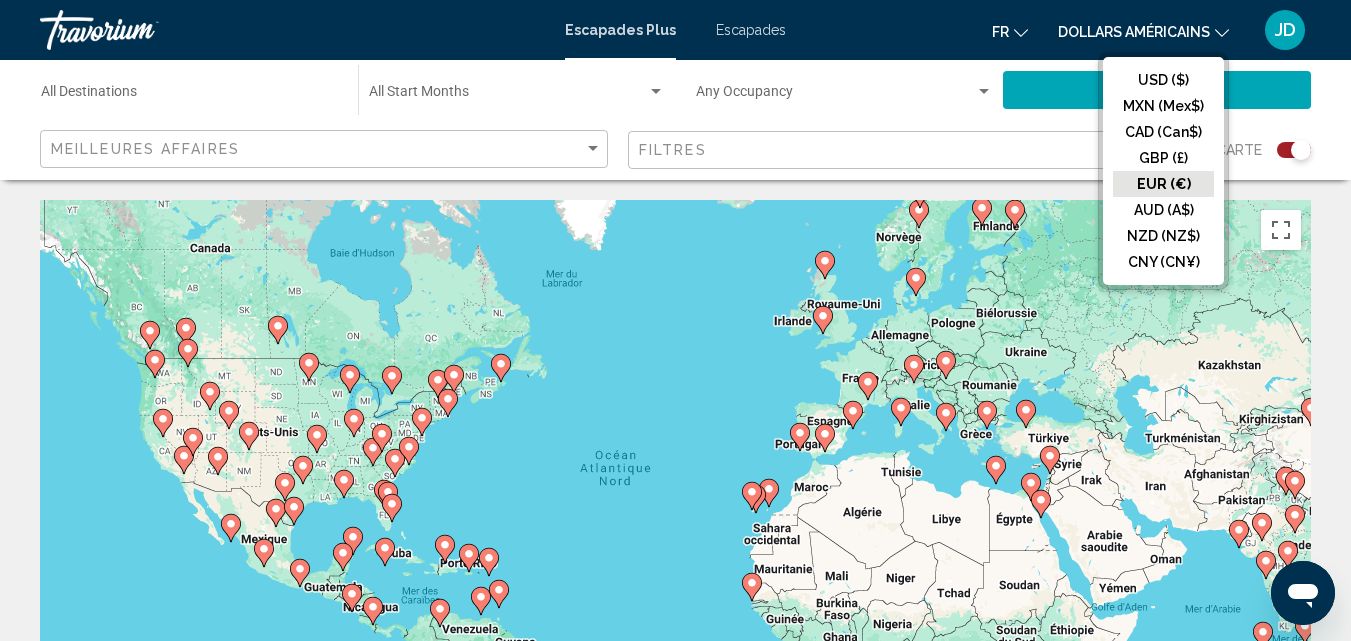click on "EUR (€)" 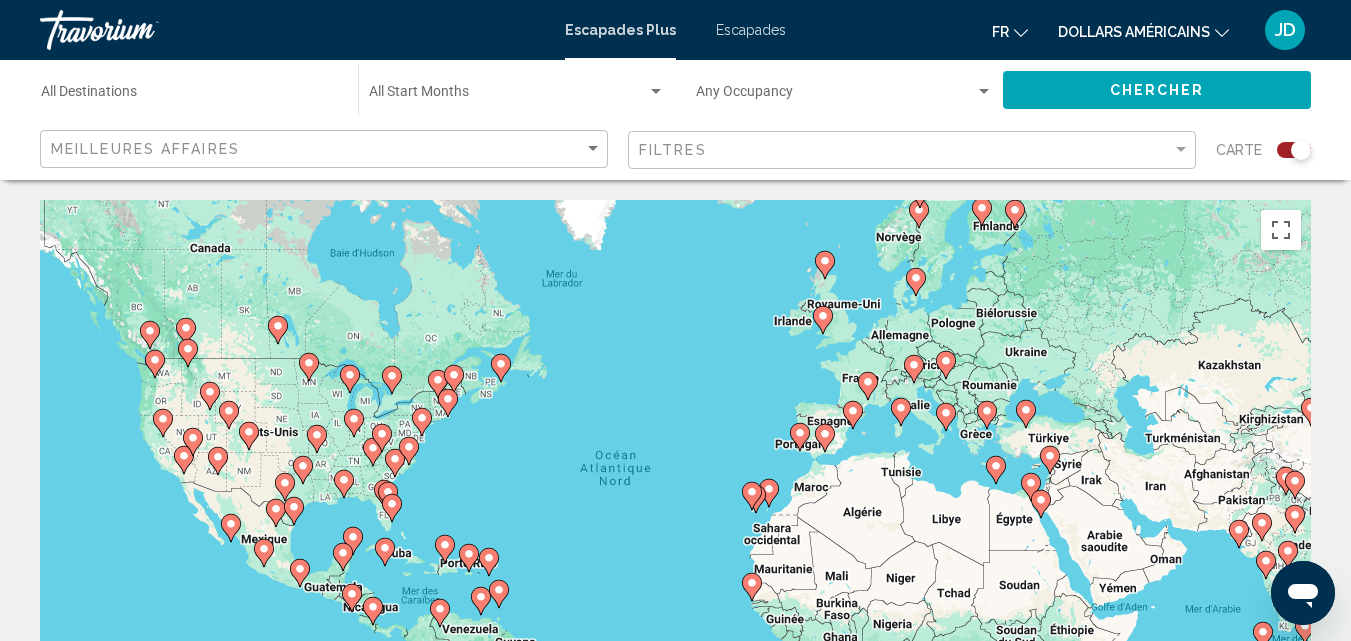 click on "fr" 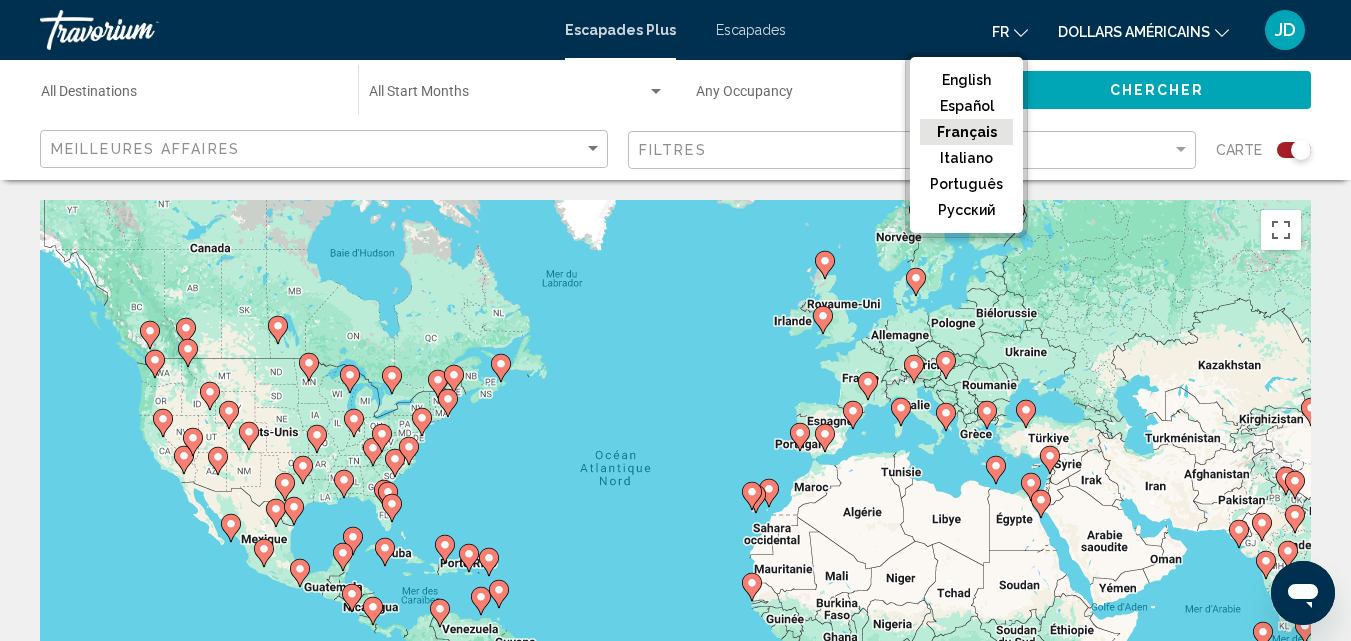 click on "Français" 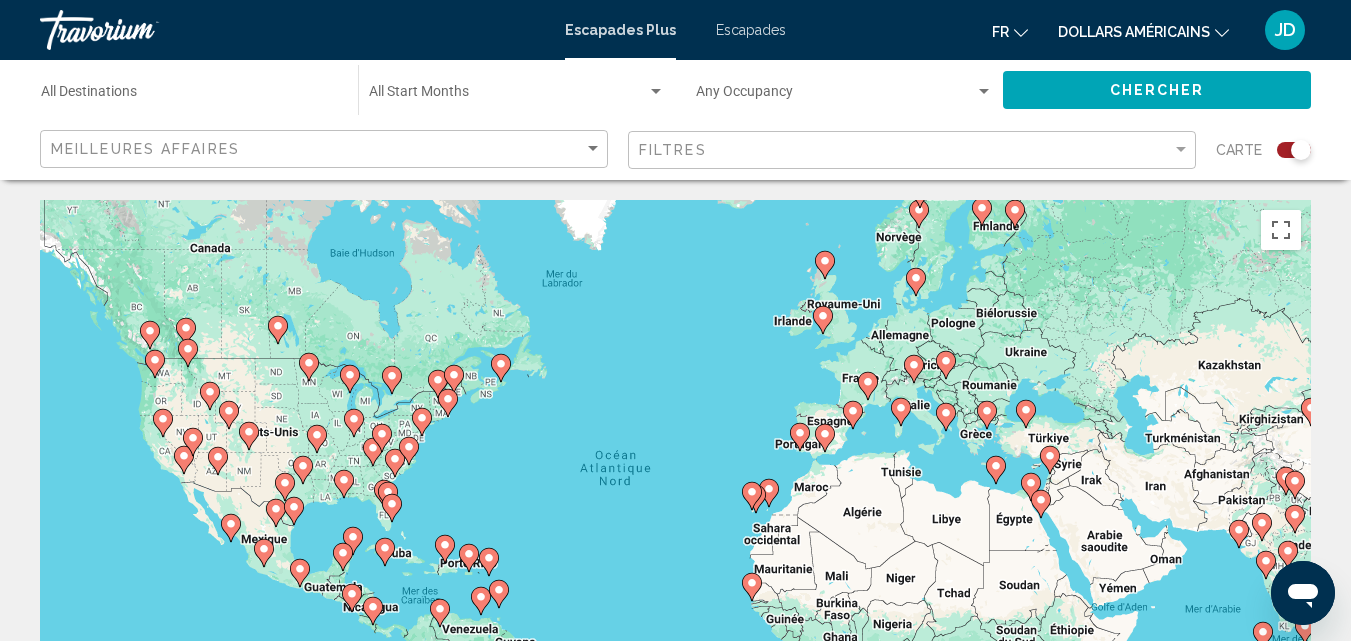 click on "Destination All Destinations" 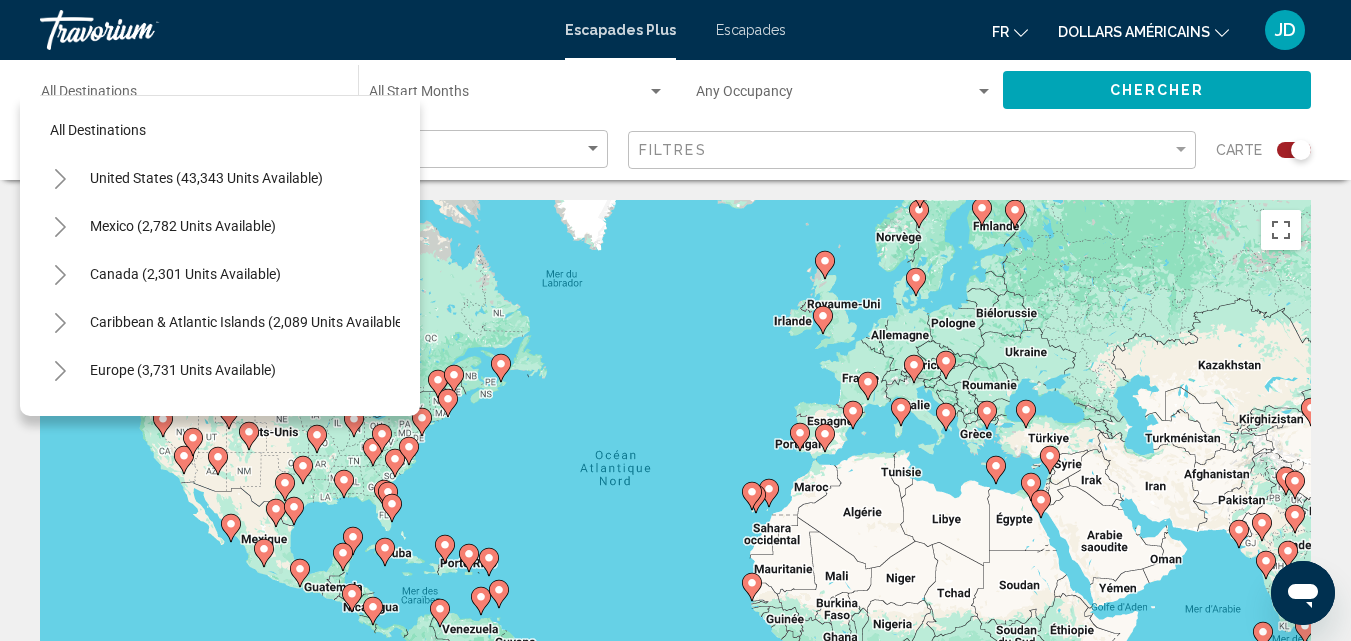 click on "Start Month All Start Months" 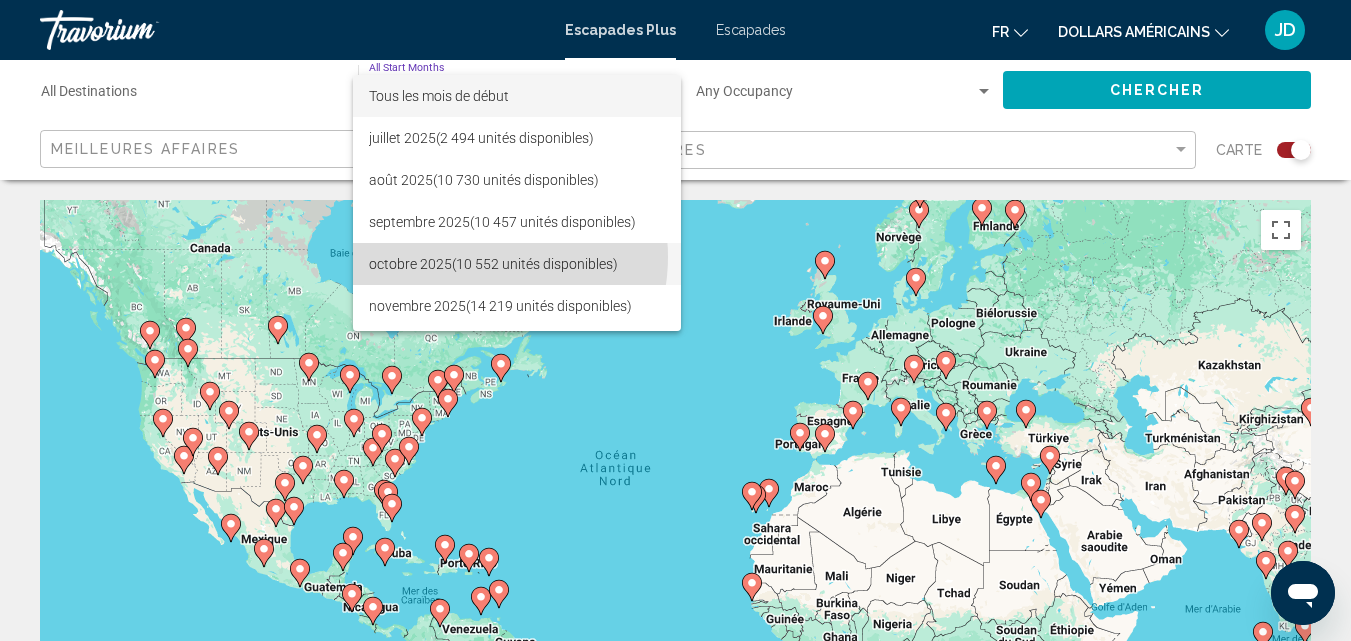 click on "(10 552 unités disponibles)" at bounding box center (535, 264) 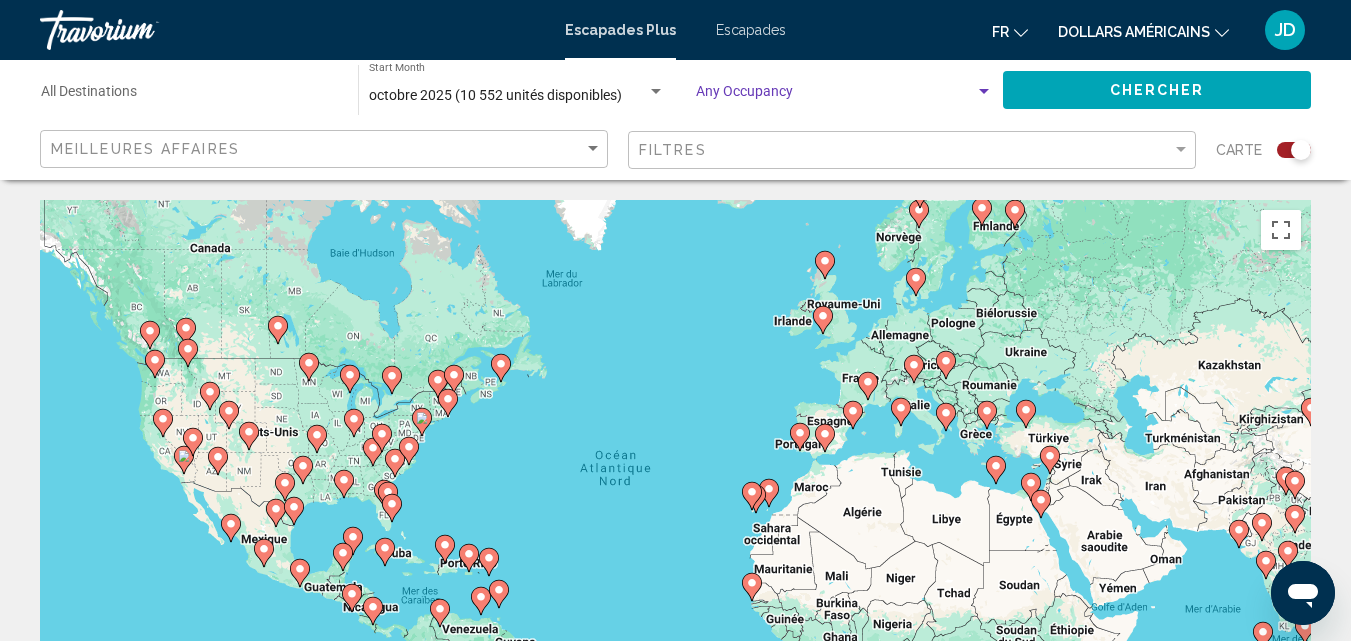 click at bounding box center [835, 96] 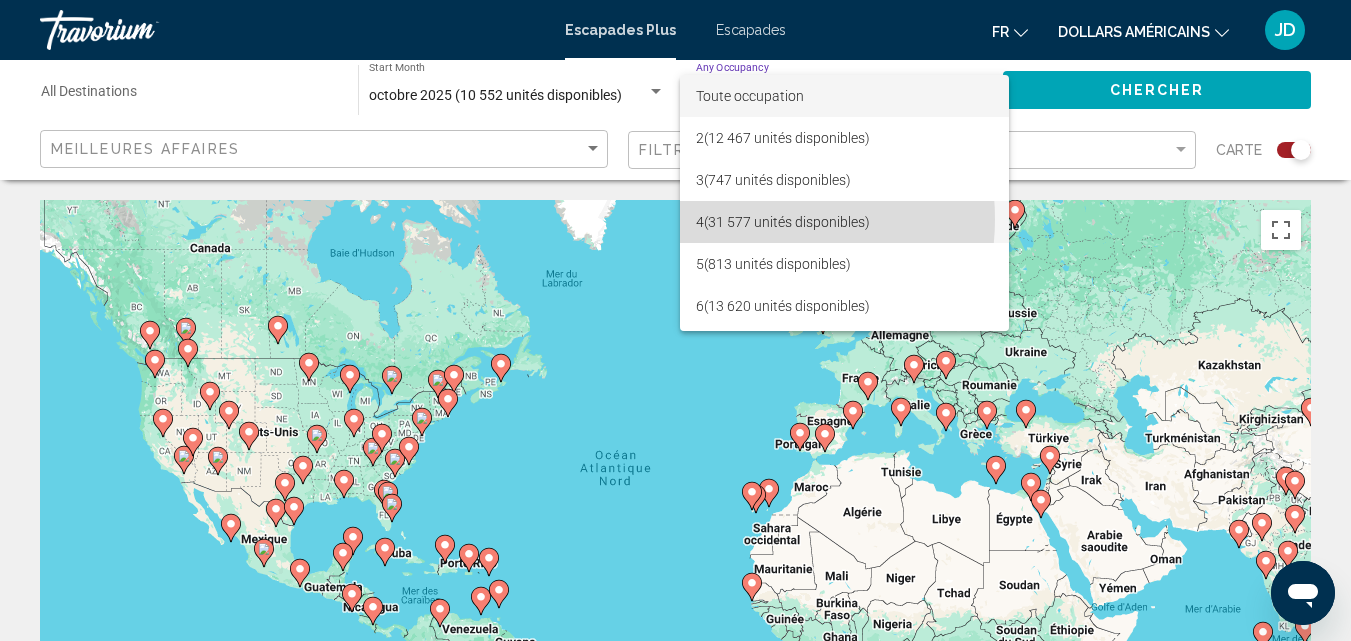 click on "(31 577 unités disponibles)" at bounding box center [787, 222] 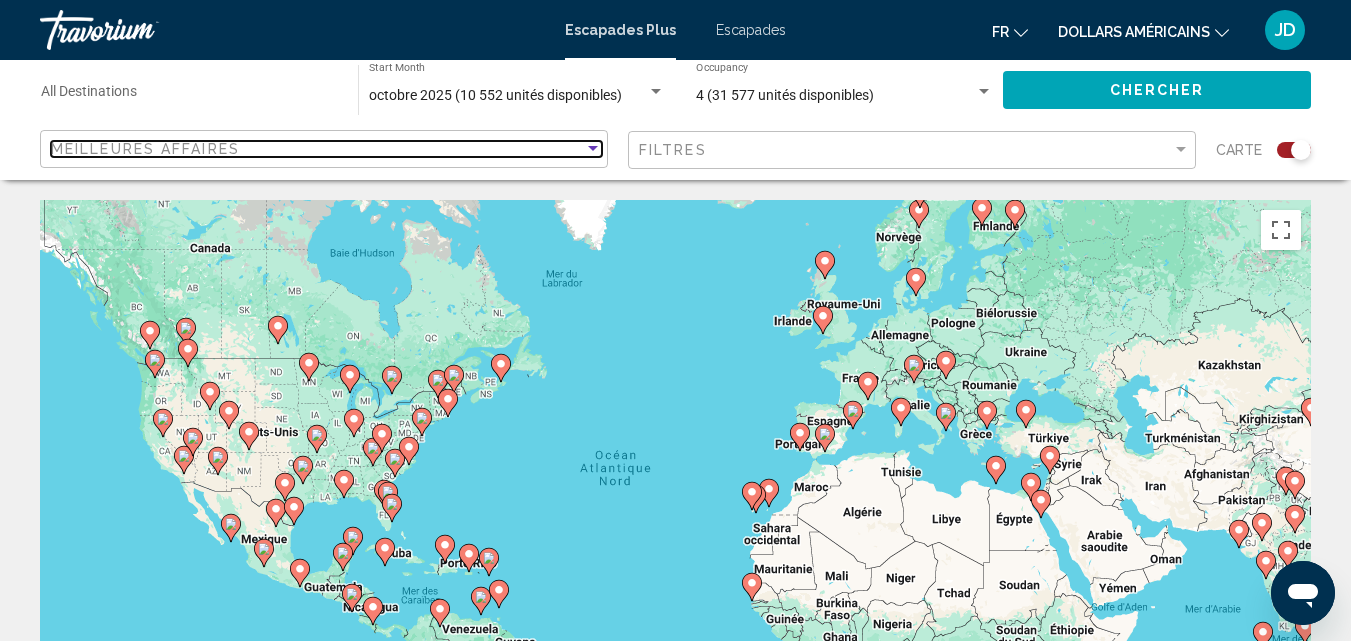 click at bounding box center [593, 149] 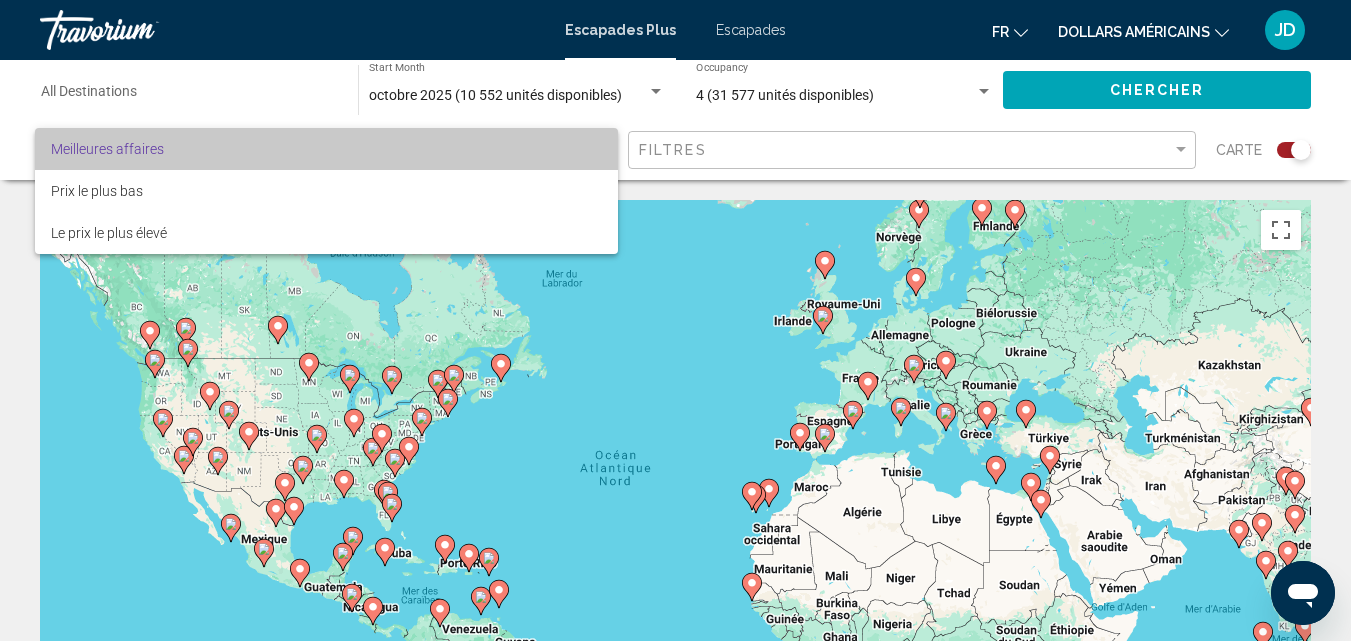 click on "Meilleures affaires" at bounding box center [326, 149] 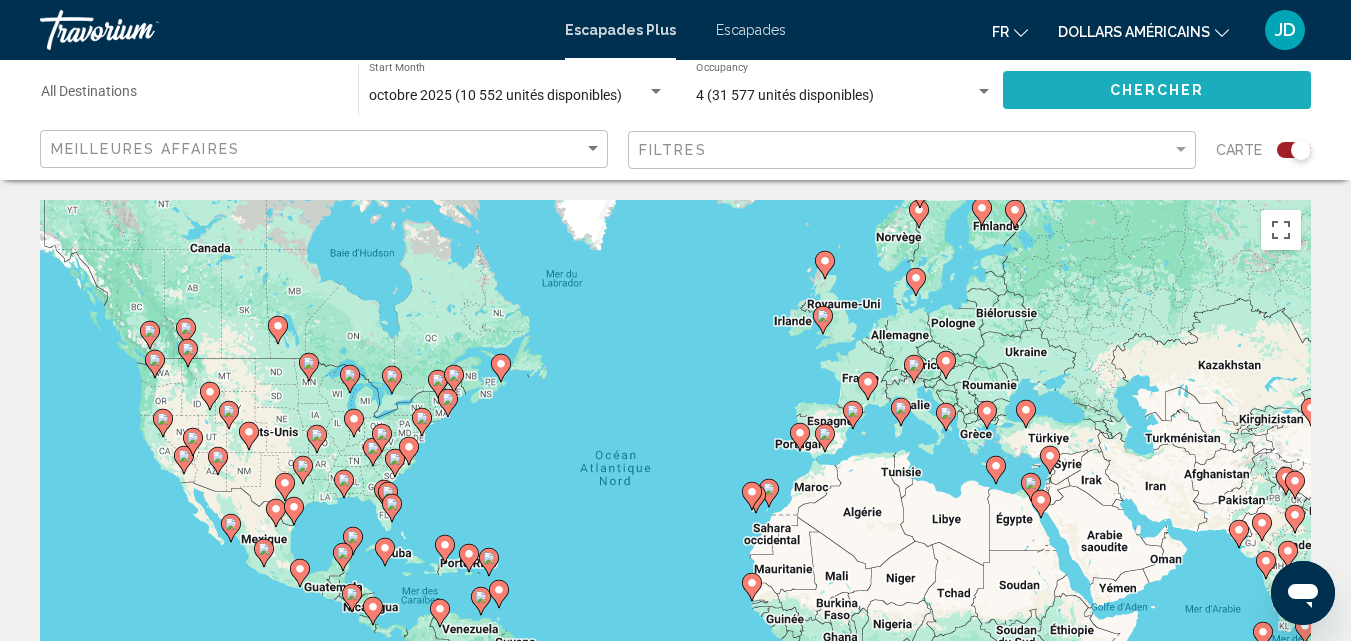 click on "Chercher" 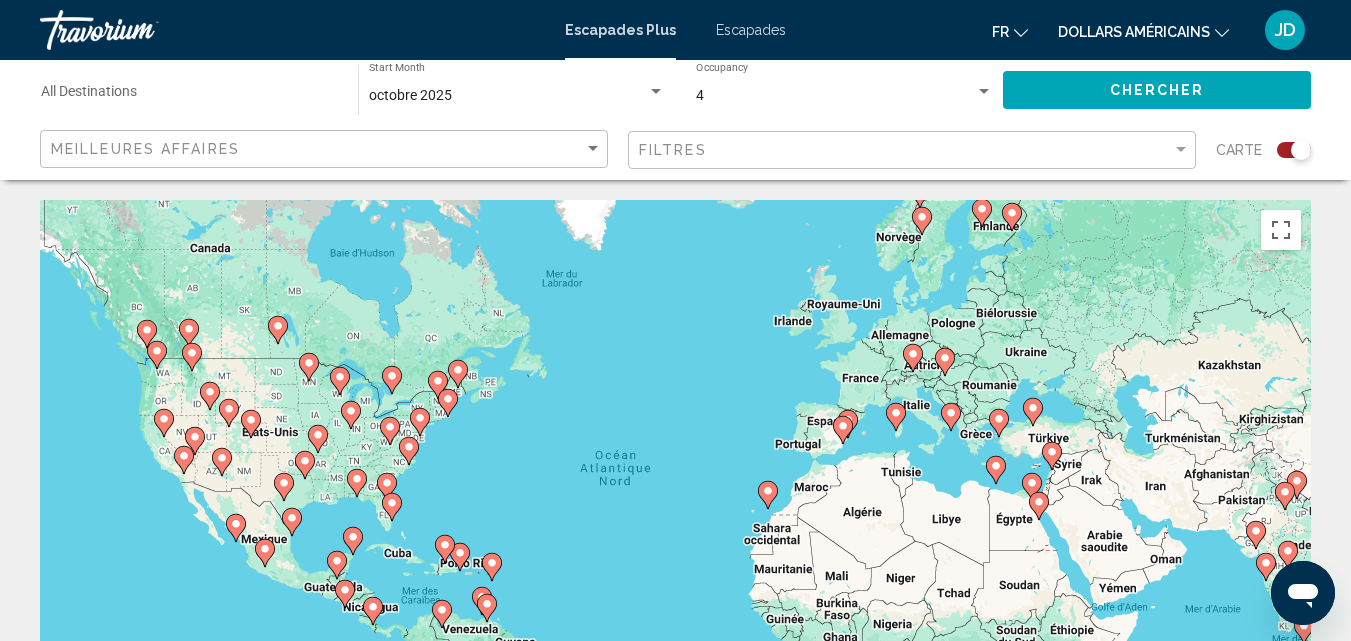 click 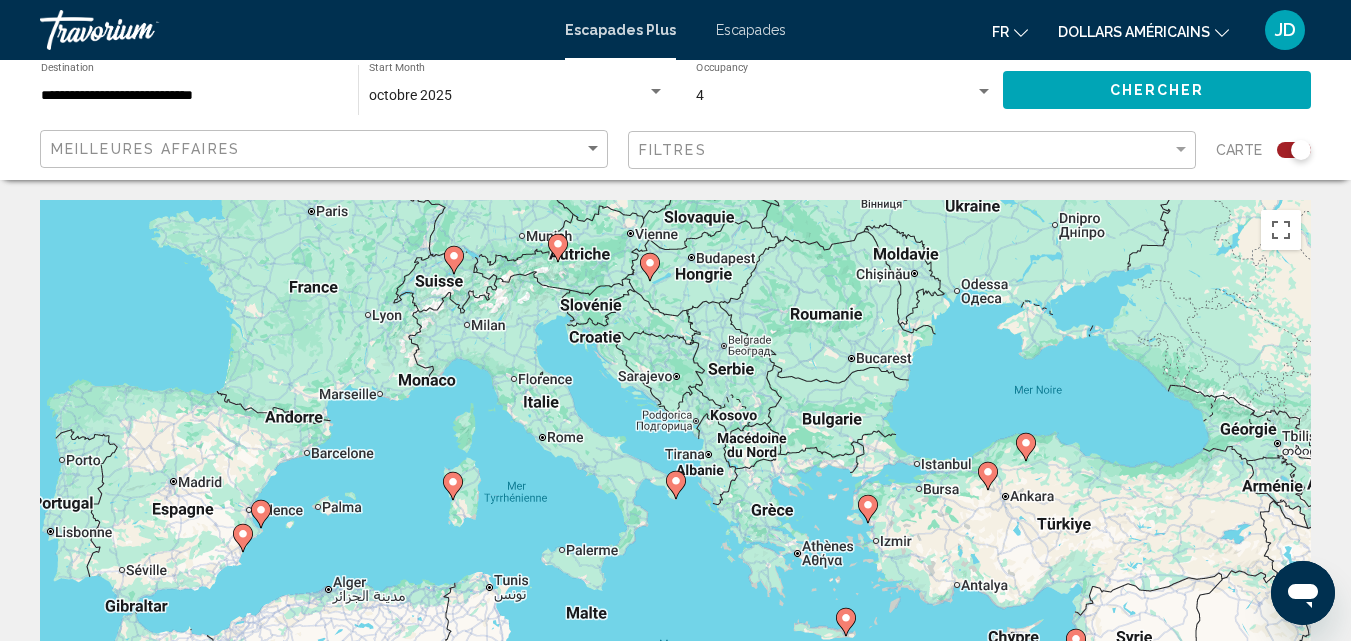 click 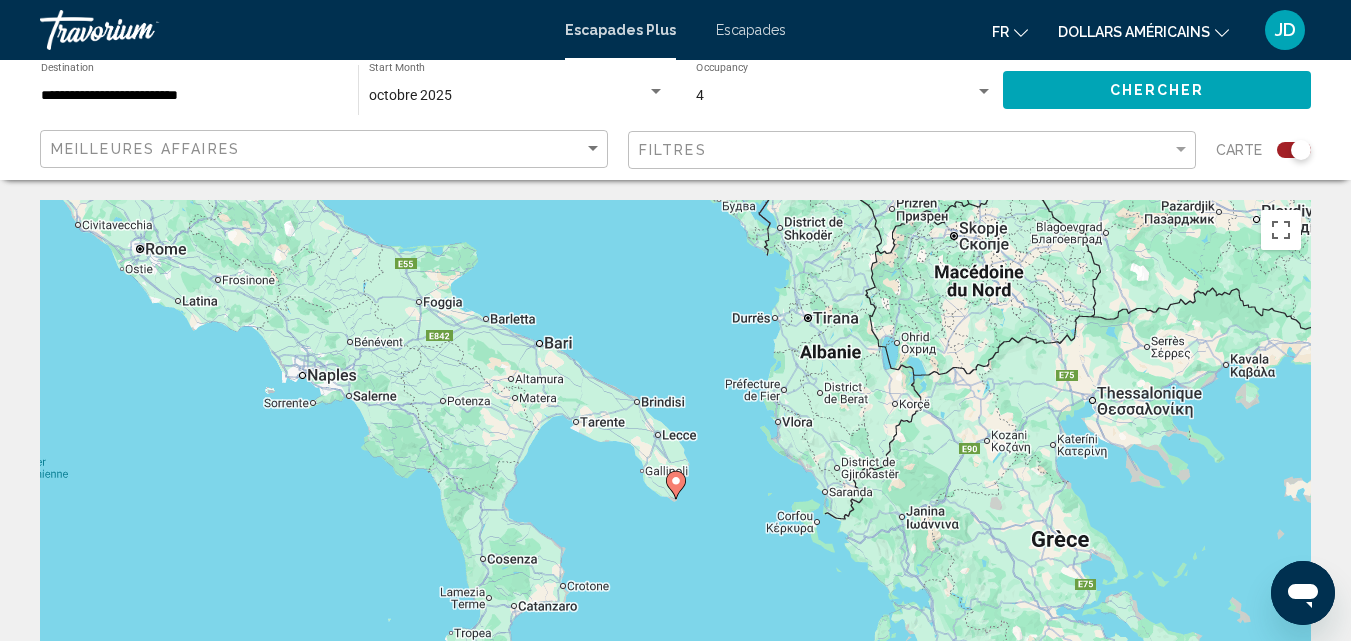 click 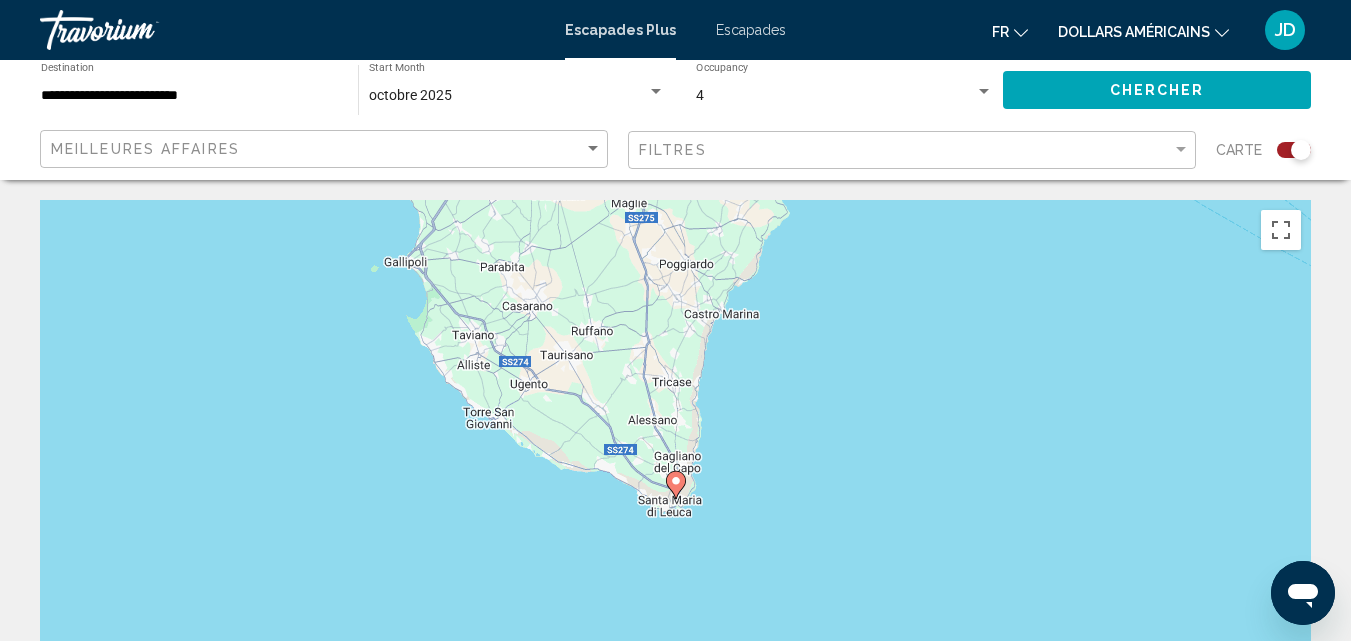click 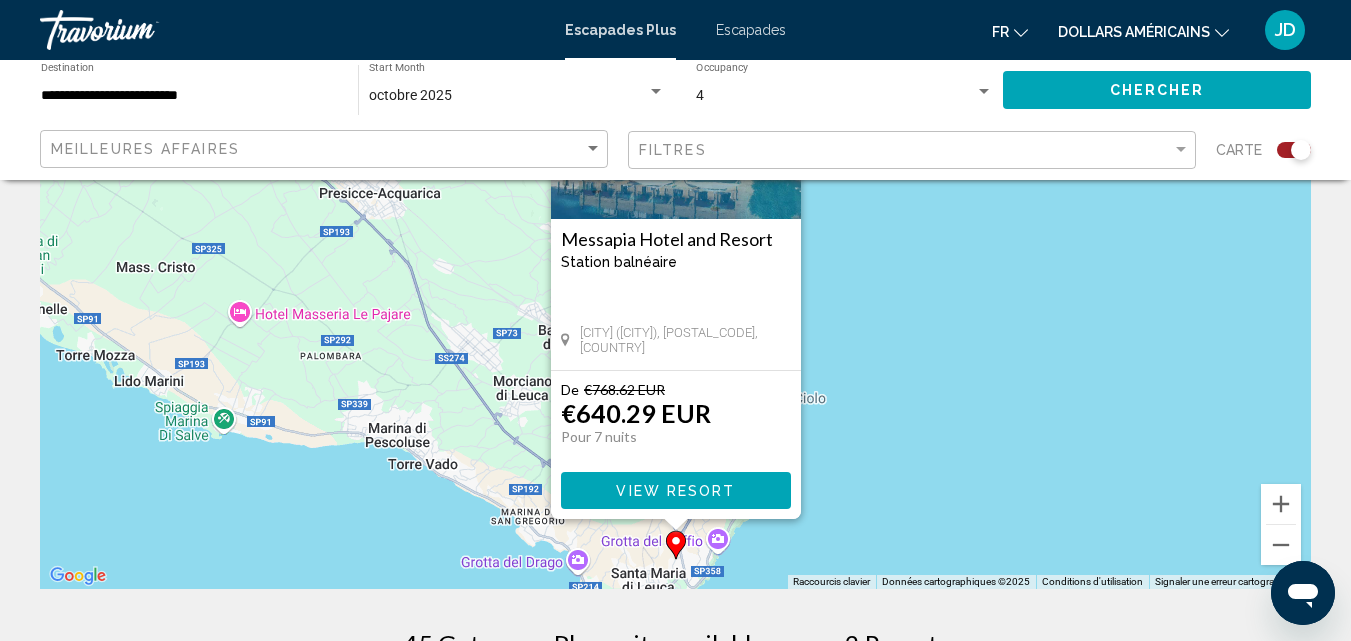 scroll, scrollTop: 201, scrollLeft: 0, axis: vertical 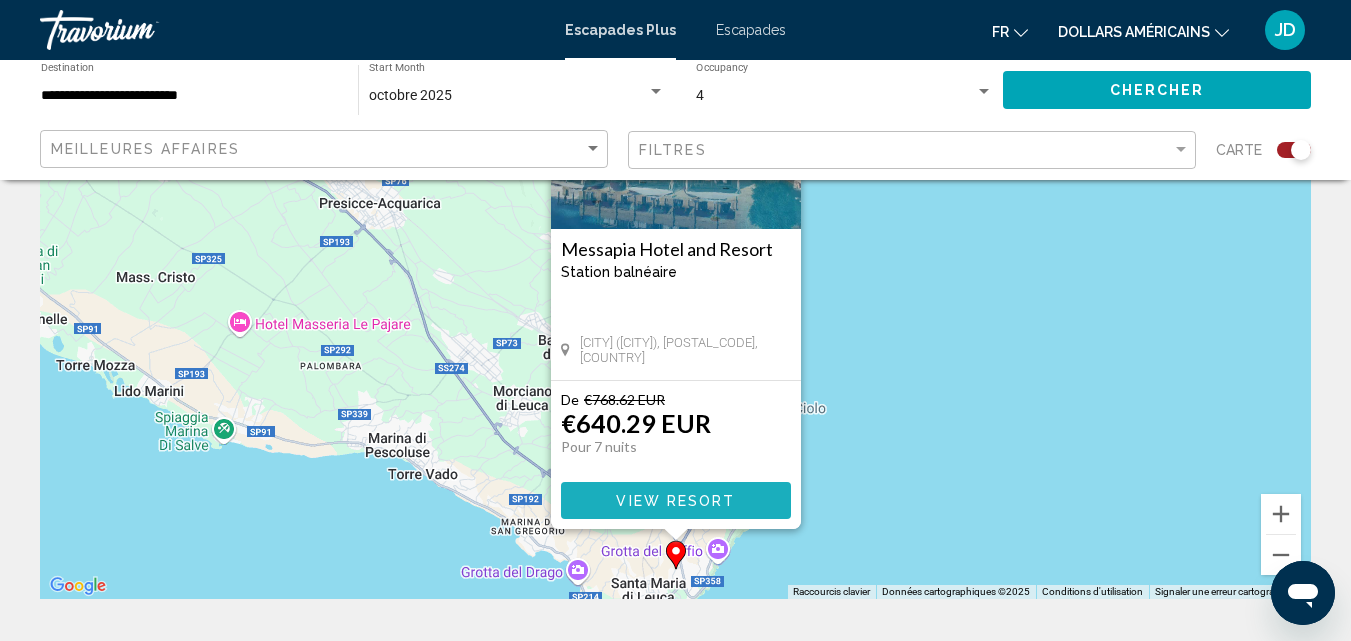 click on "View Resort" at bounding box center (675, 501) 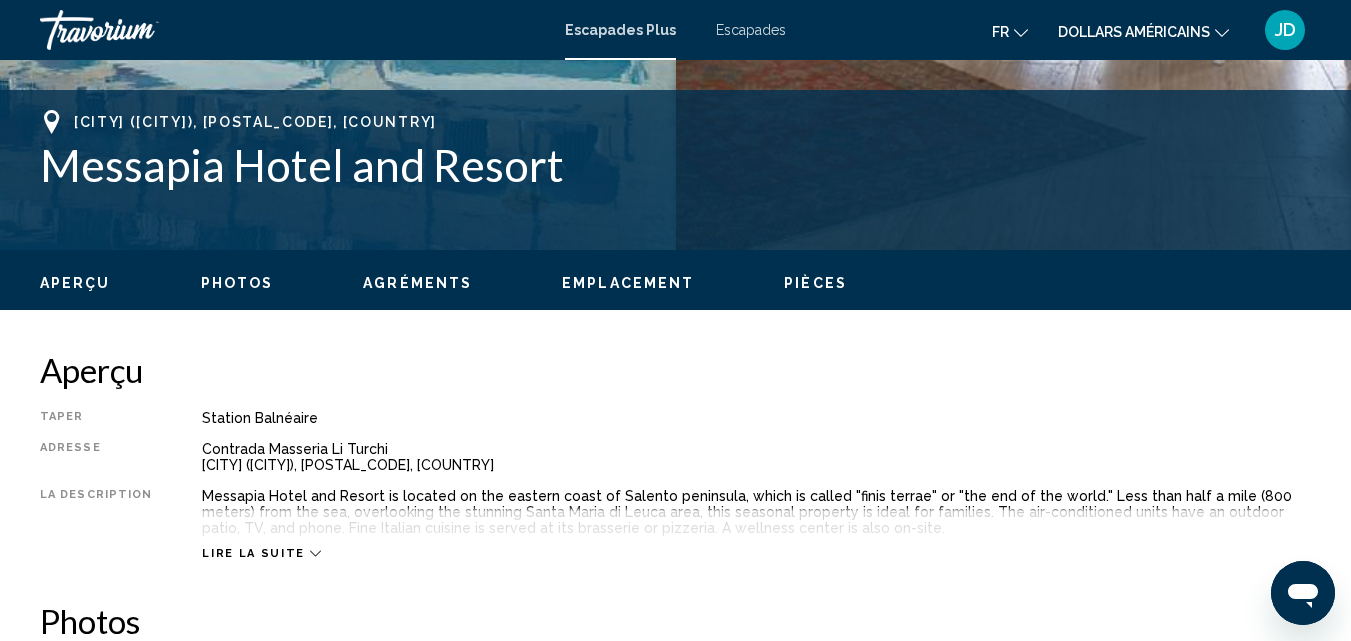 scroll, scrollTop: 817, scrollLeft: 0, axis: vertical 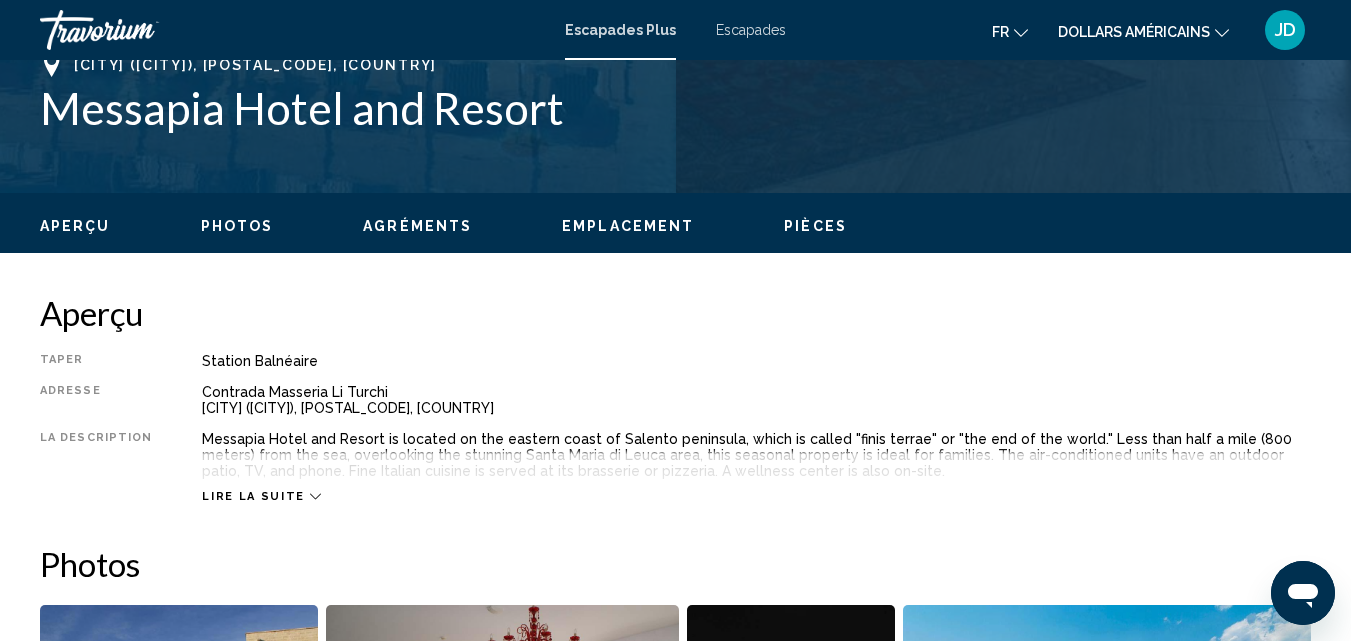 click 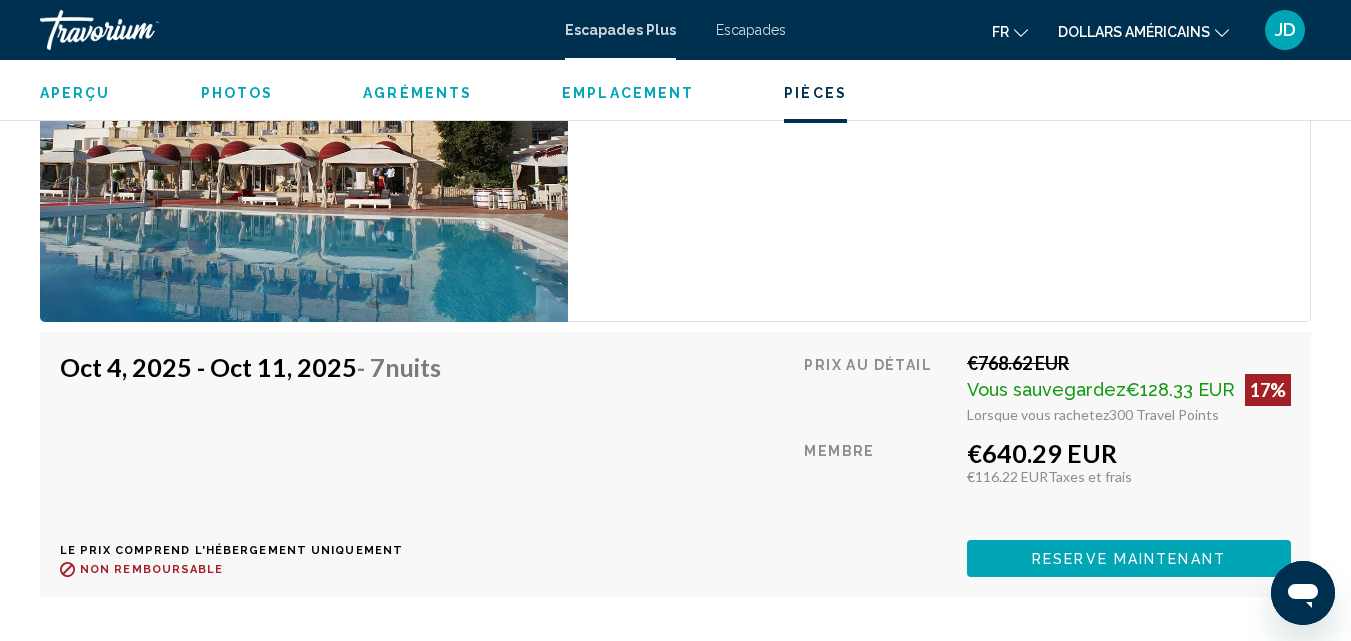 scroll, scrollTop: 3481, scrollLeft: 0, axis: vertical 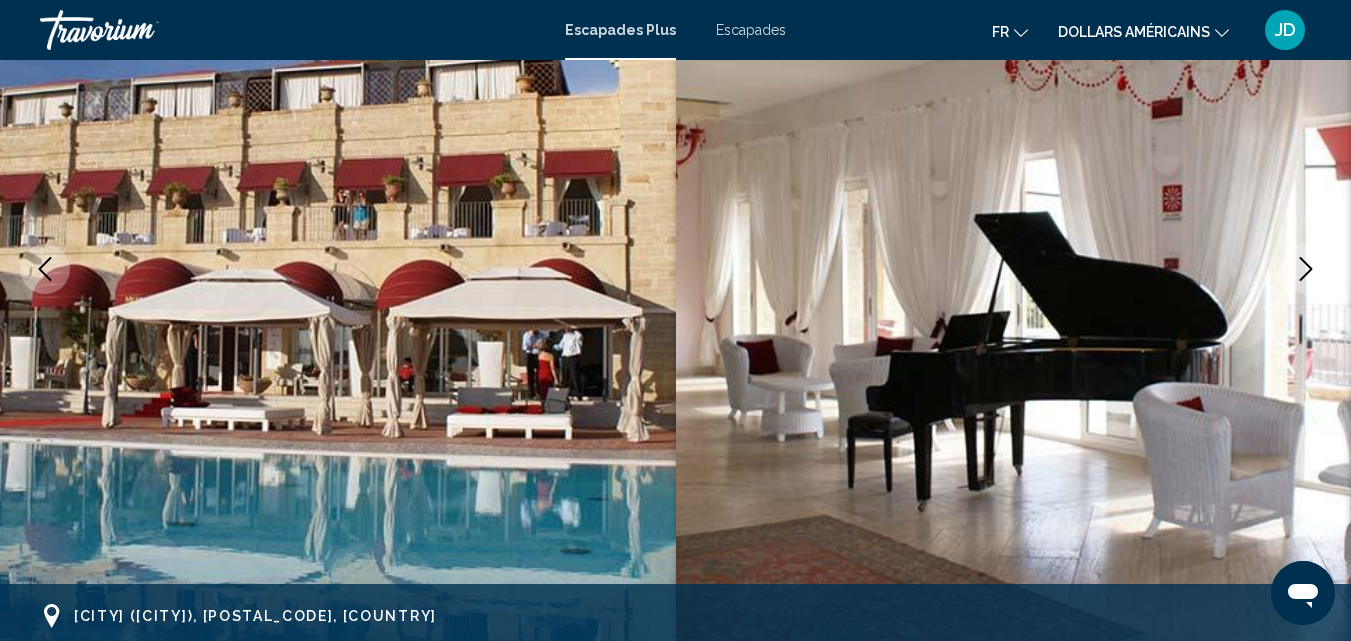 click at bounding box center [1014, 269] 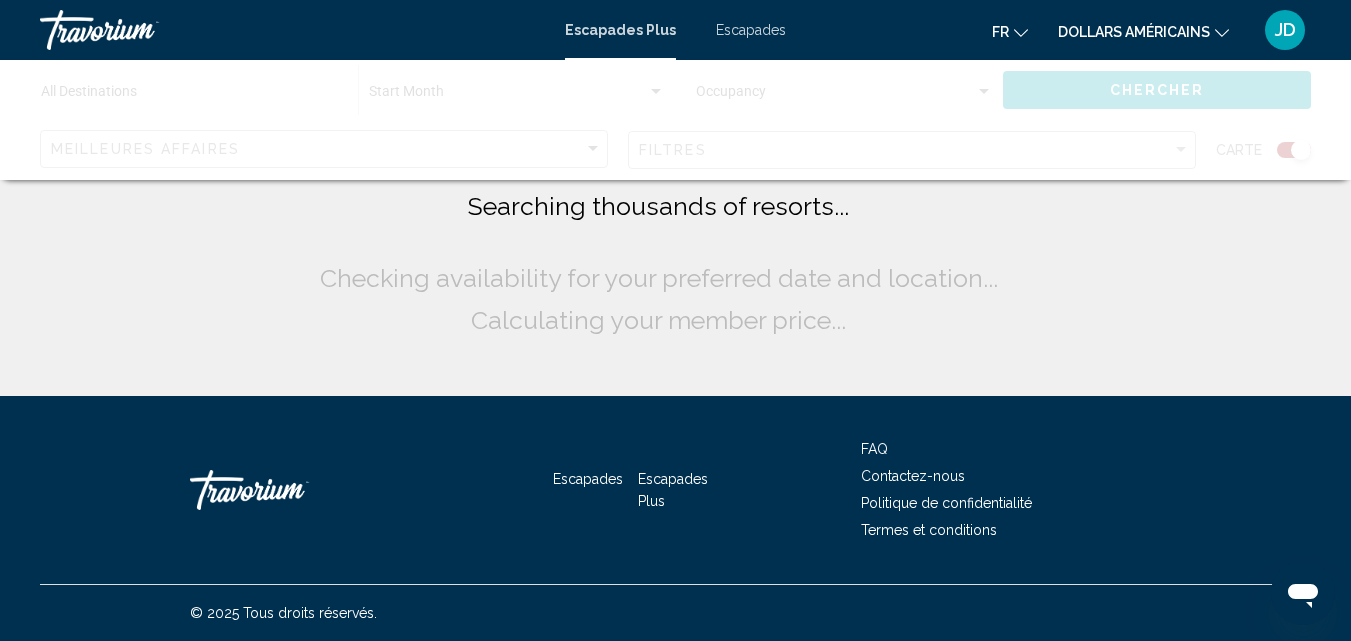 scroll, scrollTop: 0, scrollLeft: 0, axis: both 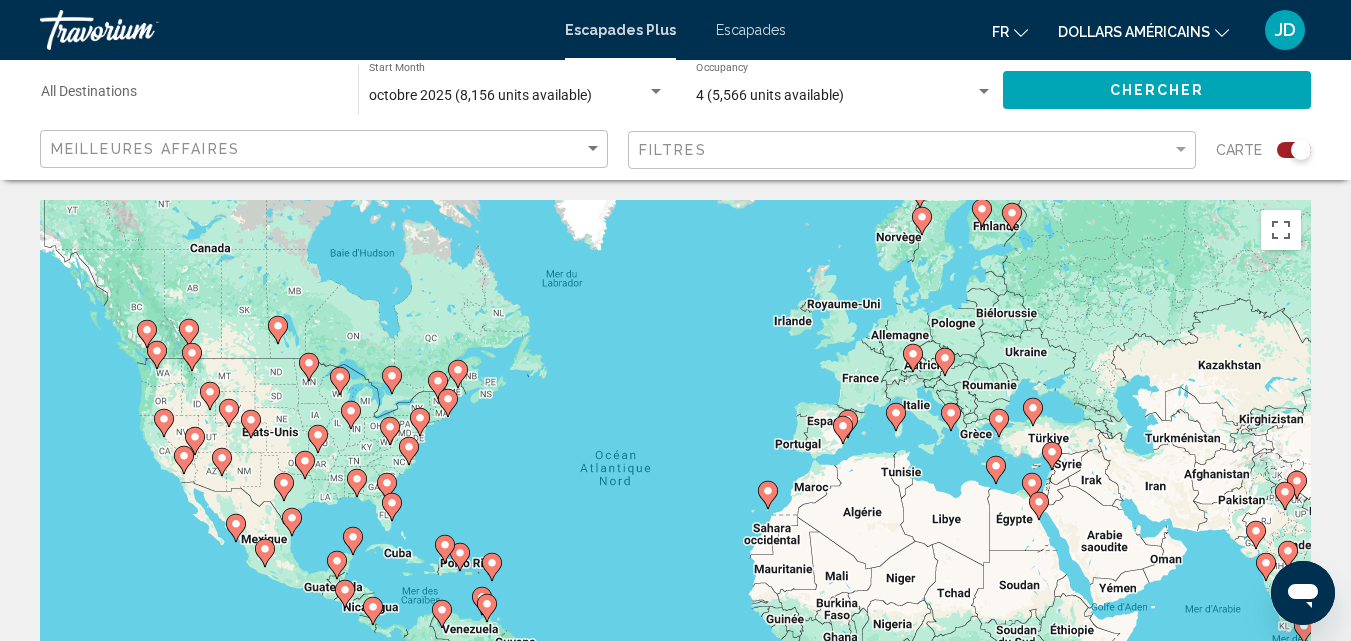 click 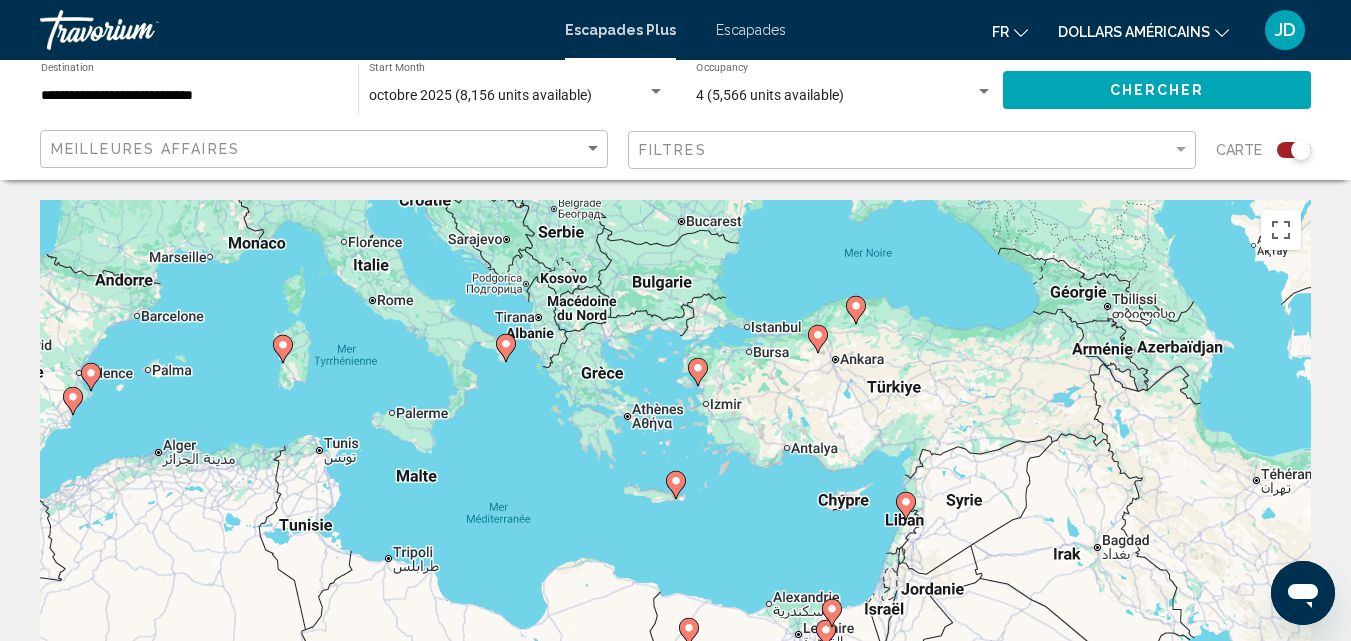 click 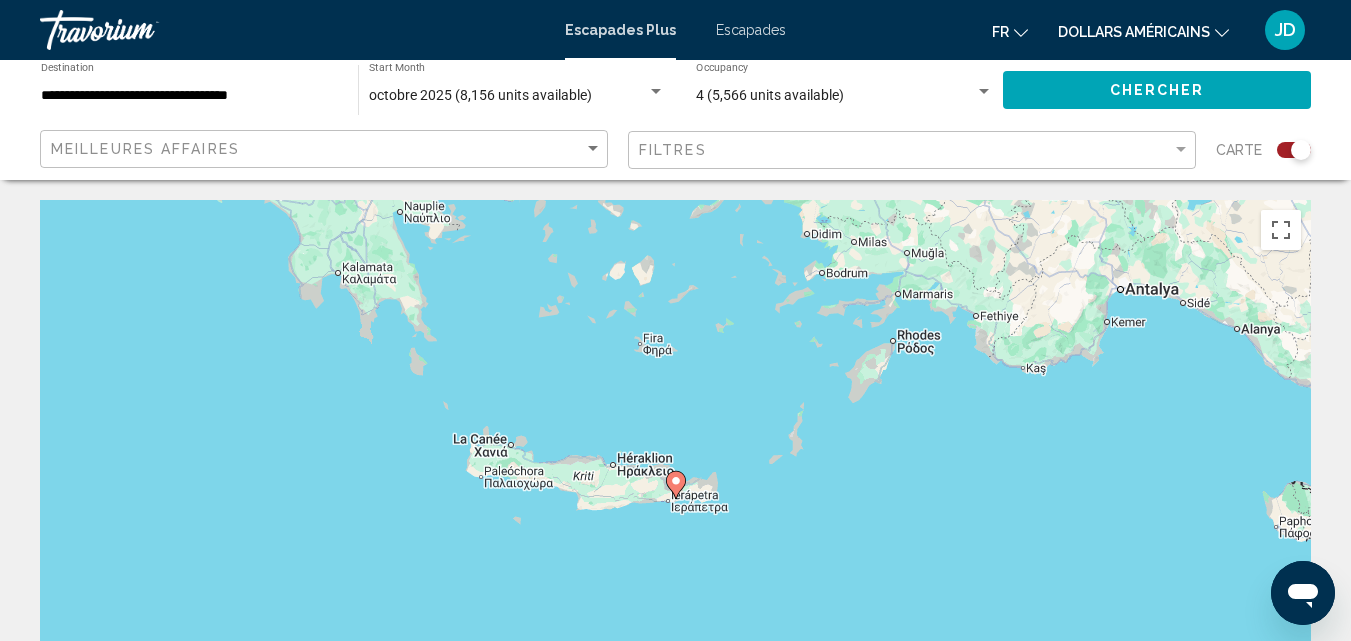 click 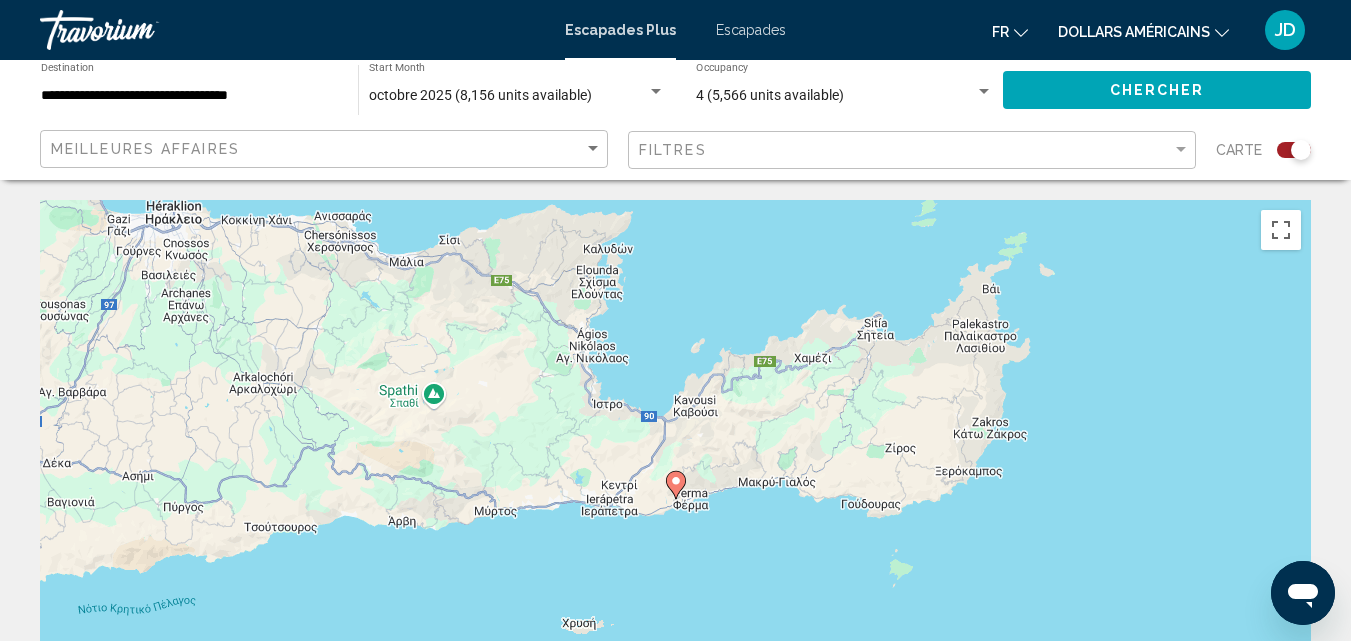 click 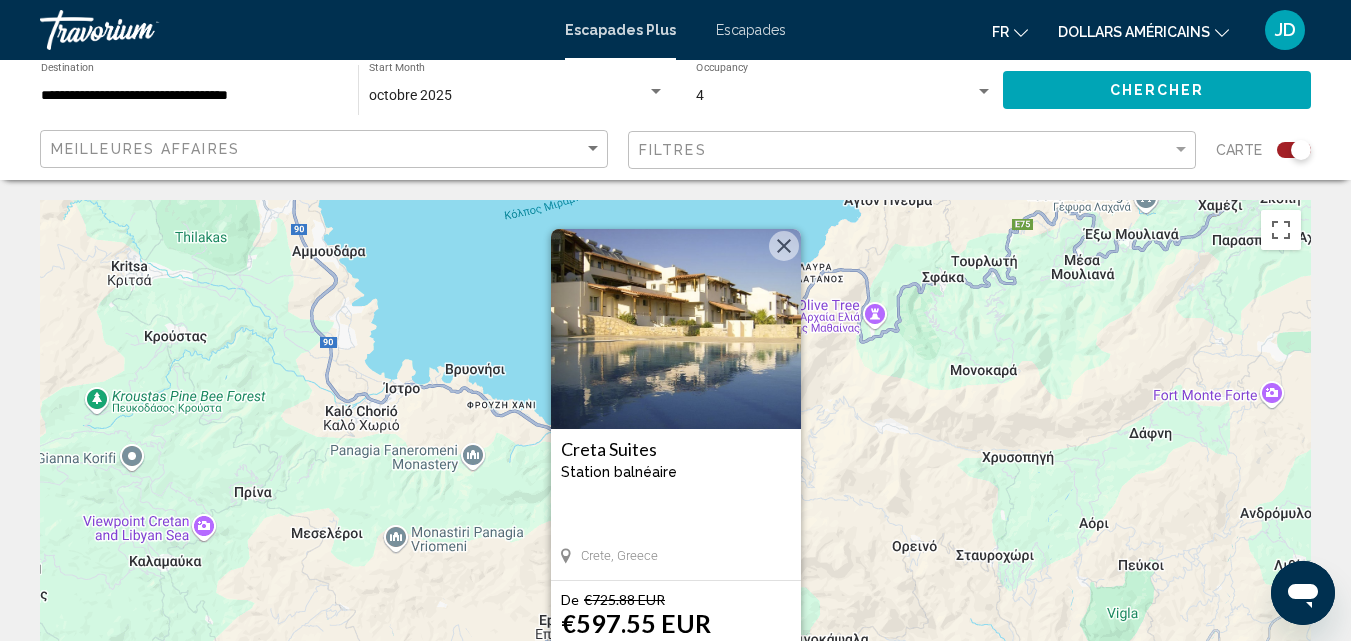 scroll, scrollTop: 560, scrollLeft: 0, axis: vertical 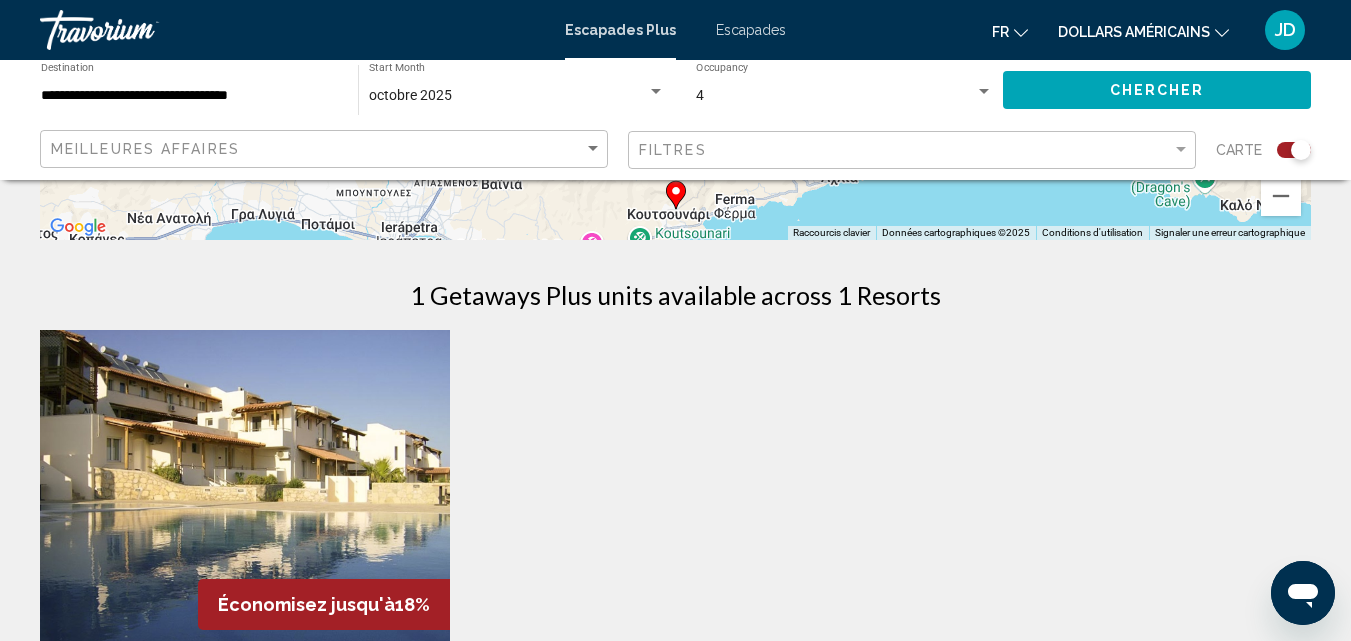 click on "← Déplacement vers la gauche → Déplacement vers la droite ↑ Déplacement vers le haut ↓ Déplacement vers le bas + Zoom avant - Zoom arrière Accueil Déplacement de 75 % vers la gauche Fin Déplacement de 75 % vers la droite Page précédente Déplacement de 75 % vers le haut Page suivante Déplacement de 75 % vers le bas Pour activer le glissement avec le clavier, appuyez sur Alt+Entrée. Une fois ce mode activé, utilisez les touches fléchées pour déplacer le repère. Pour valider le déplacement, appuyez sur Entrée. Pour annuler, appuyez sur Échap.  Creta Suites  Station balnéaire  -  Ceci est une station d'adultes seulement
Crete, Greece  De €725.88 EUR €597.55 EUR  Pour 7 nuits Vous sauvegardez  €128.33 EUR  View Resort Raccourcis clavier Données cartographiques Données cartographiques ©2025 Données cartographiques ©2025 2 km  Cliquez pour basculer entre les unités métriques et impériales Conditions d'utilisation Économisez jusqu'à  18%   -" at bounding box center [675, 350] 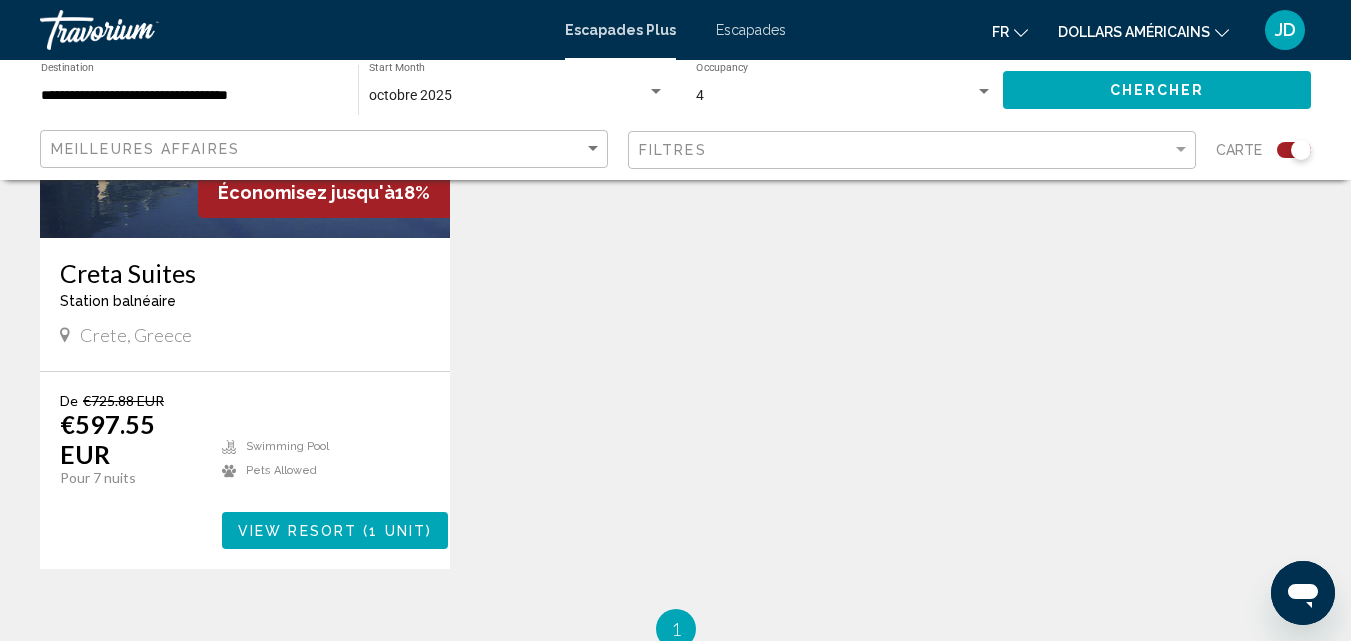 scroll, scrollTop: 969, scrollLeft: 0, axis: vertical 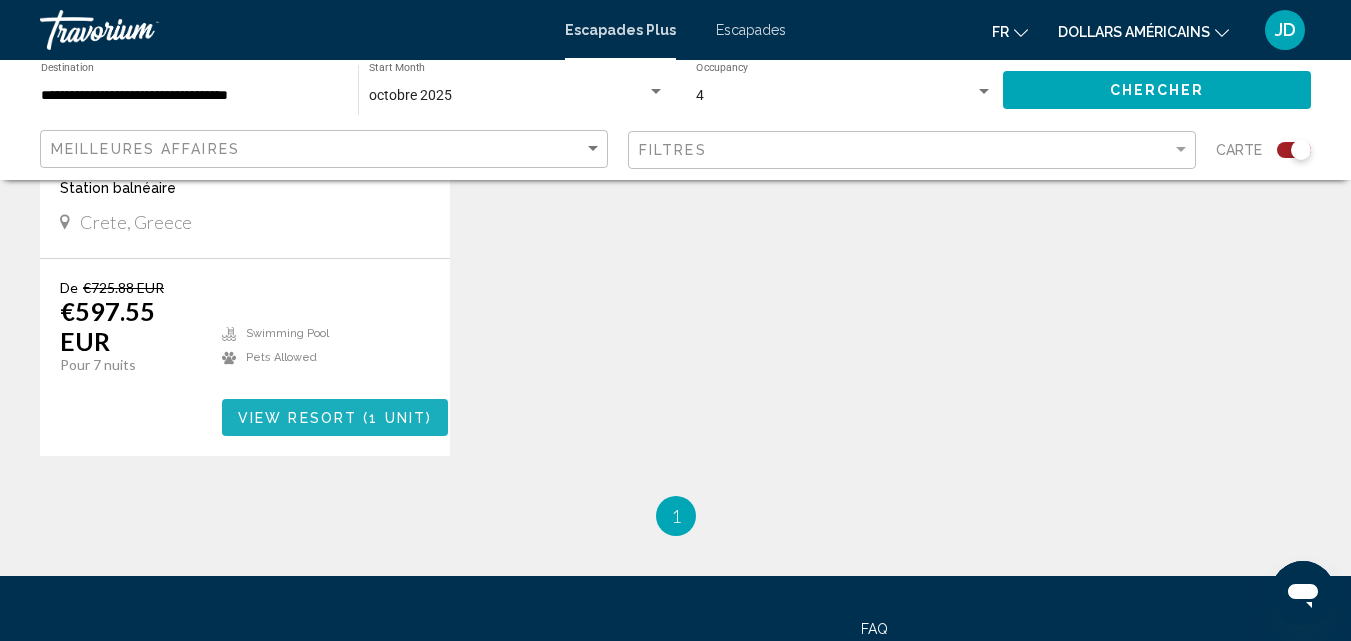 click on "View Resort" at bounding box center [297, 418] 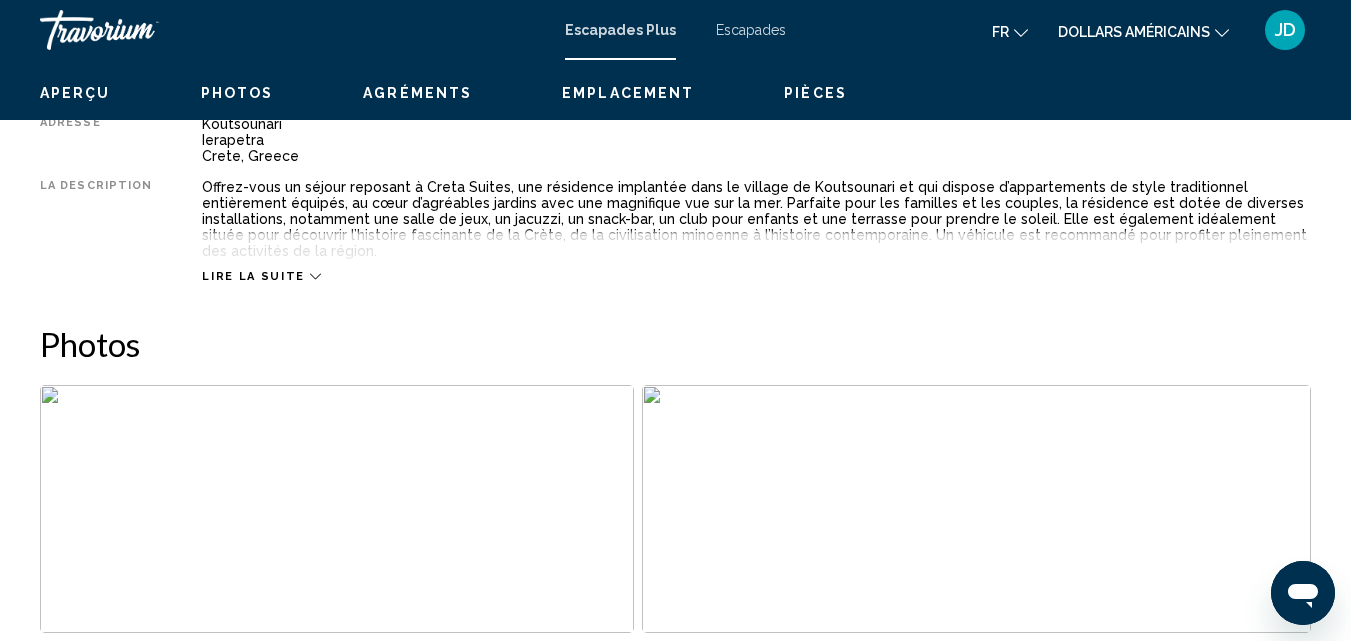 scroll, scrollTop: 215, scrollLeft: 0, axis: vertical 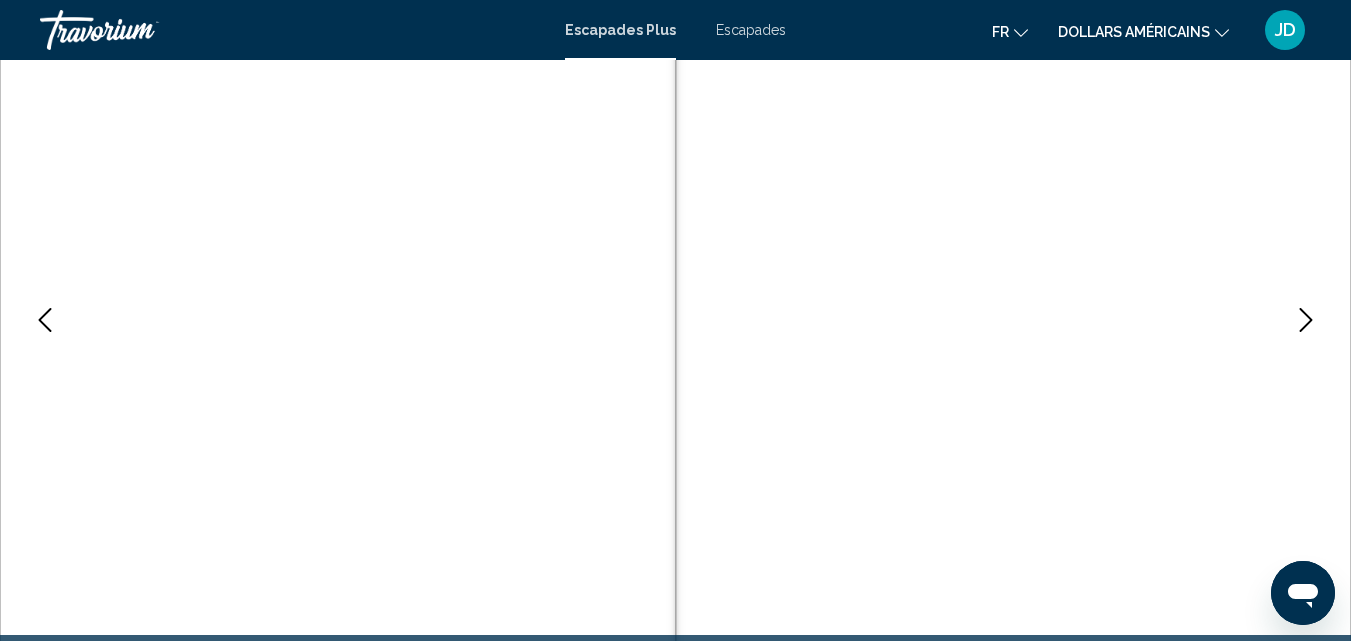 click 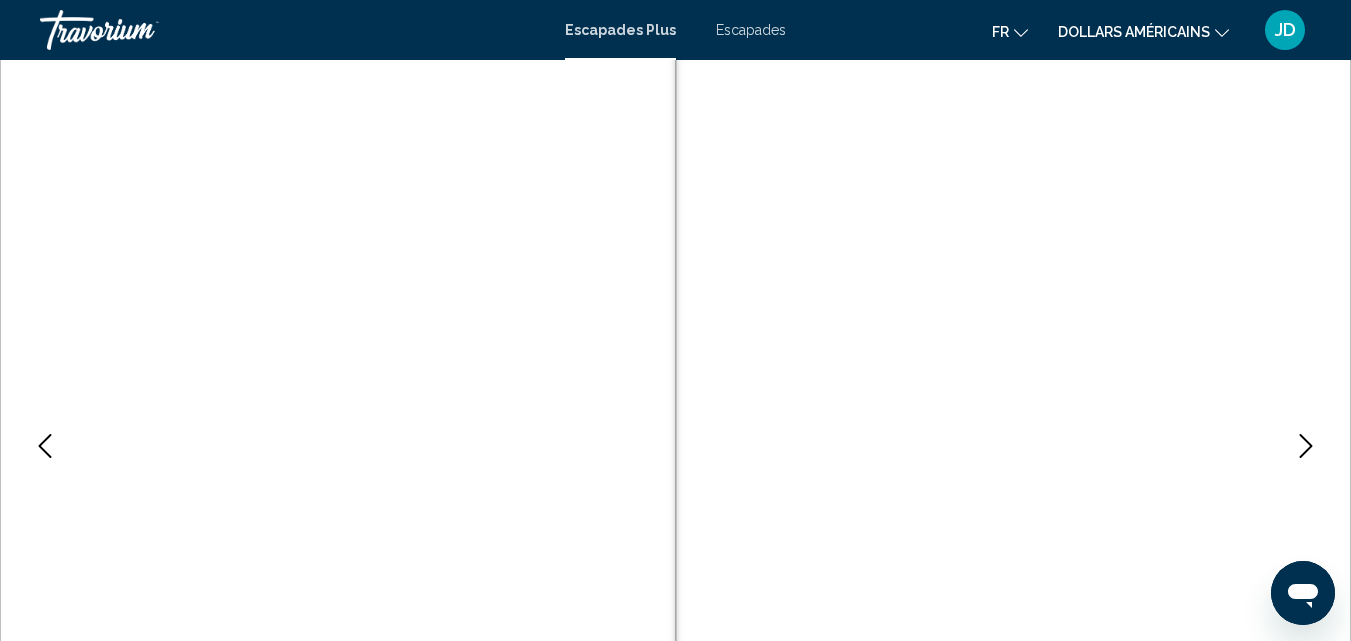 scroll, scrollTop: 0, scrollLeft: 0, axis: both 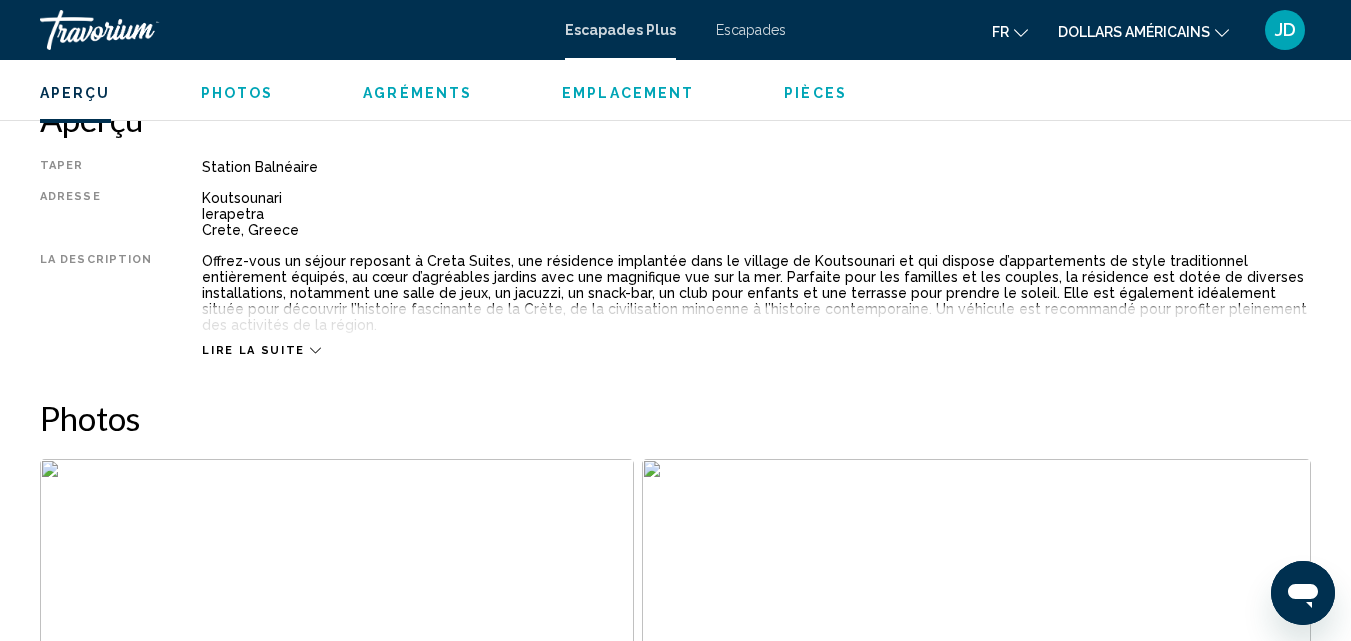 click on "Lire la suite" at bounding box center (253, 350) 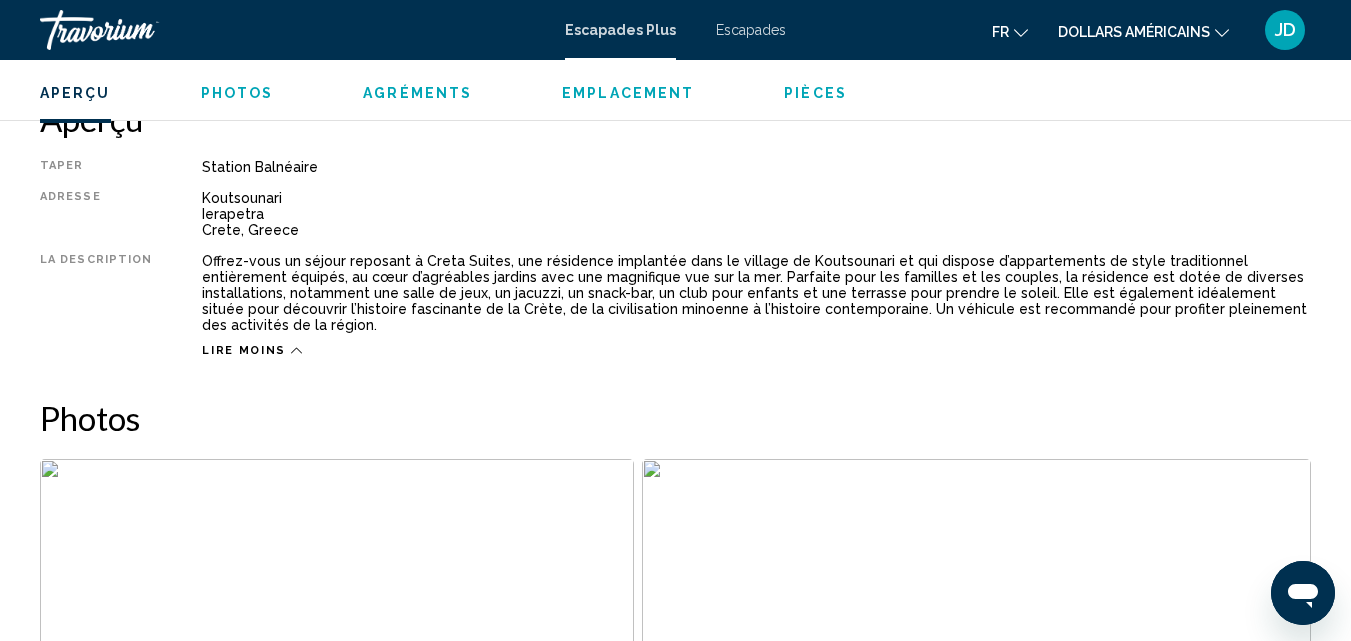 click at bounding box center (337, 583) 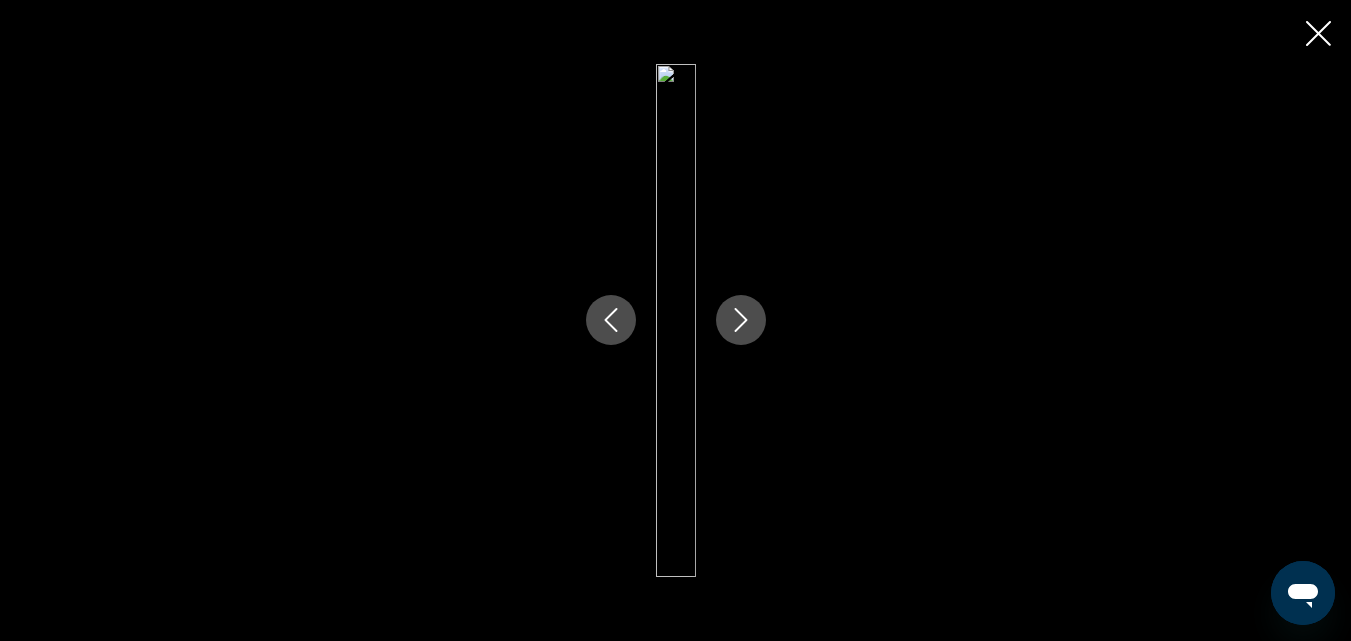 click 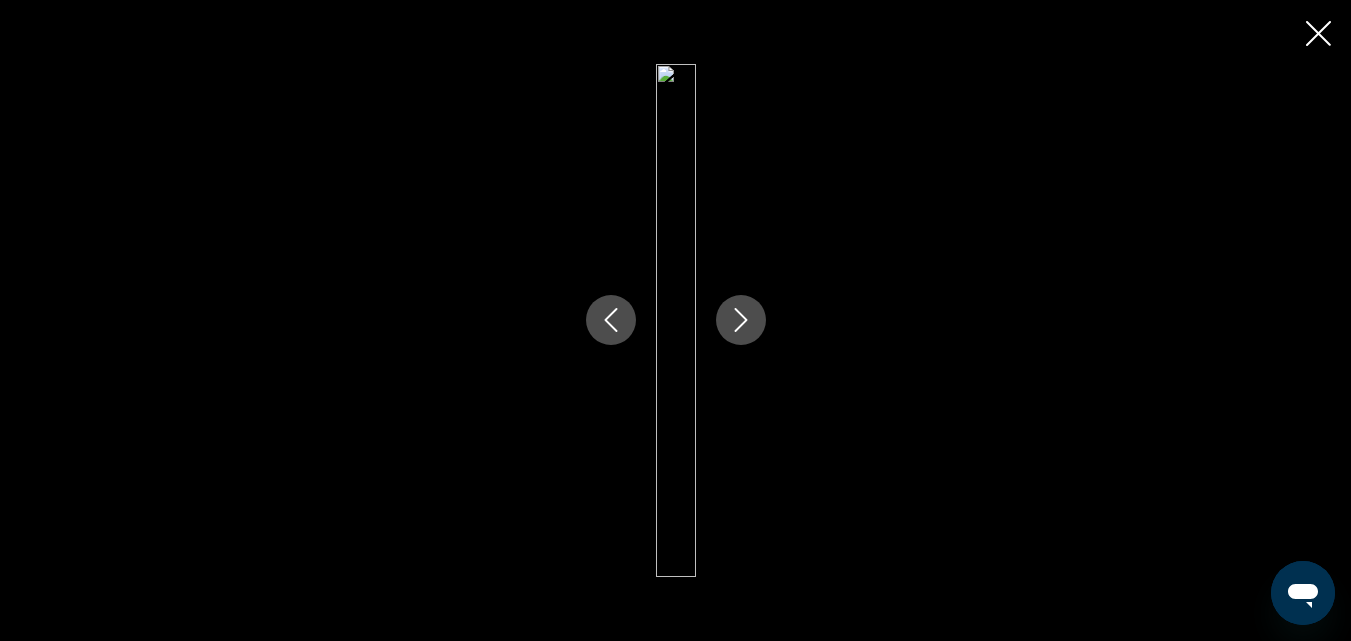 click 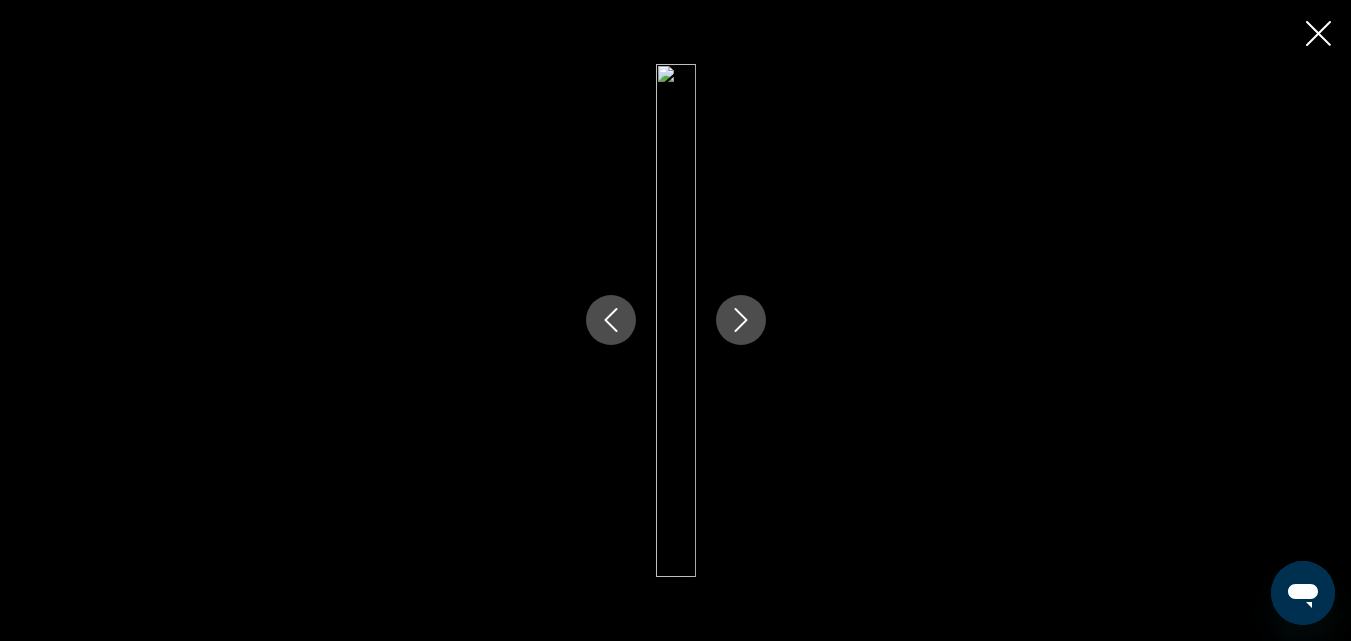 click 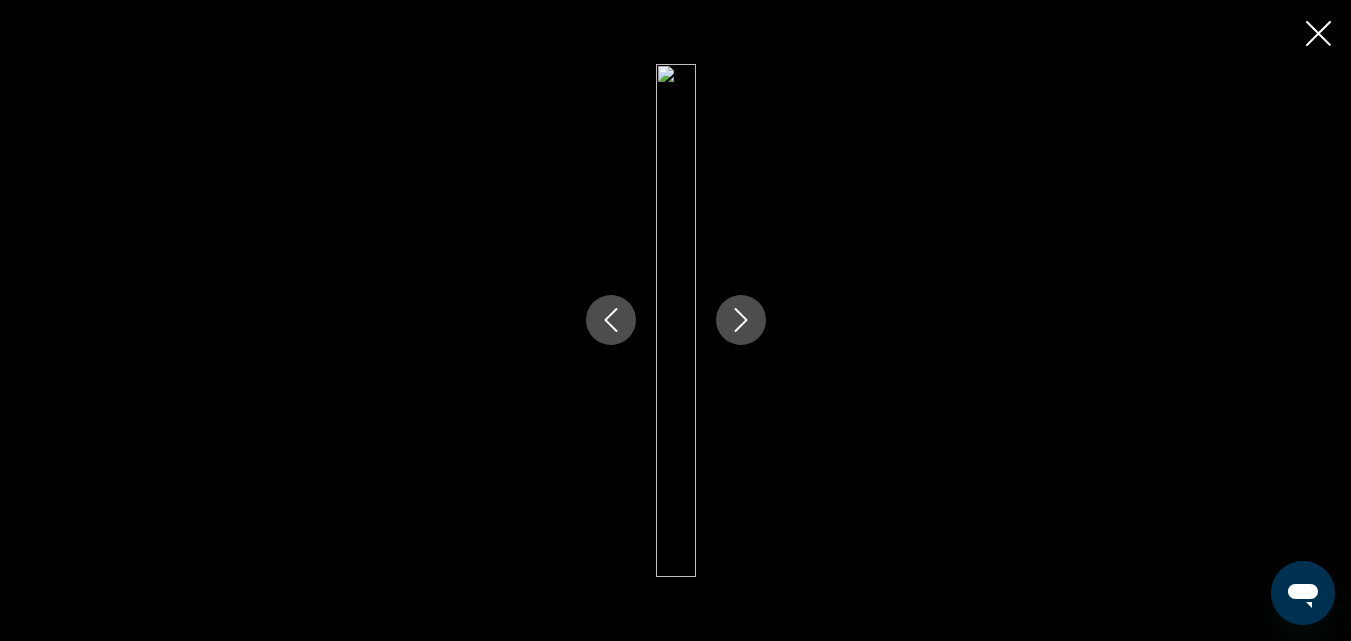 click 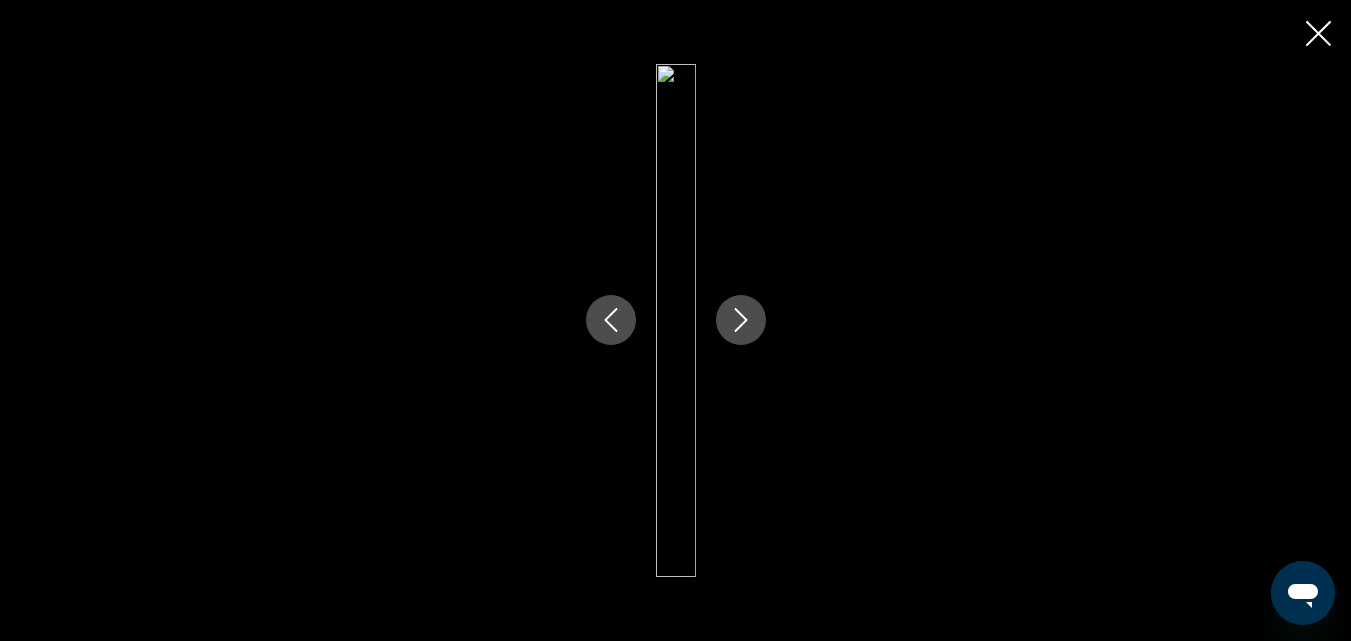 click 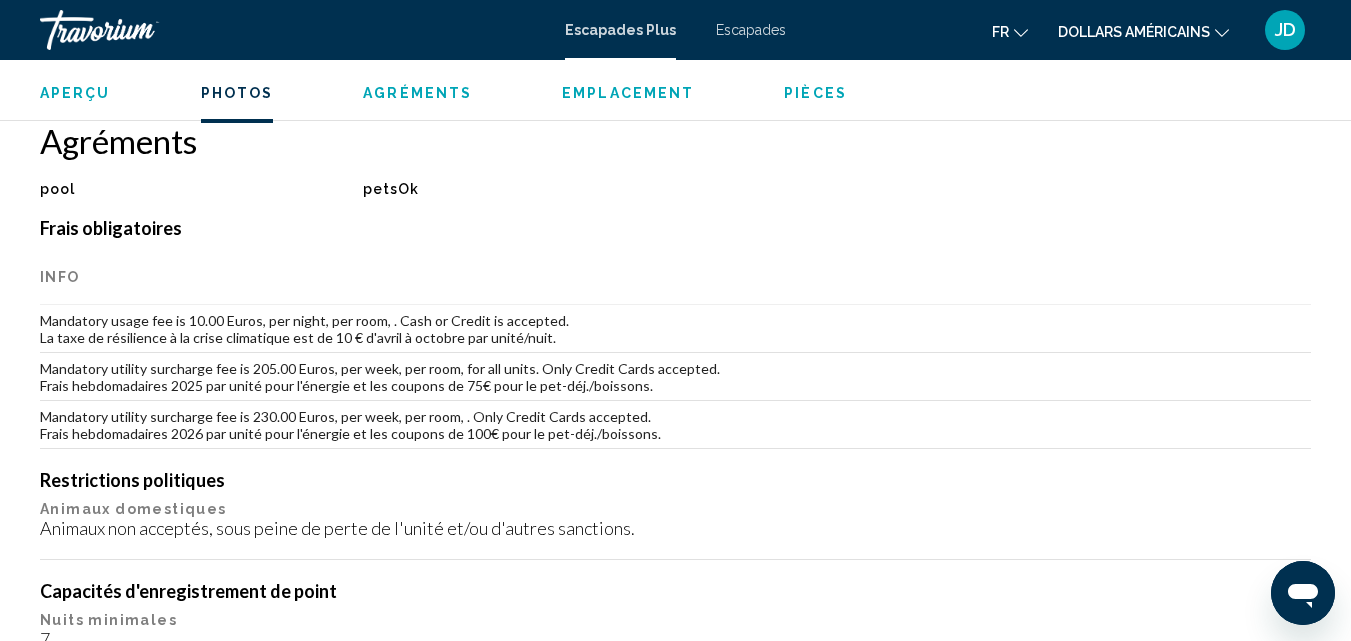 scroll, scrollTop: 1661, scrollLeft: 0, axis: vertical 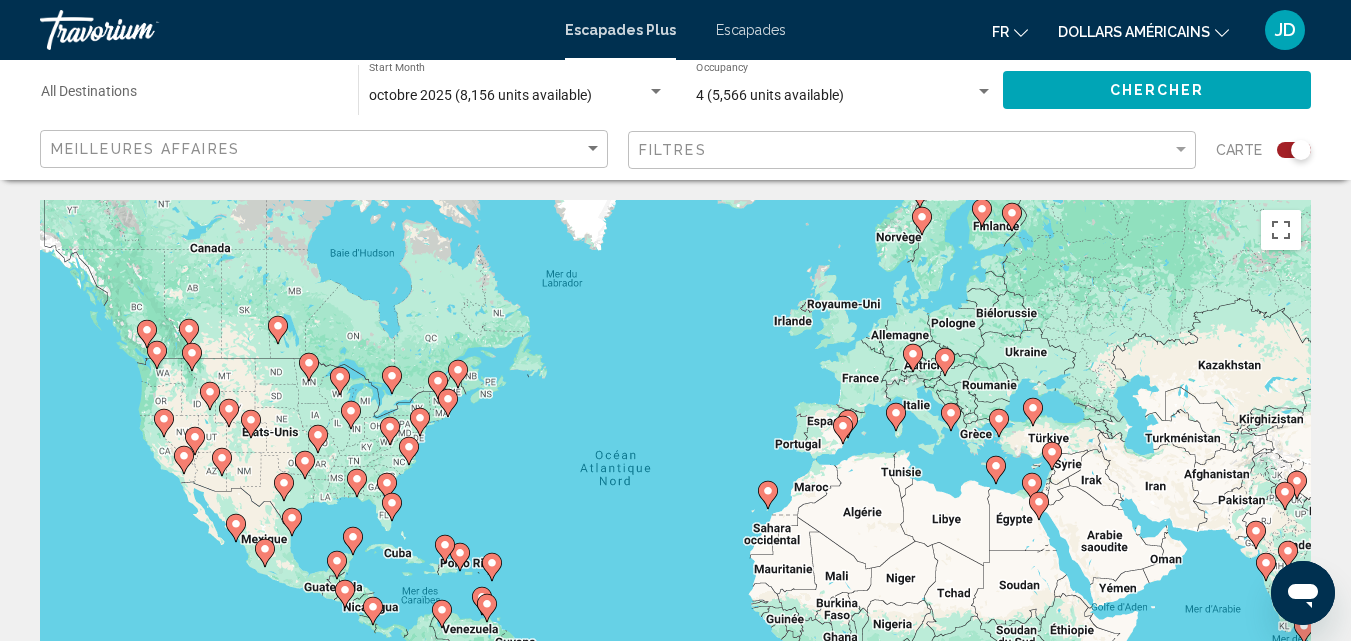 click 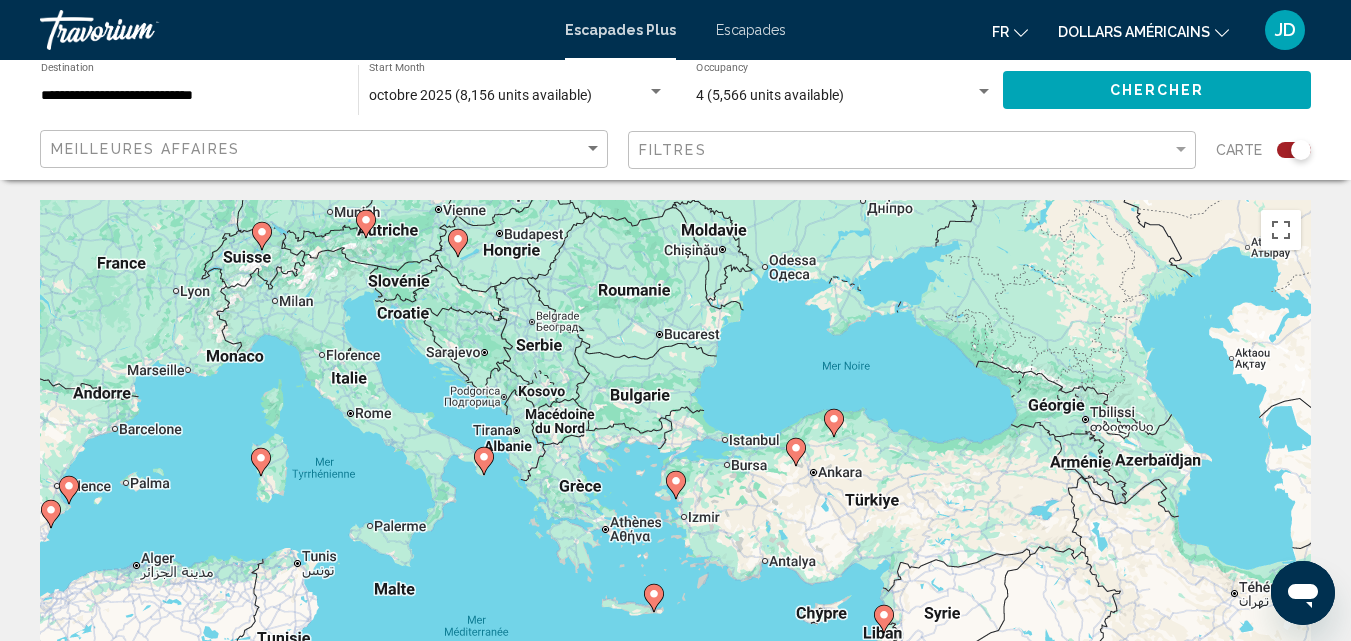 click 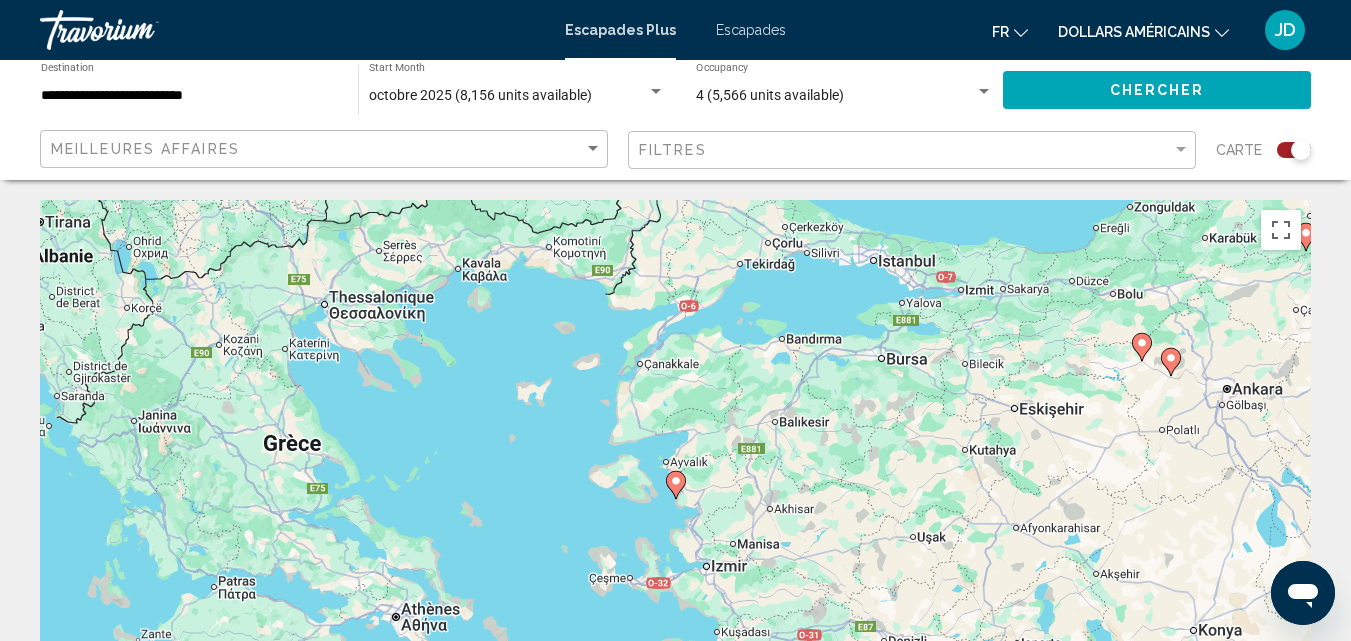 click 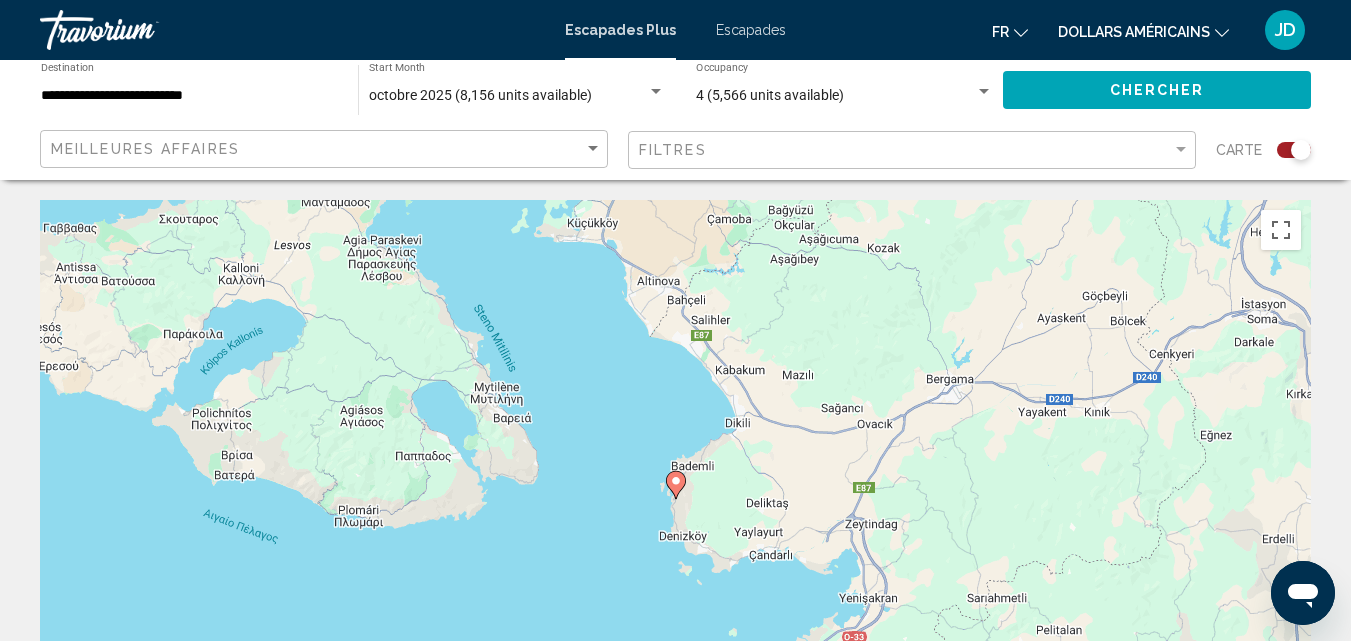 click 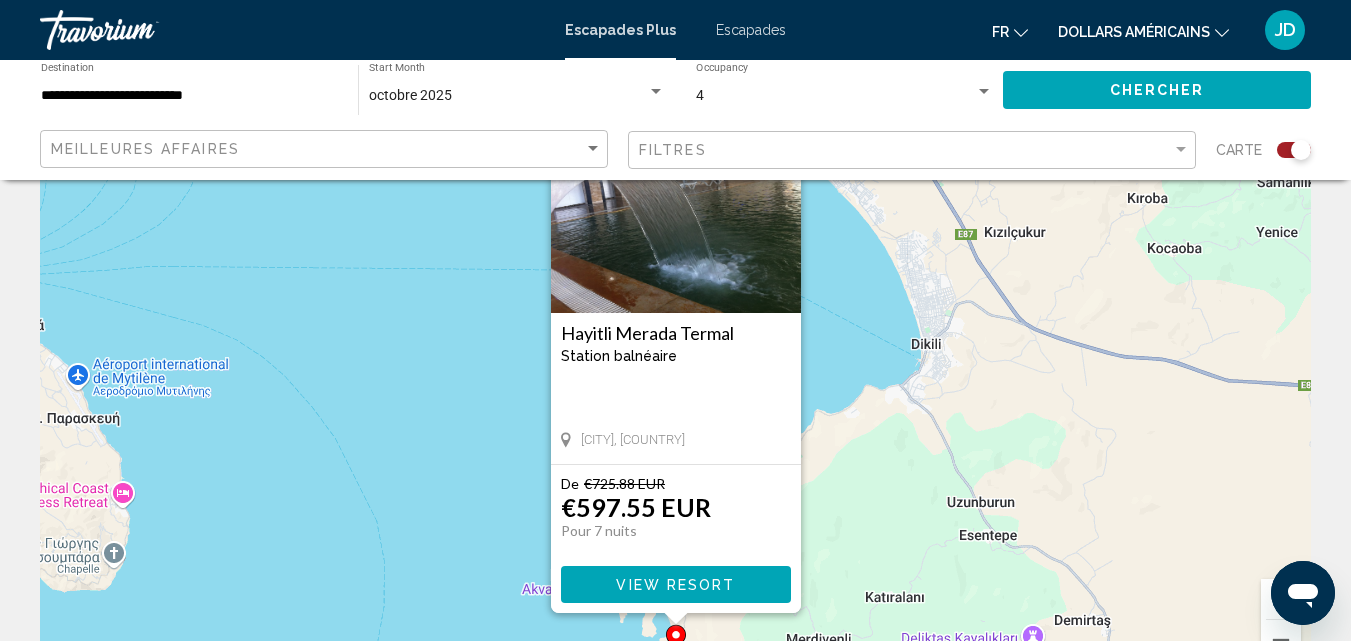 scroll, scrollTop: 150, scrollLeft: 0, axis: vertical 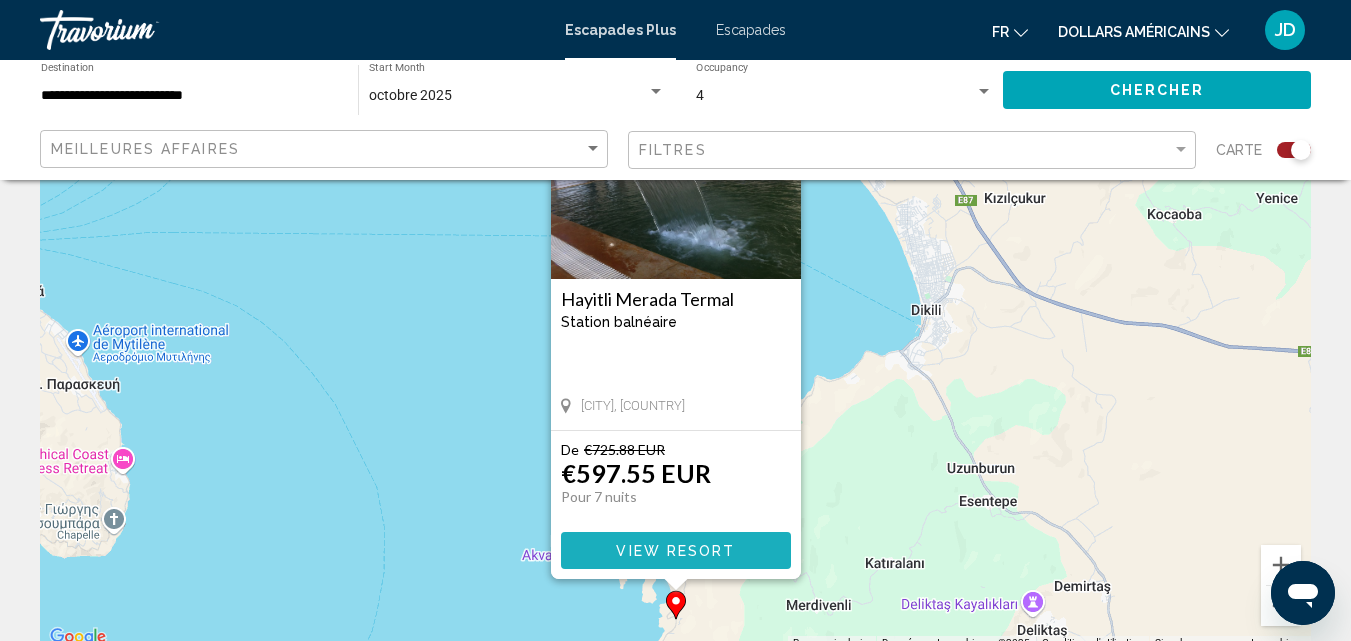 click on "View Resort" at bounding box center (675, 551) 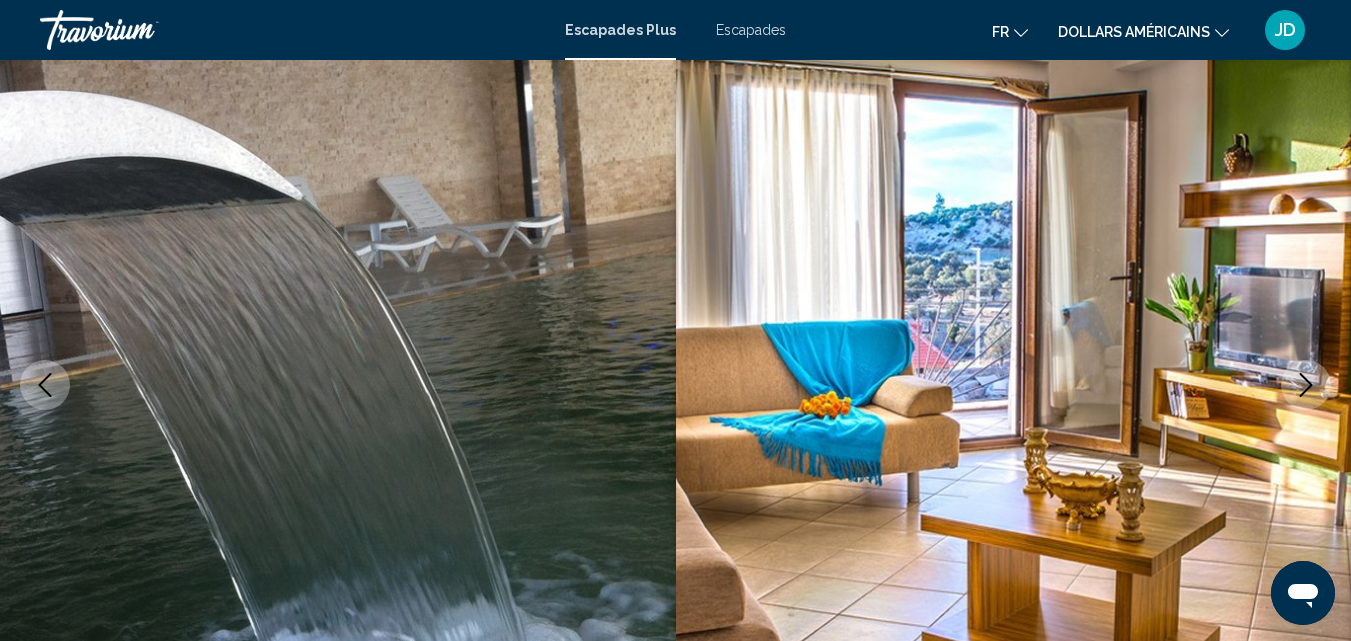 scroll, scrollTop: 215, scrollLeft: 0, axis: vertical 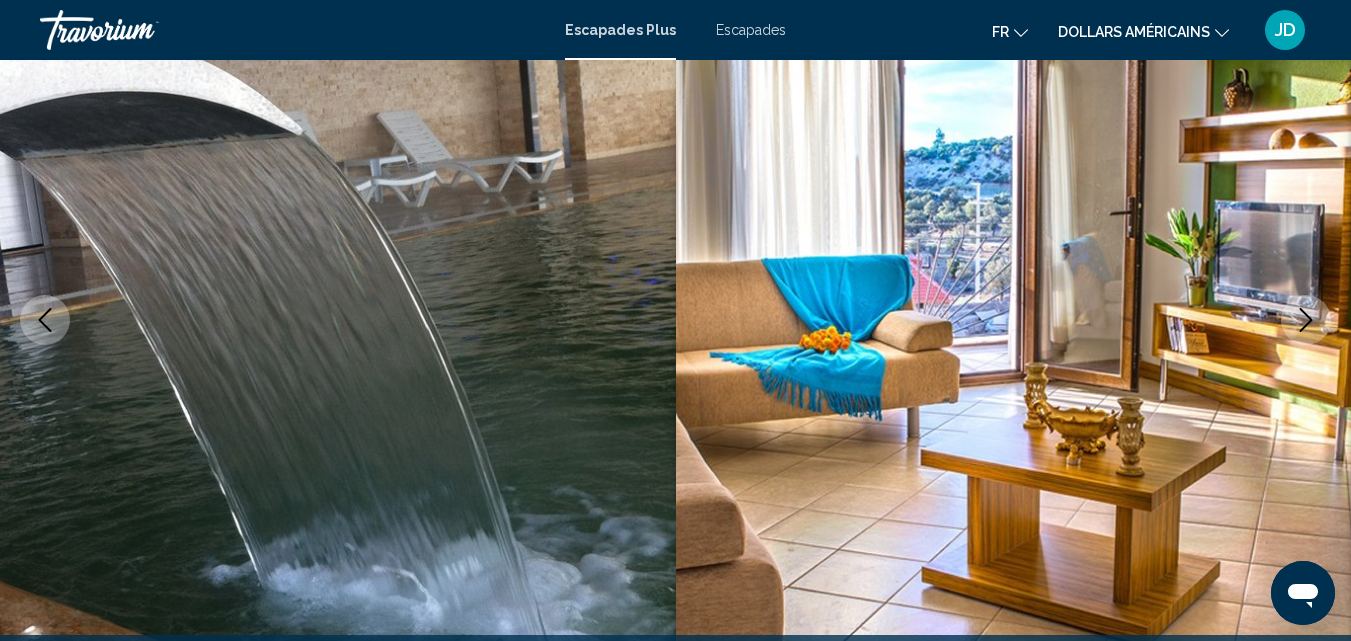 click at bounding box center [1014, 320] 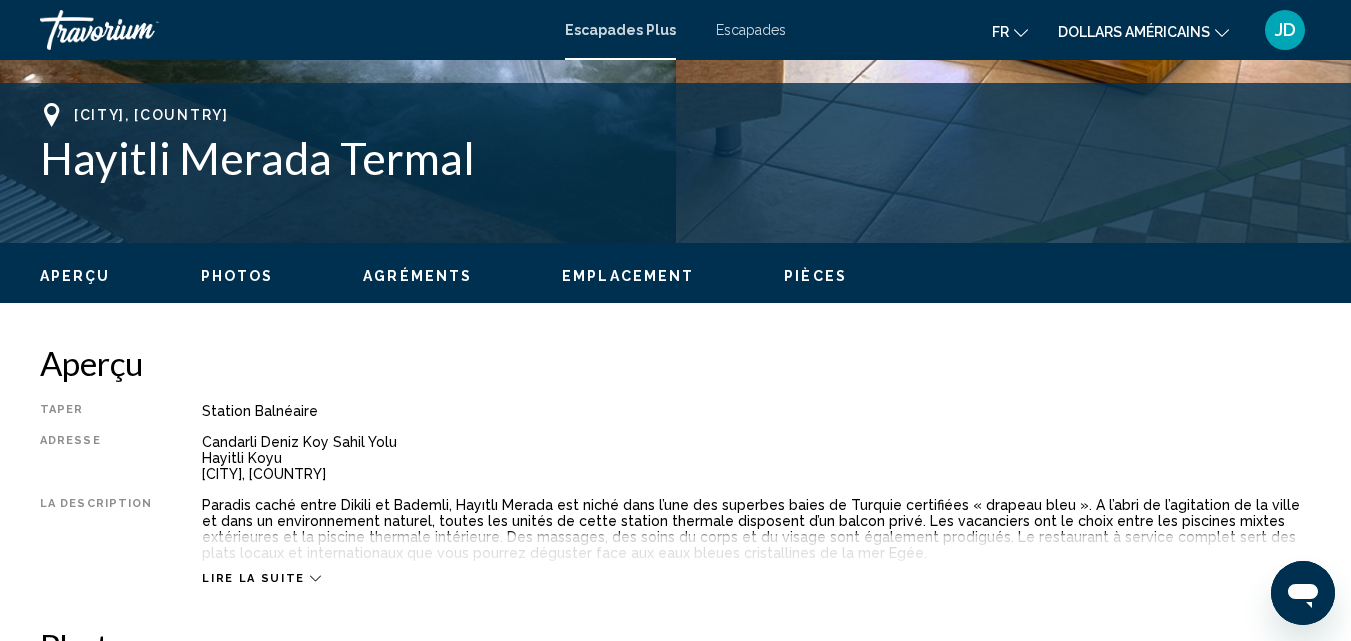 scroll, scrollTop: 827, scrollLeft: 0, axis: vertical 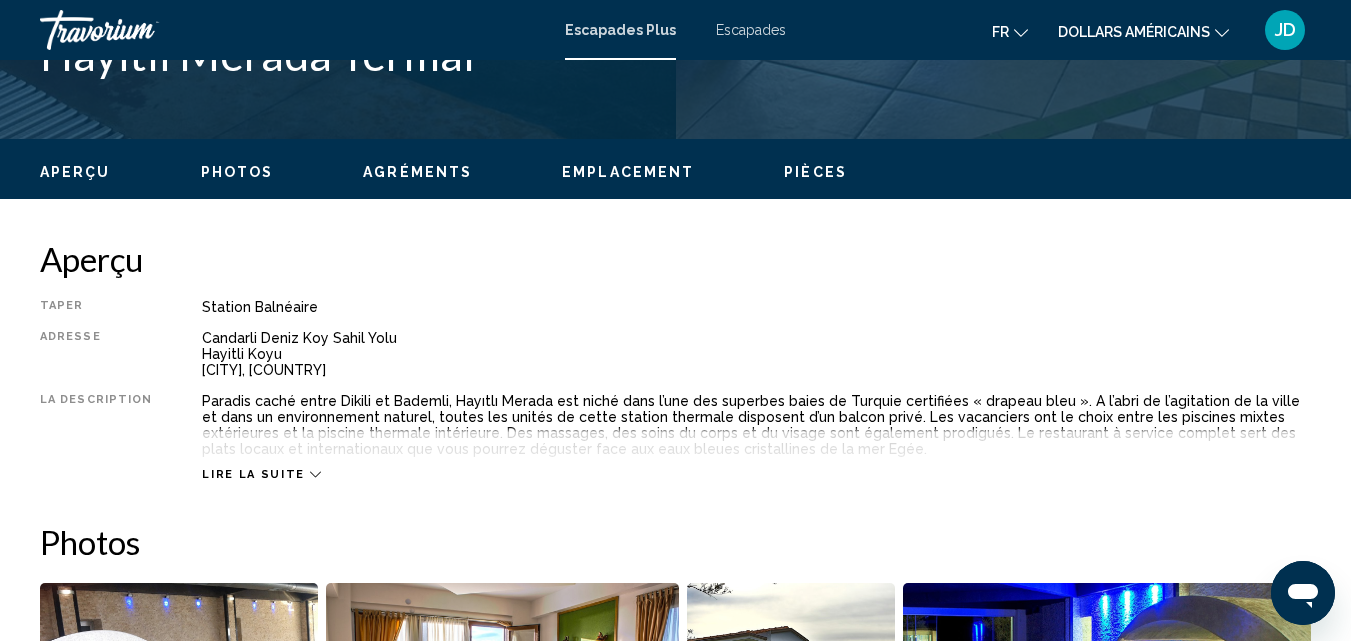 click 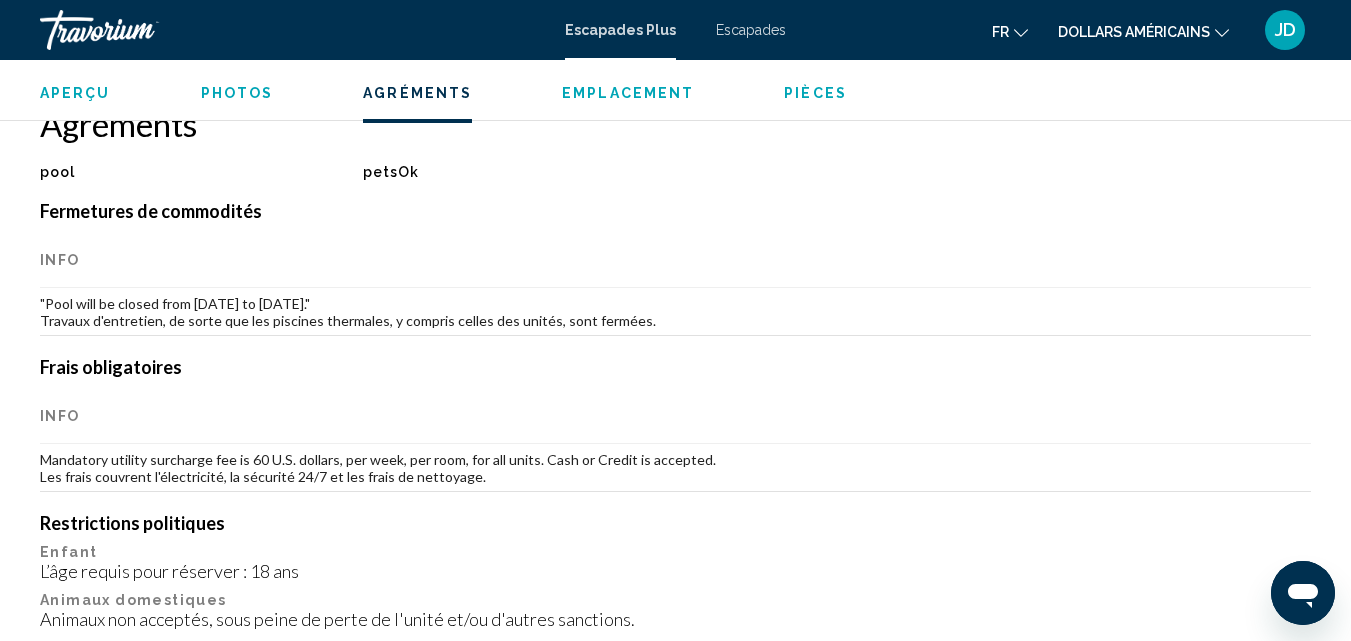 scroll, scrollTop: 2000, scrollLeft: 0, axis: vertical 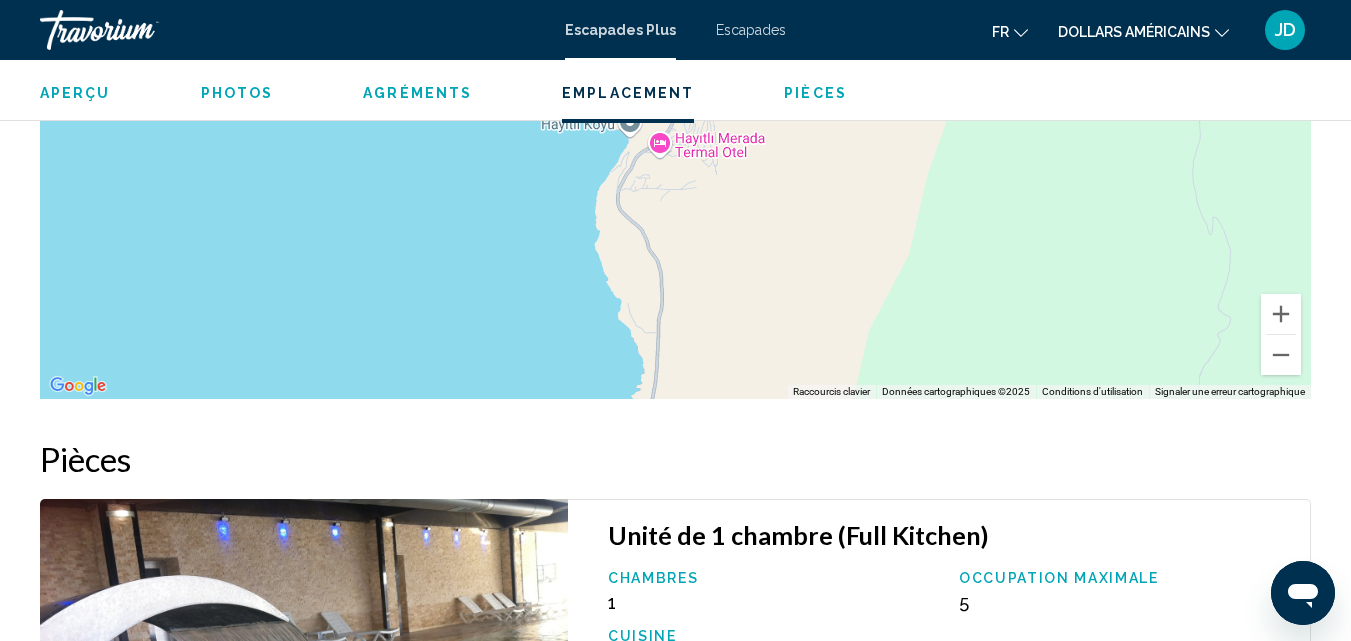 click on "Pièces" at bounding box center (815, 93) 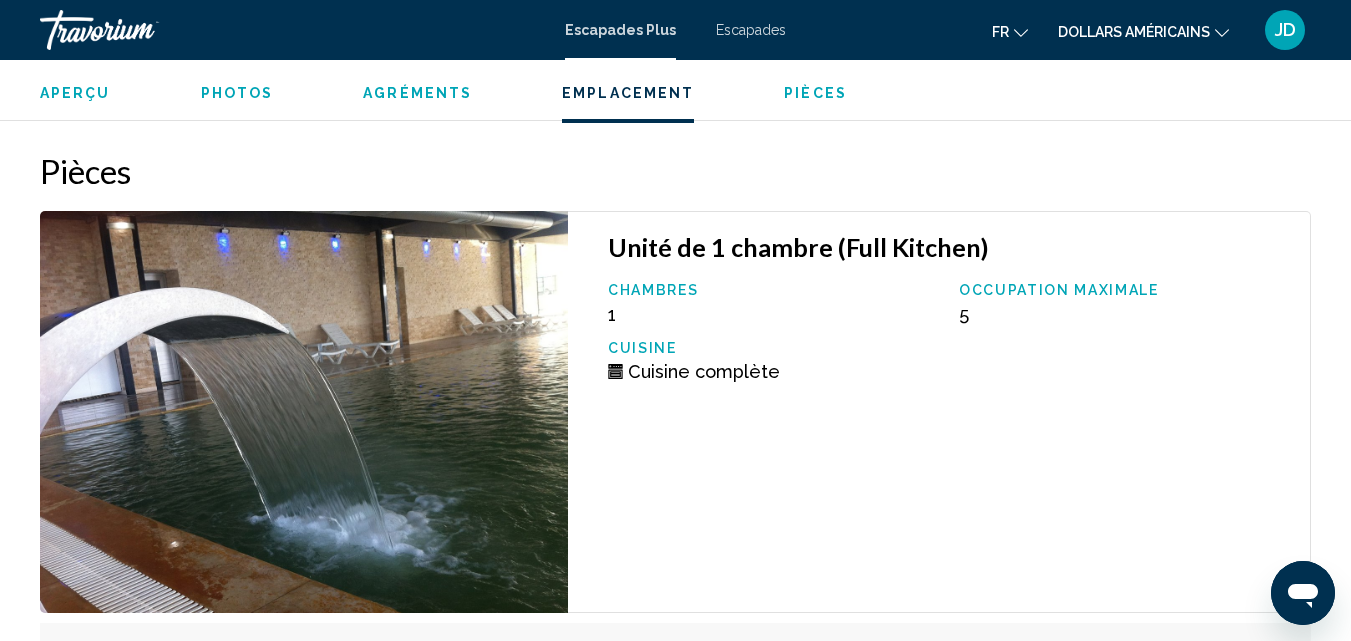 scroll, scrollTop: 3518, scrollLeft: 0, axis: vertical 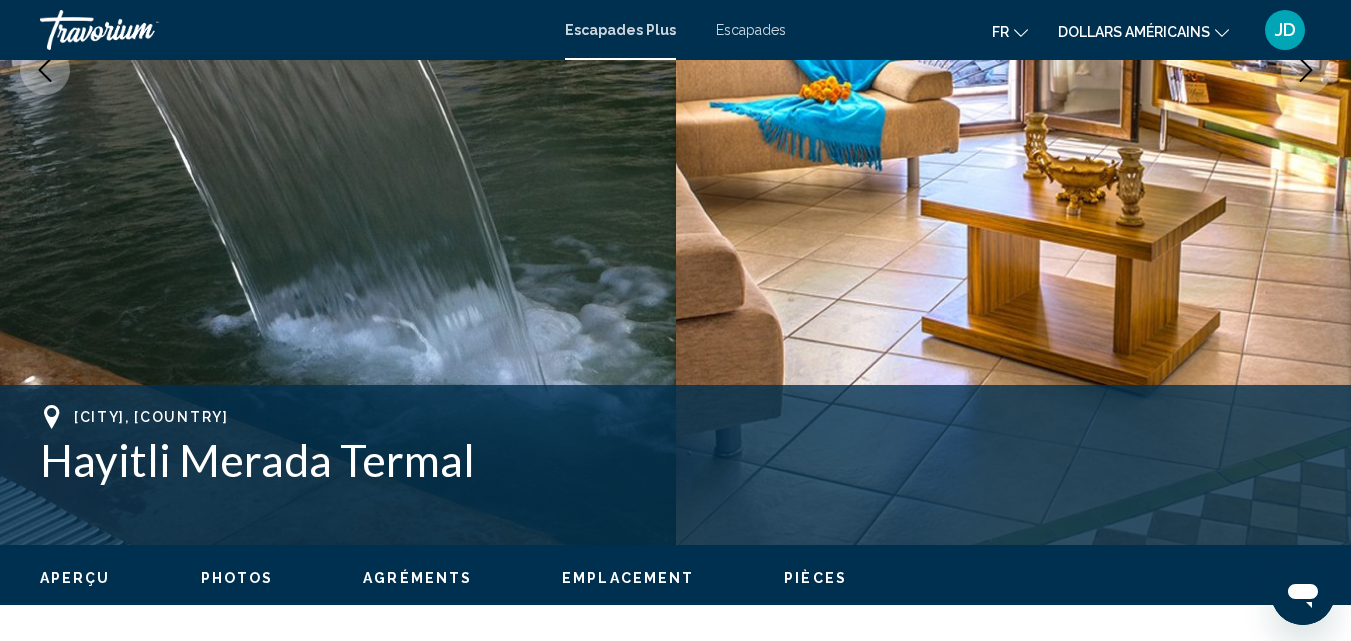 drag, startPoint x: 471, startPoint y: 457, endPoint x: 40, endPoint y: 479, distance: 431.56113 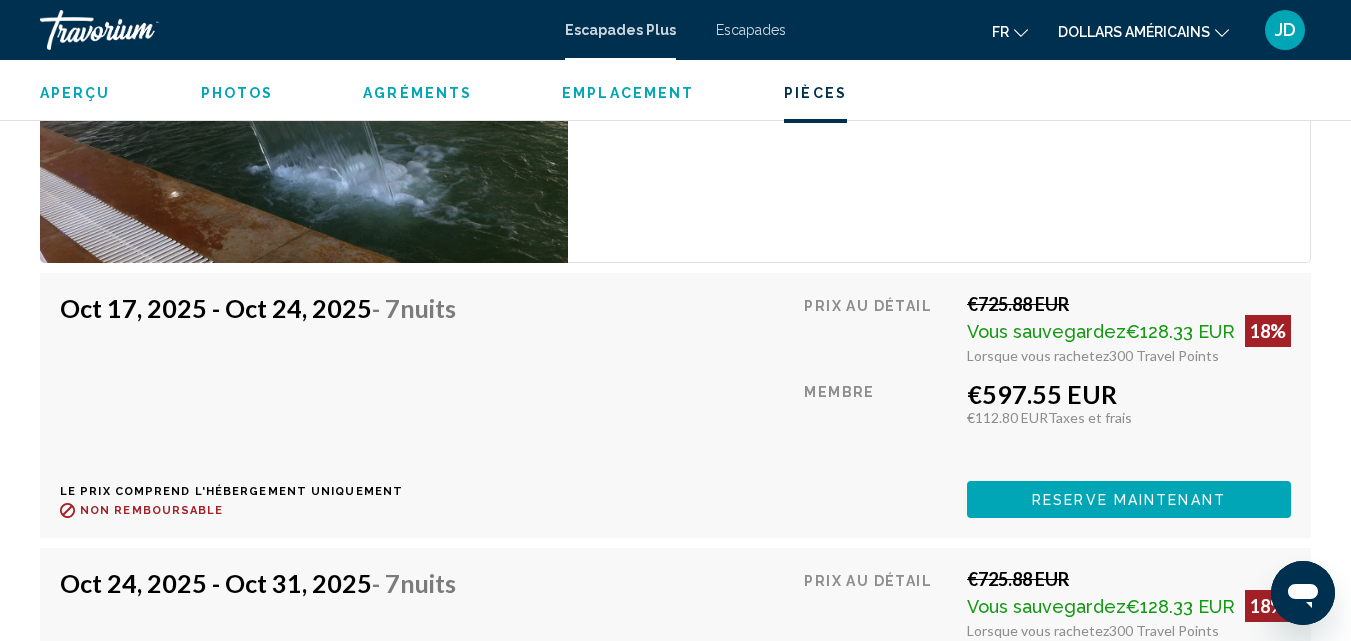 scroll, scrollTop: 3872, scrollLeft: 0, axis: vertical 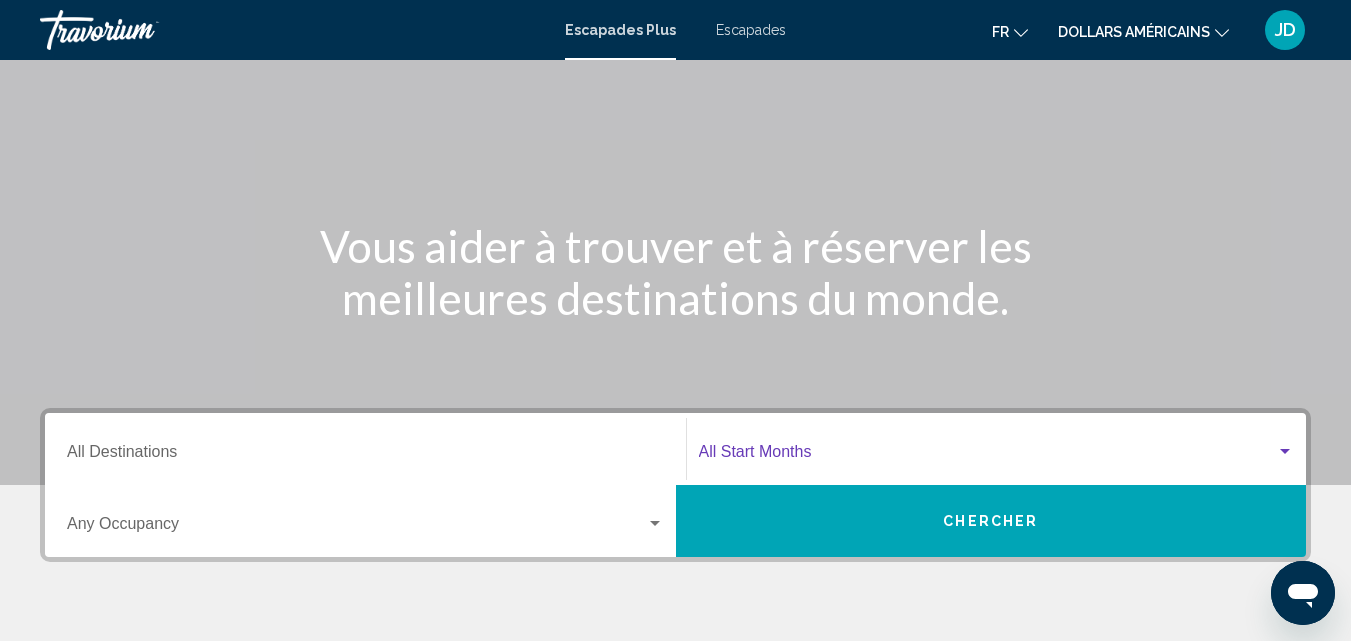 click at bounding box center [988, 456] 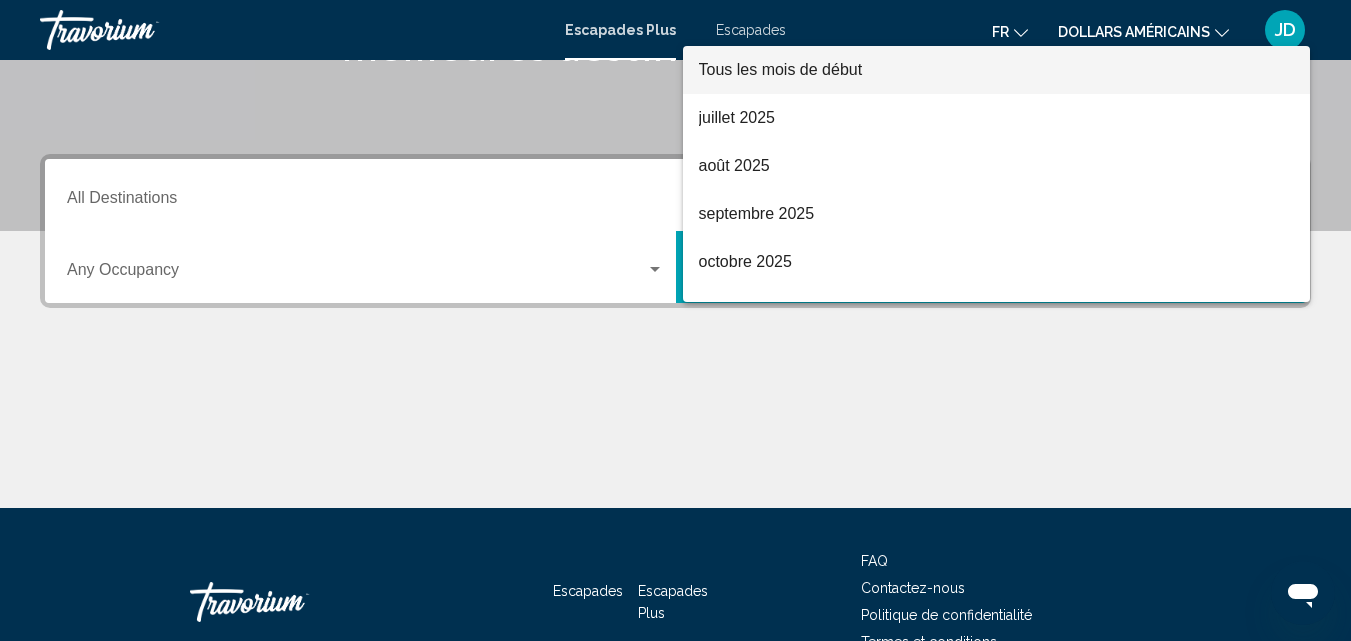 scroll, scrollTop: 458, scrollLeft: 0, axis: vertical 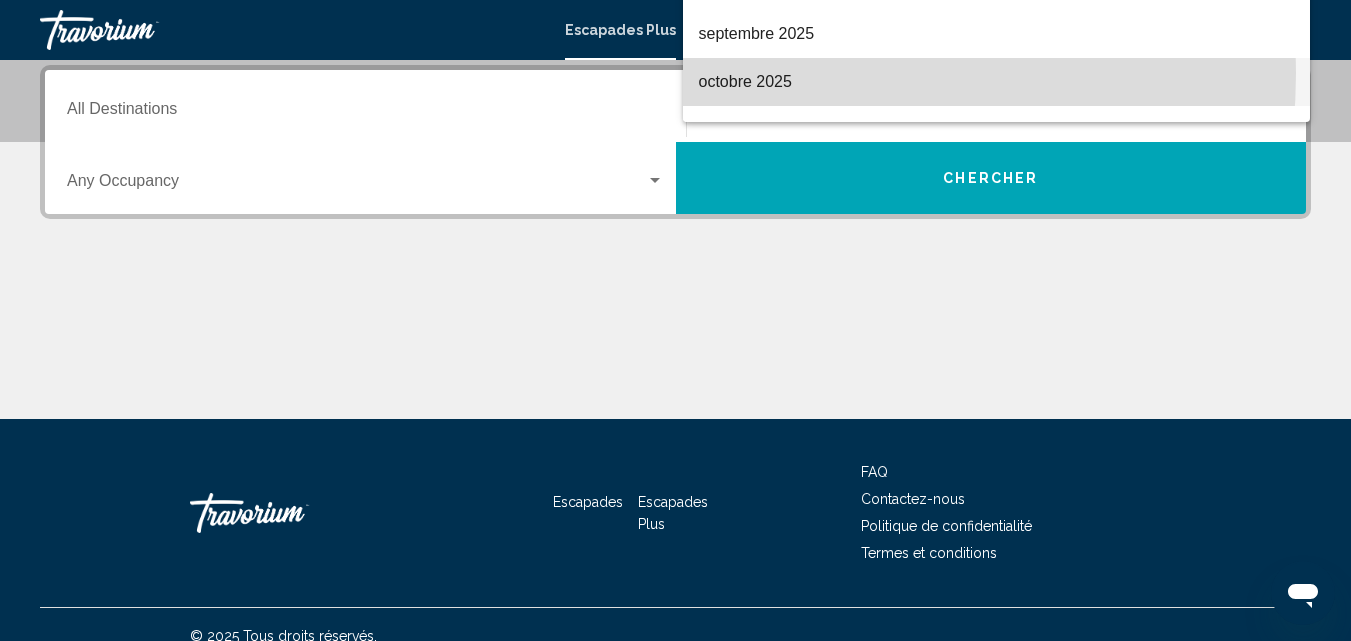 click on "octobre 2025" at bounding box center [745, 81] 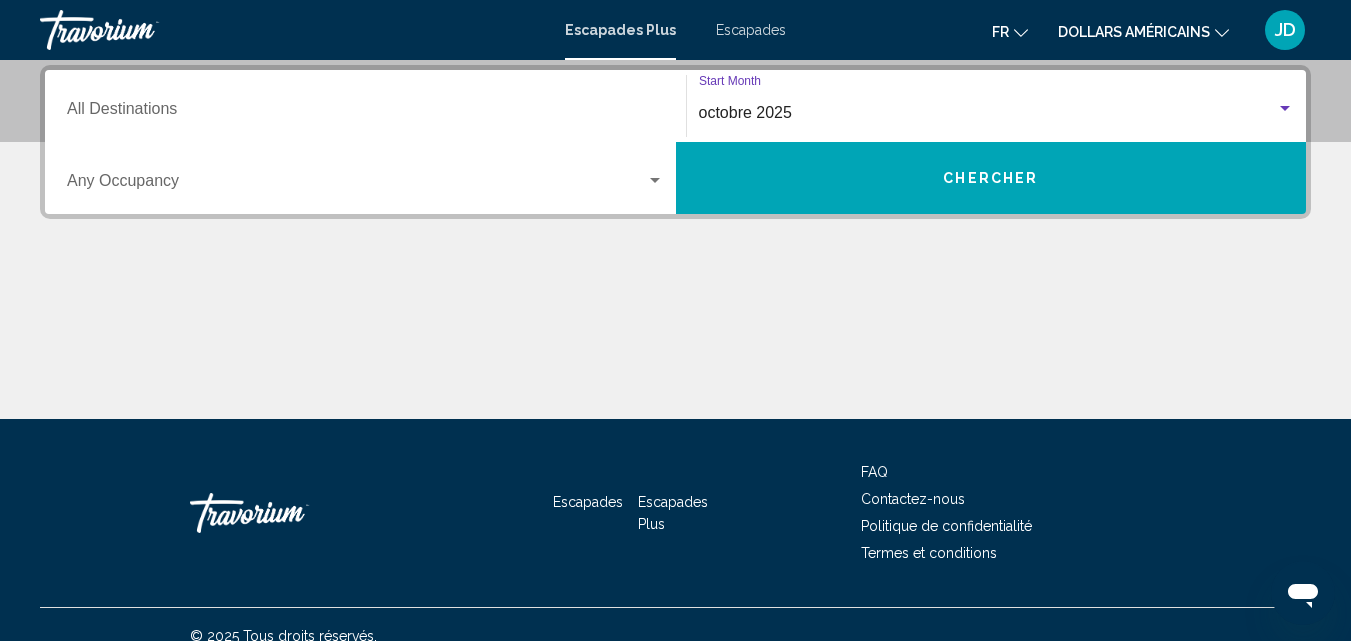 click at bounding box center [655, 181] 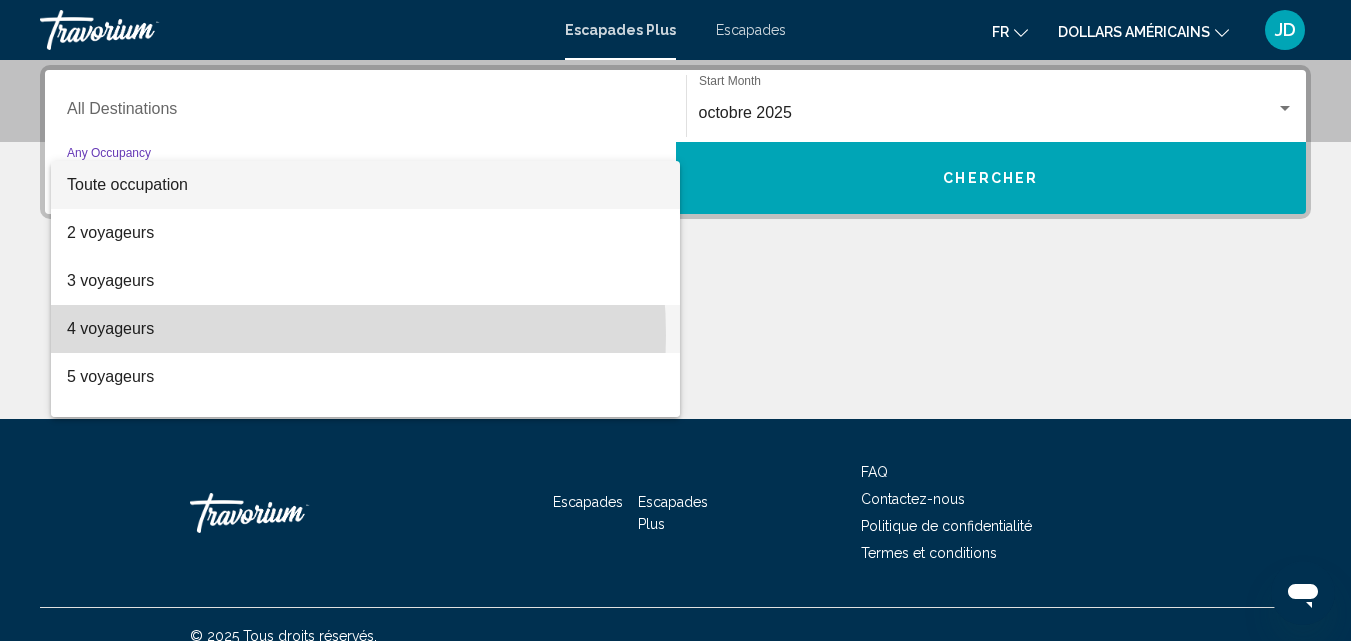 click on "4 voyageurs" at bounding box center (365, 329) 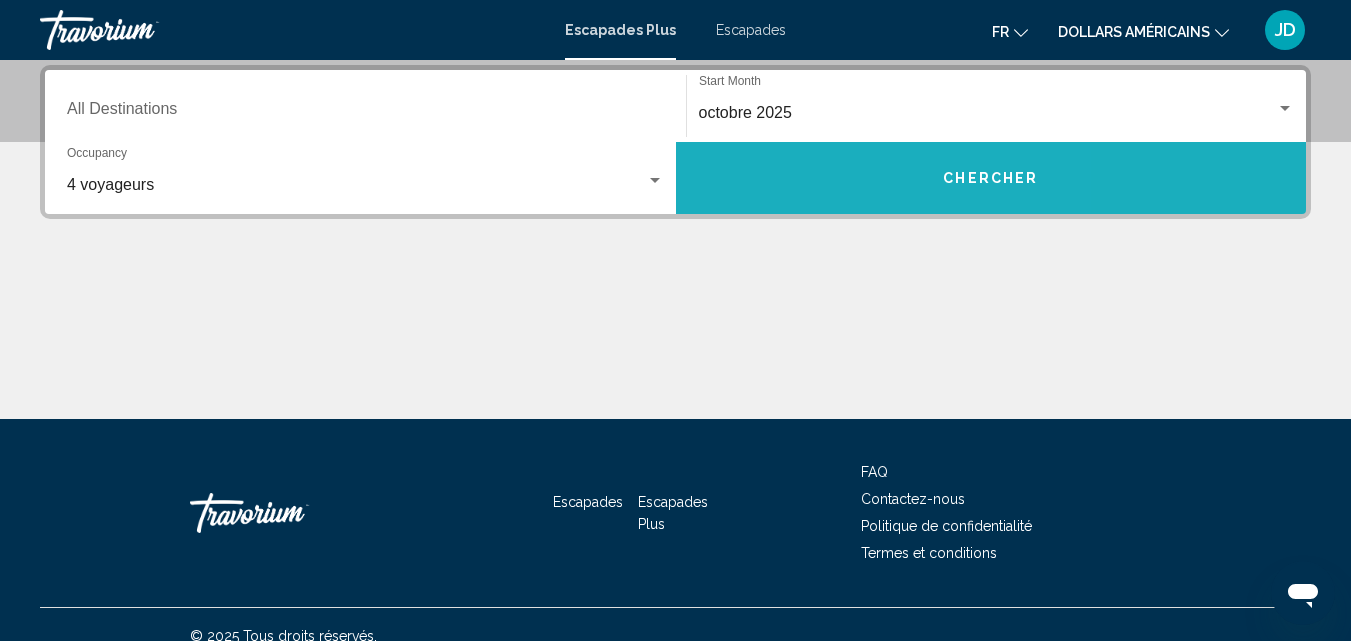 click on "Chercher" at bounding box center [991, 178] 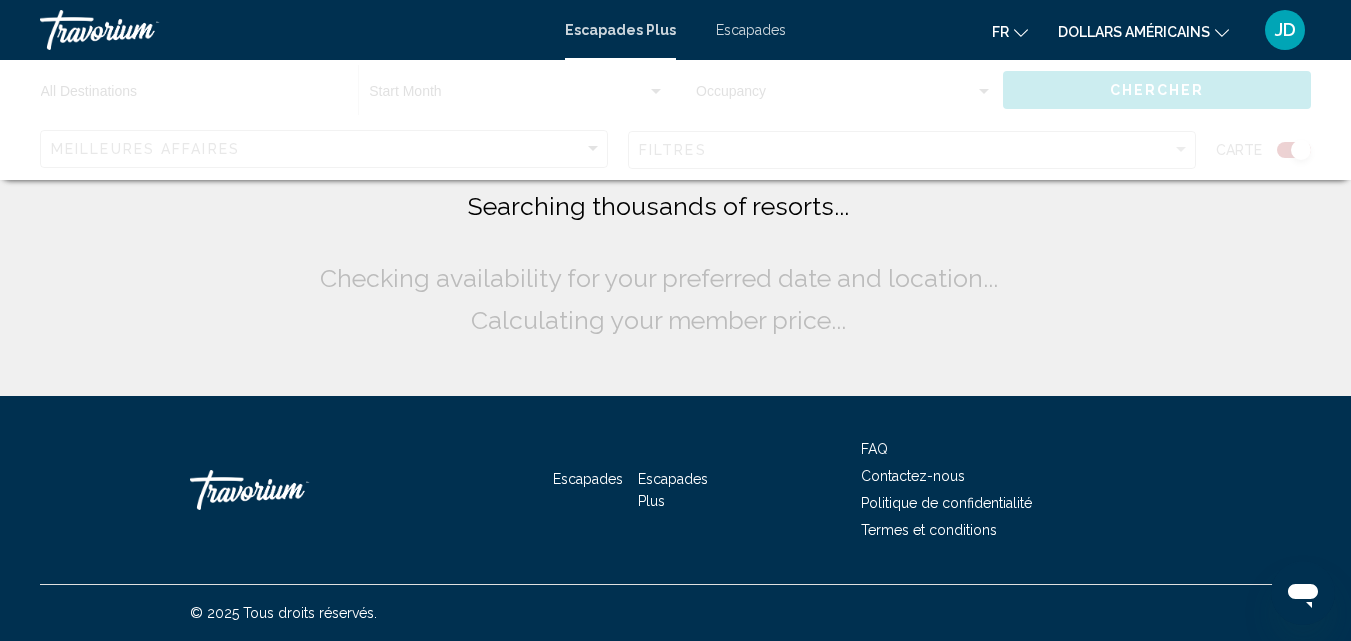 scroll, scrollTop: 0, scrollLeft: 0, axis: both 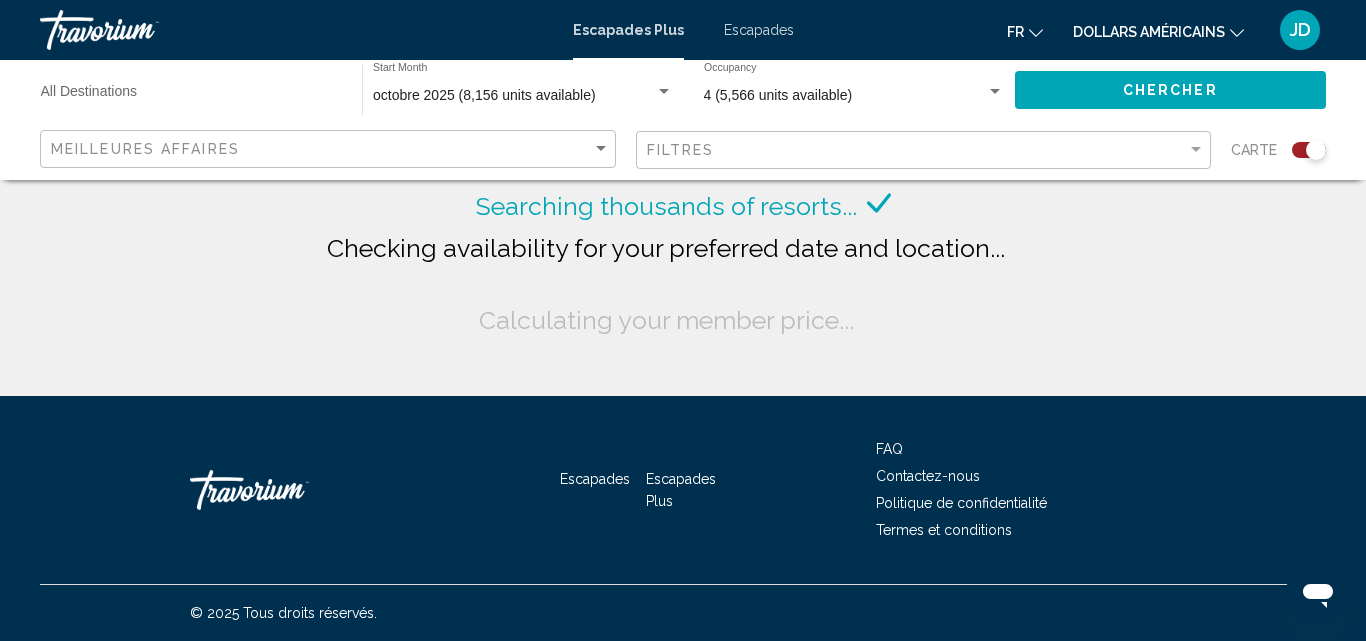 click on "Searching thousands of resorts...
Checking availability for your preferred date and location...
Calculating your member price..." 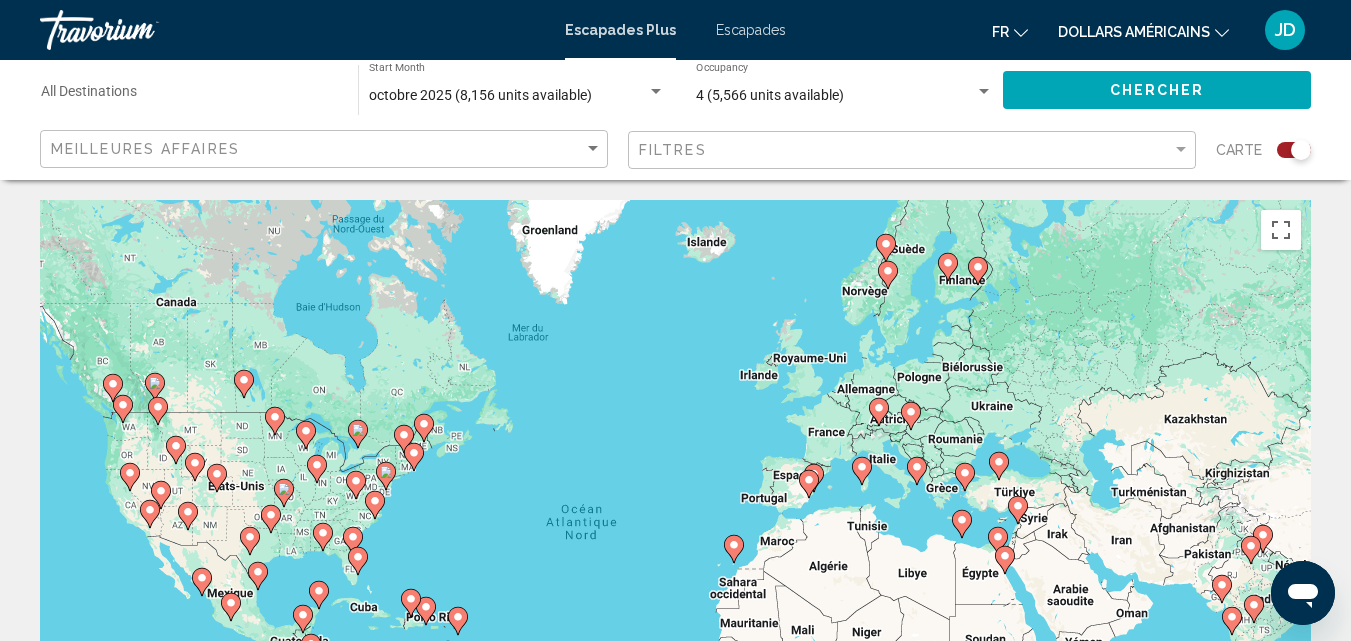 drag, startPoint x: 776, startPoint y: 344, endPoint x: 740, endPoint y: 401, distance: 67.41662 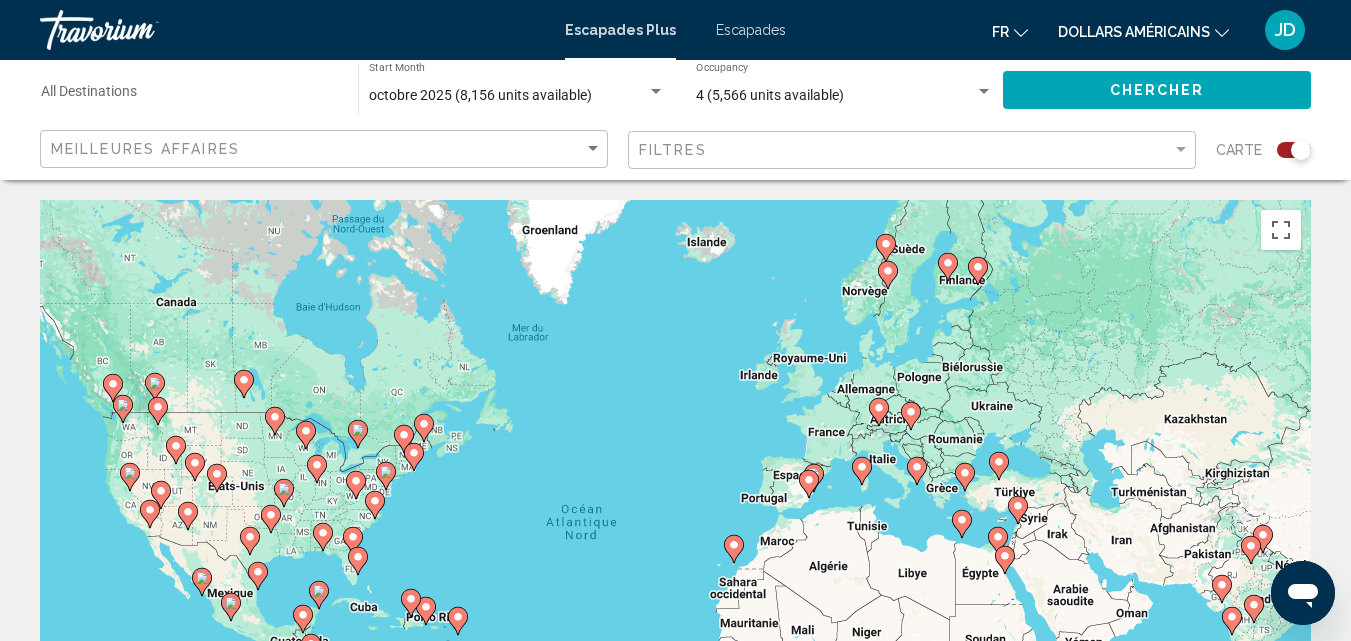 click on "Pour activer le glissement avec le clavier, appuyez sur Alt+Entrée. Une fois ce mode activé, utilisez les touches fléchées pour déplacer le repère. Pour valider le déplacement, appuyez sur Entrée. Pour annuler, appuyez sur Échap." at bounding box center (675, 500) 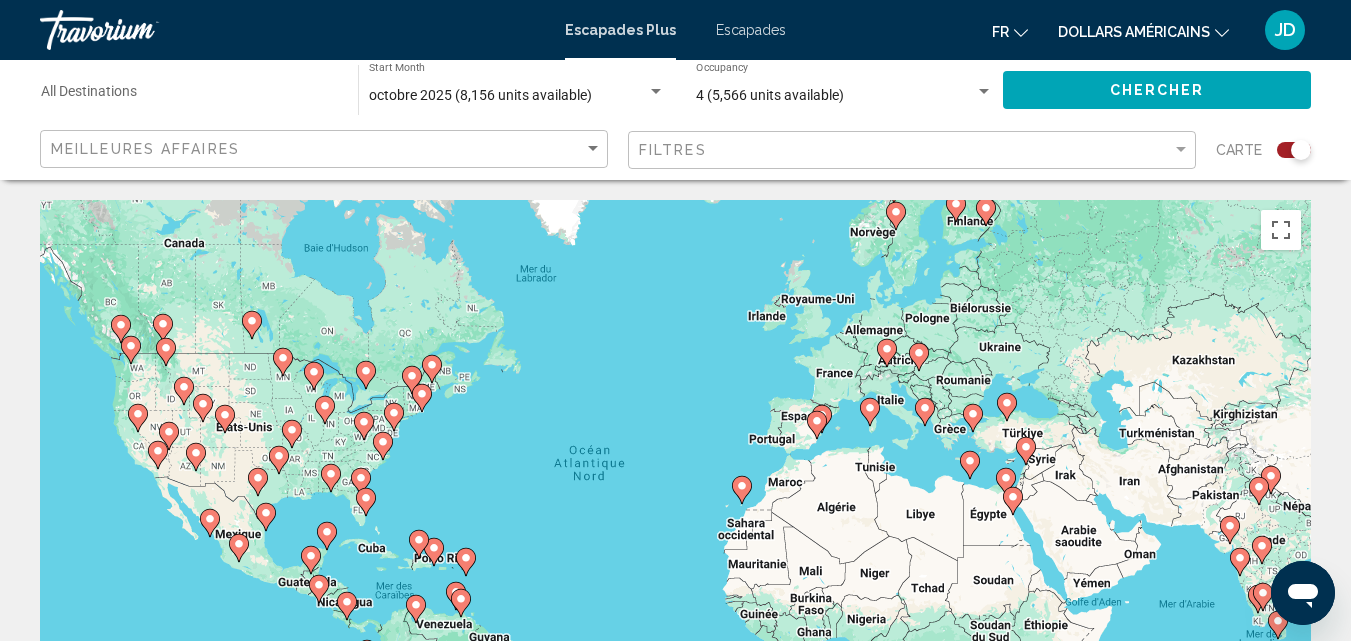 drag, startPoint x: 713, startPoint y: 446, endPoint x: 722, endPoint y: 384, distance: 62.649822 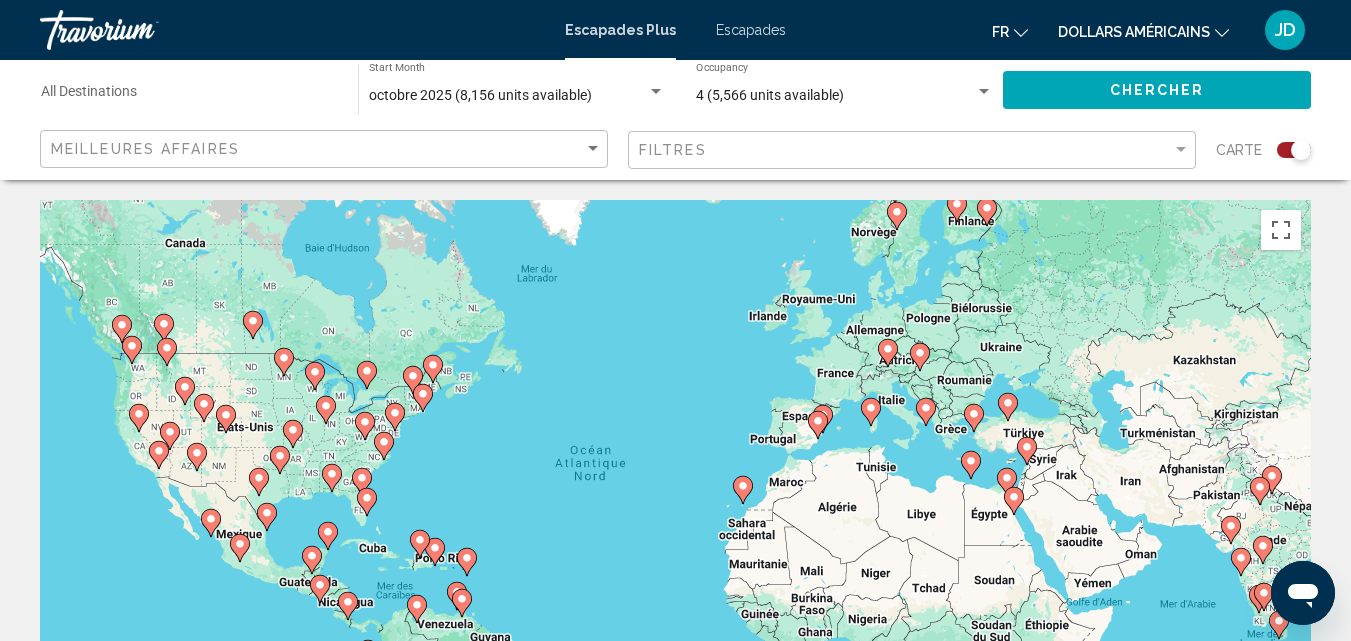 click 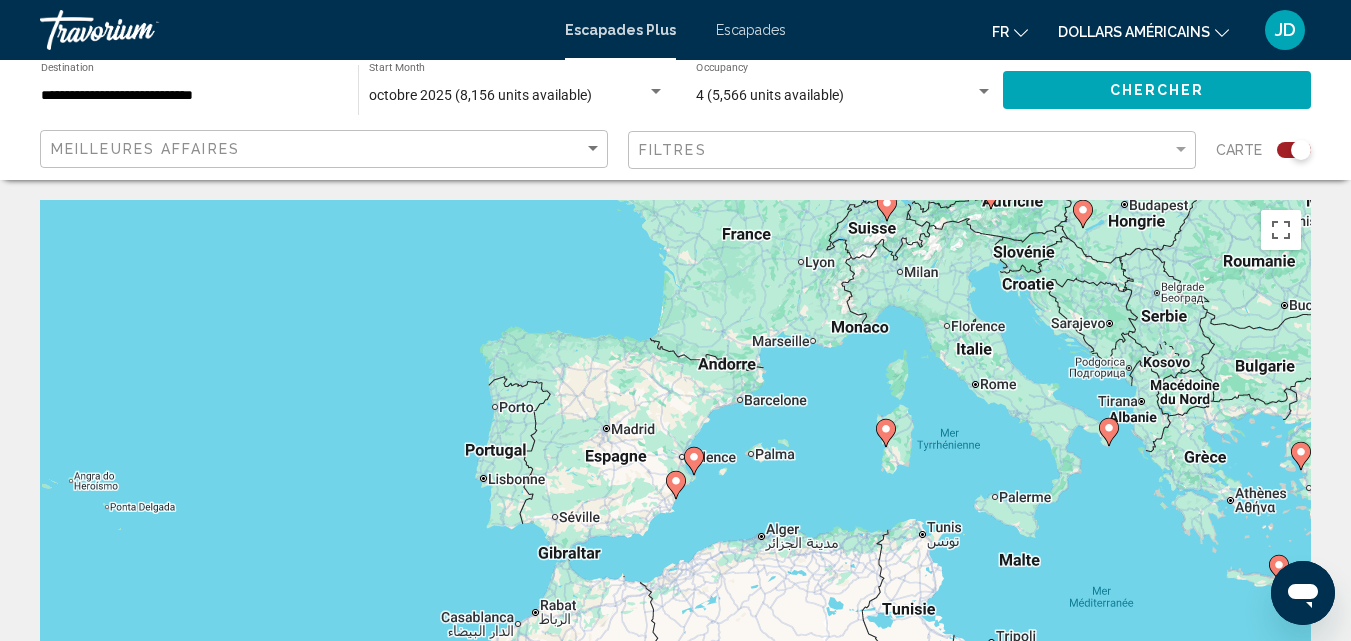 click 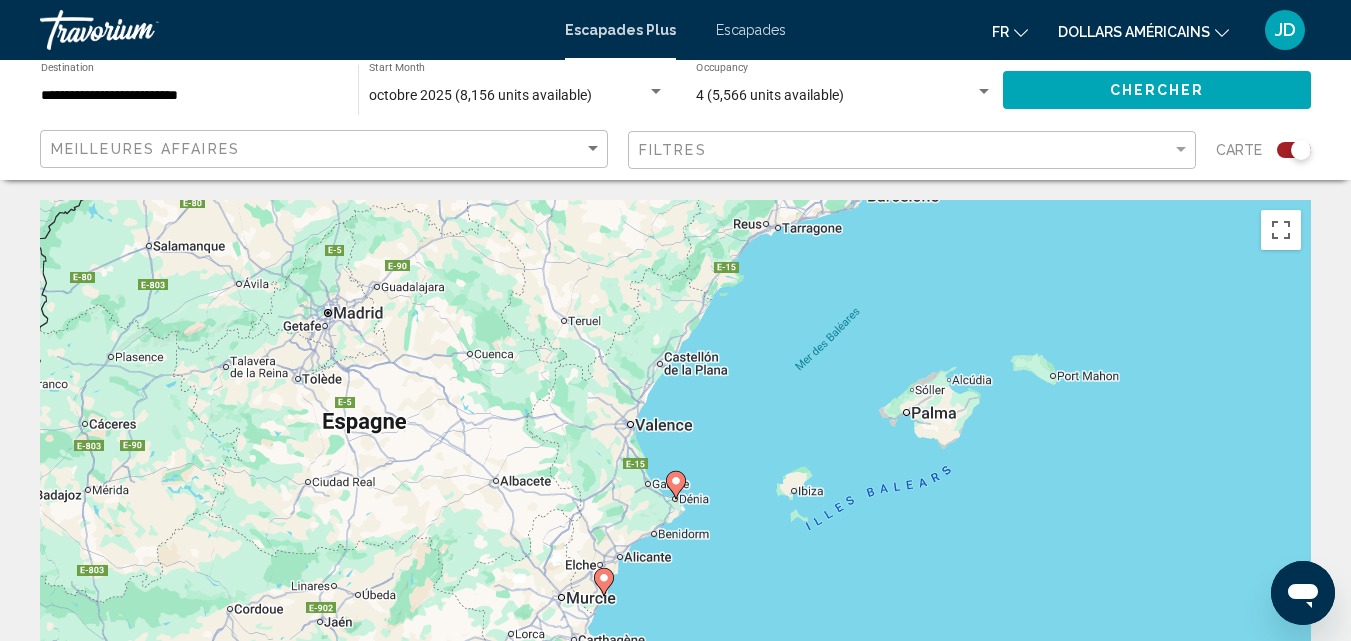 click 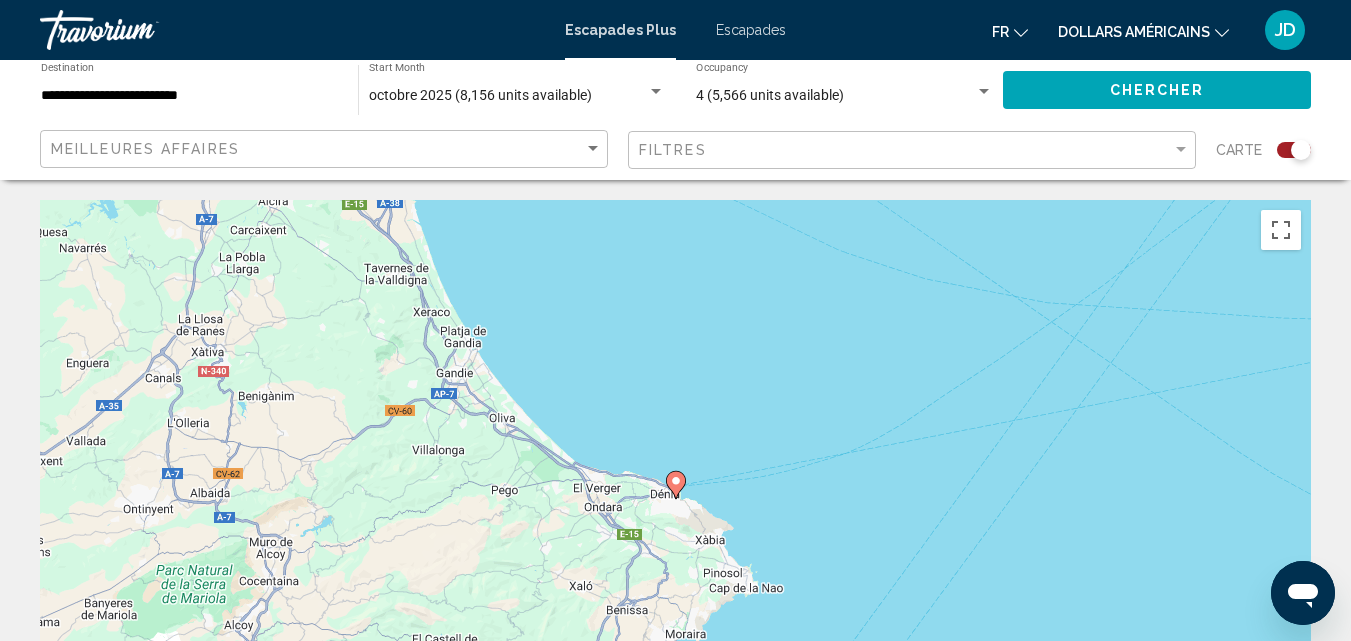 click 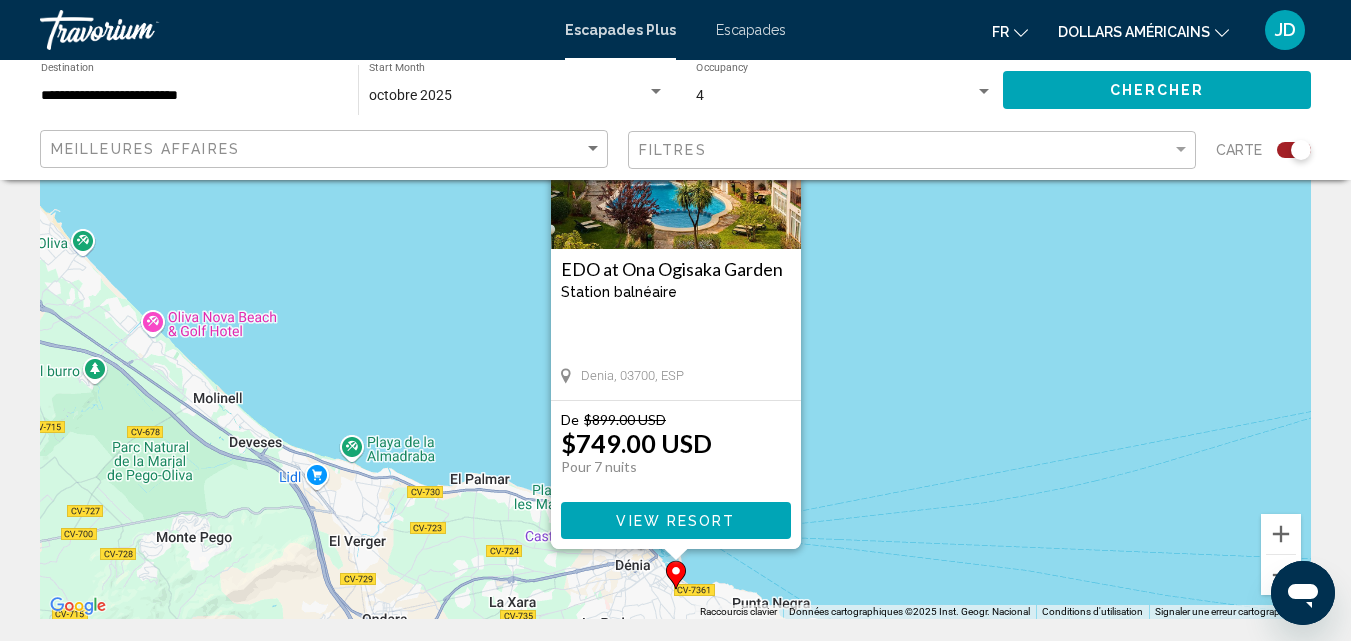 scroll, scrollTop: 187, scrollLeft: 0, axis: vertical 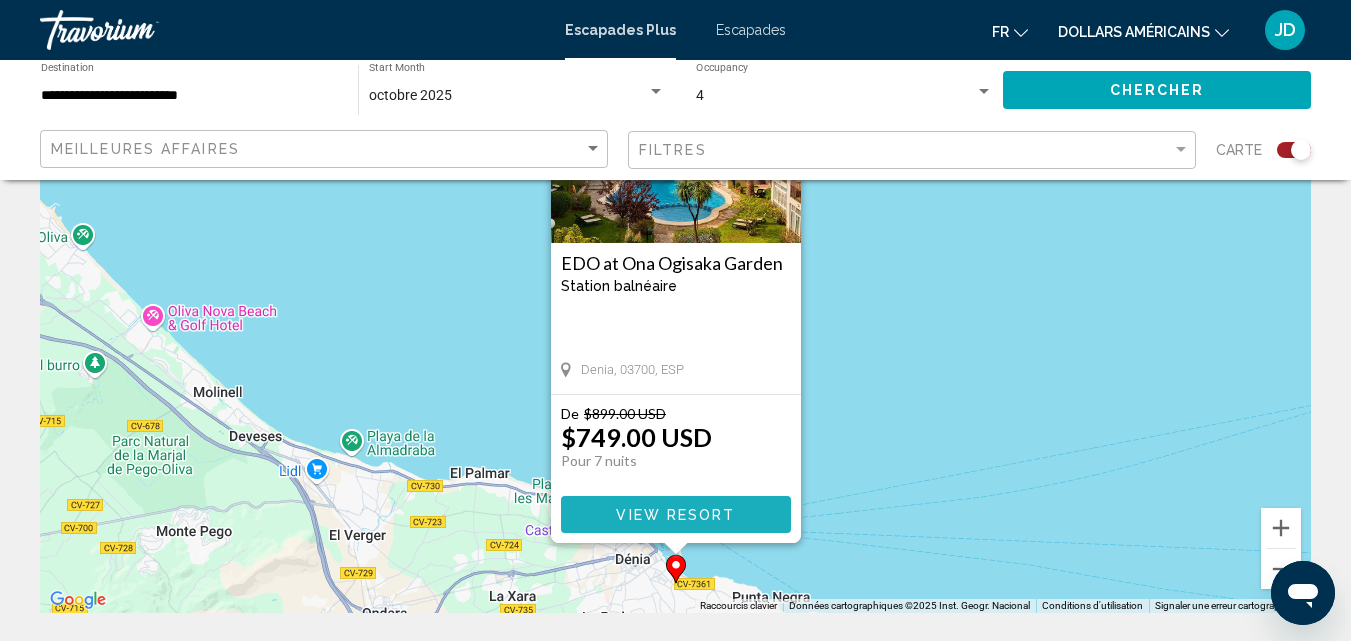 click on "View Resort" at bounding box center (676, 514) 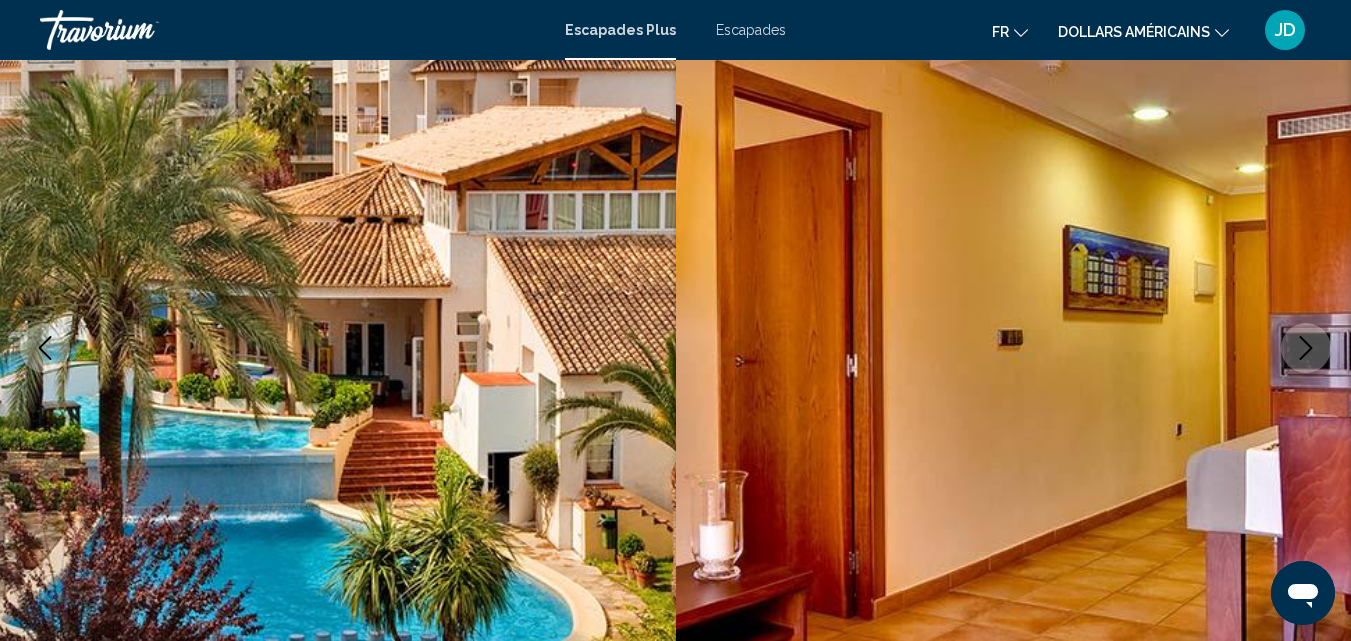 scroll, scrollTop: 215, scrollLeft: 0, axis: vertical 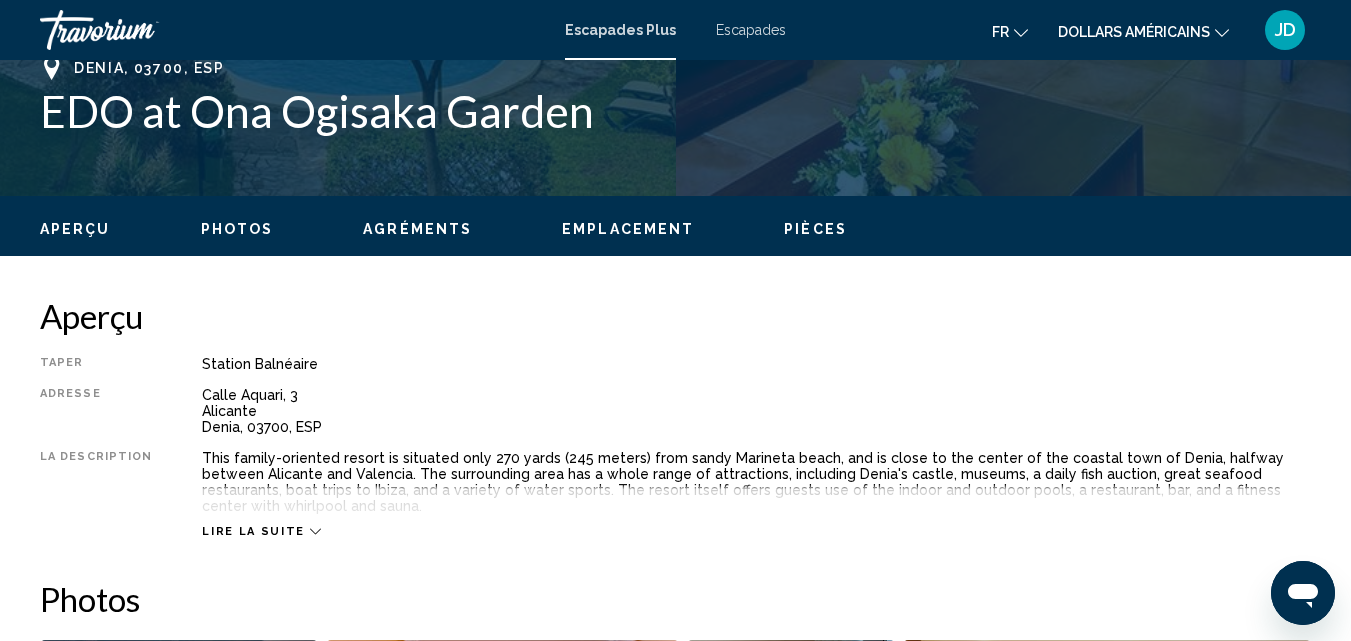 click 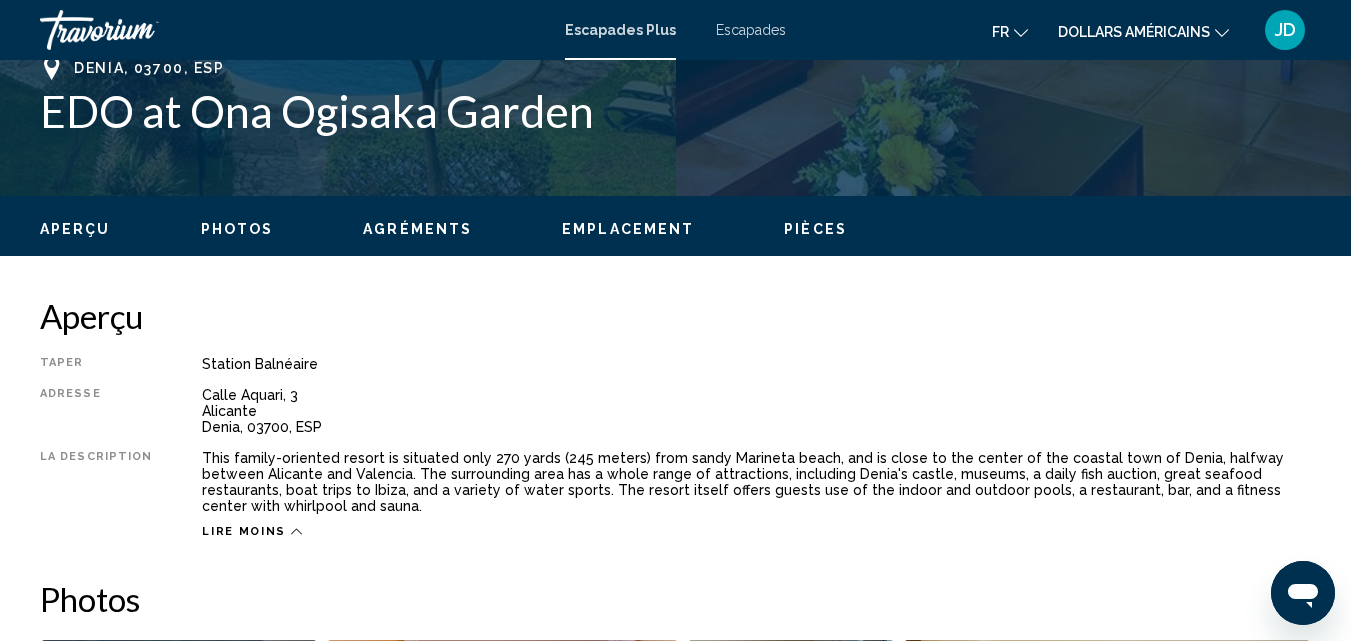 click on "fr
English Español Français Italiano Português русский" 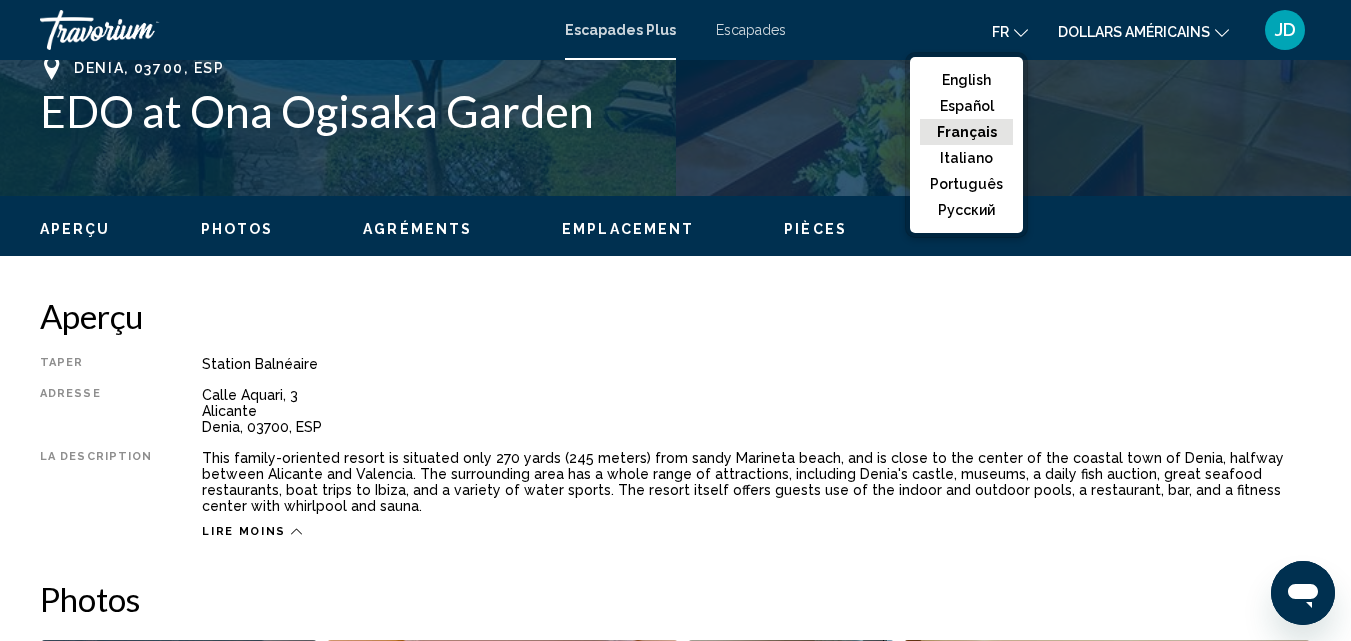 click on "Français" 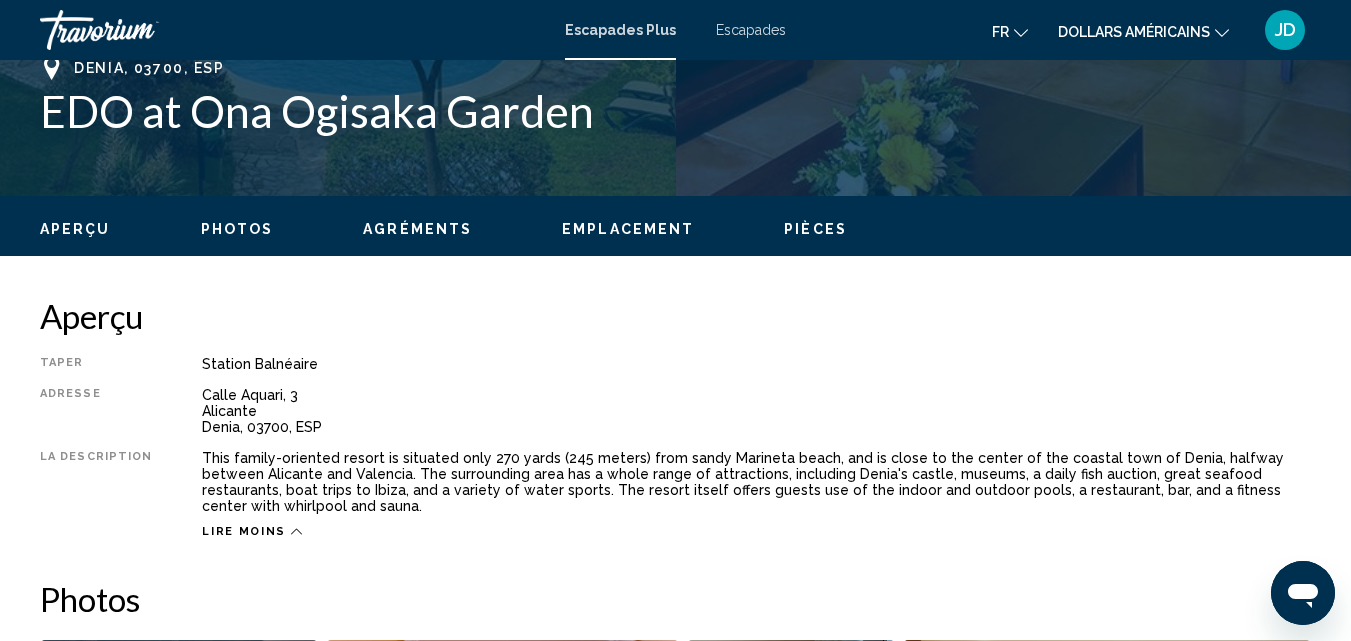 click on "Photos" at bounding box center (237, 229) 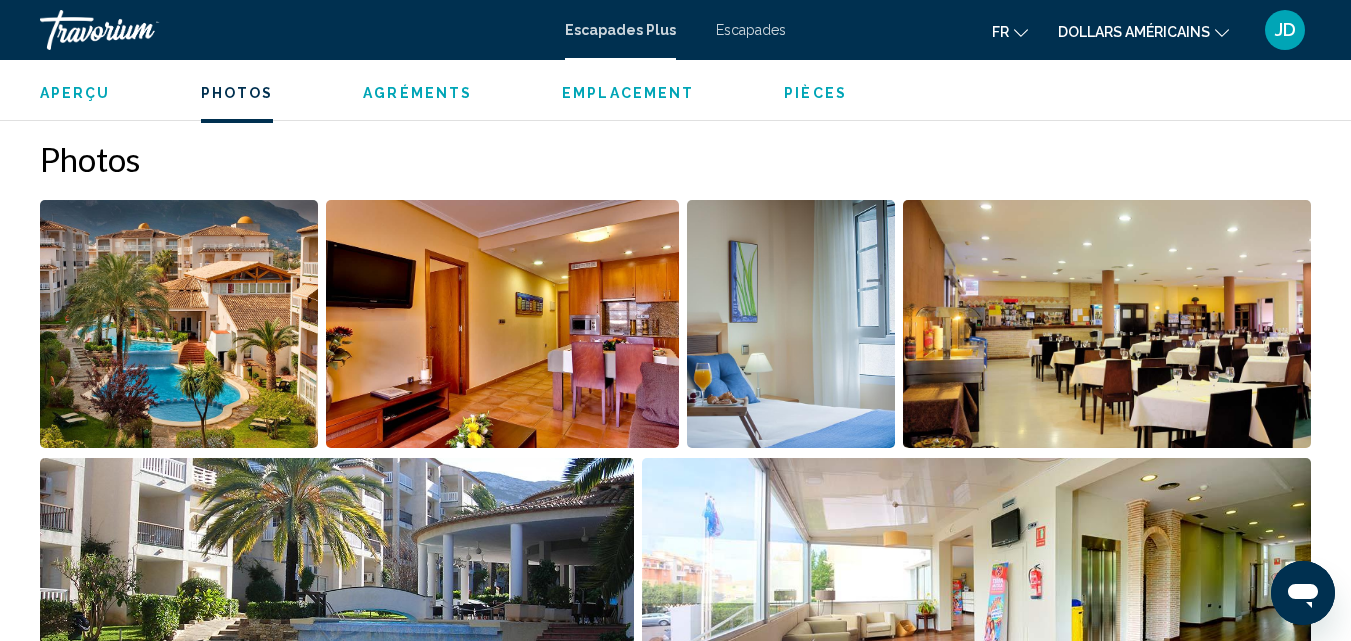 scroll, scrollTop: 1257, scrollLeft: 0, axis: vertical 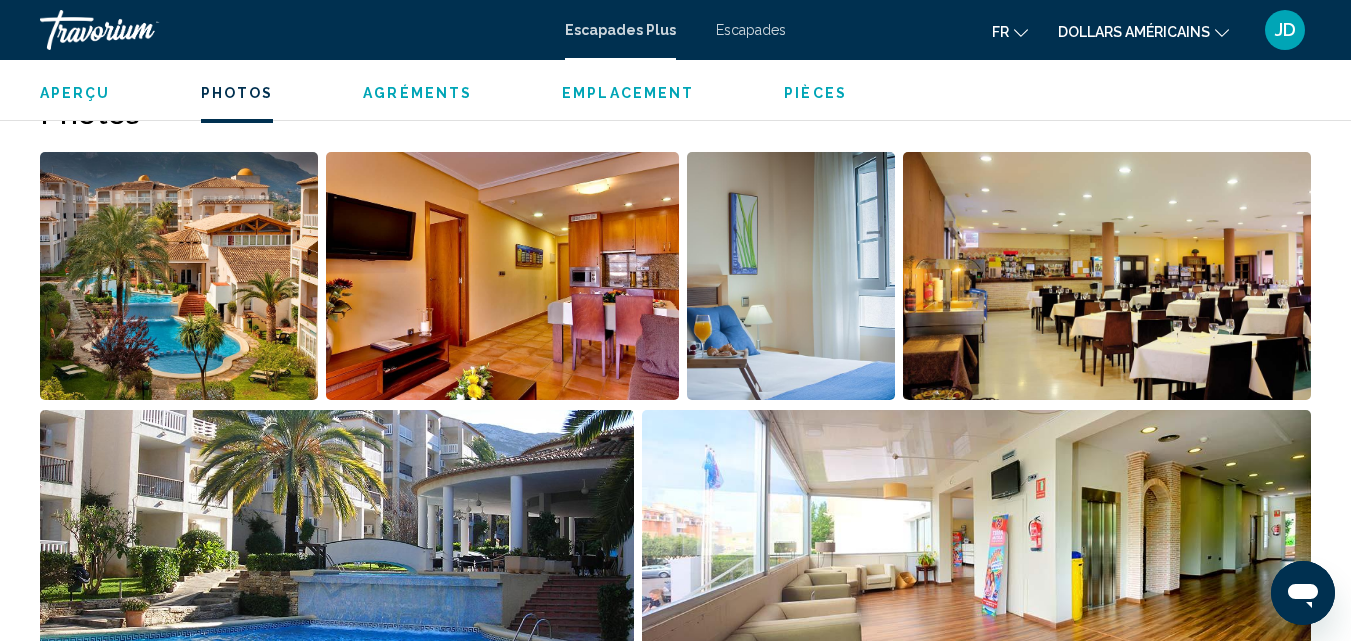 click on "Aperçu Taper Station balnéaire Tout inclus Pas tout compris Adresse Calle Aquari, 3 Alicante Denia, 03700, ESP  La description This family-oriented resort is situated only 270 yards (245 meters) from sandy Marineta beach, and is close to the center of the coastal town of Denia, halfway between Alicante and Valencia. The surrounding area has a whole range of attractions, including Denia's castle, museums, a daily fish auction, great seafood restaurants, boat trips to Ibiza, and a variety of water sports. The resort itself offers guests use of the indoor and outdoor pools, a restaurant, bar, and a fitness center with whirlpool and sauna. Lire moins
Photos Agréments gym Pas de commodités disponibles. Informations tout compris Emplacement ← Déplacement vers la gauche → Déplacement vers la droite ↑ Déplacement vers le haut ↓ Déplacement vers le bas + Zoom avant - Zoom arrière Accueil Déplacement de 75 % vers la gauche Fin Déplacement de 75 % vers la droite Page suivante 1" at bounding box center (675, 1464) 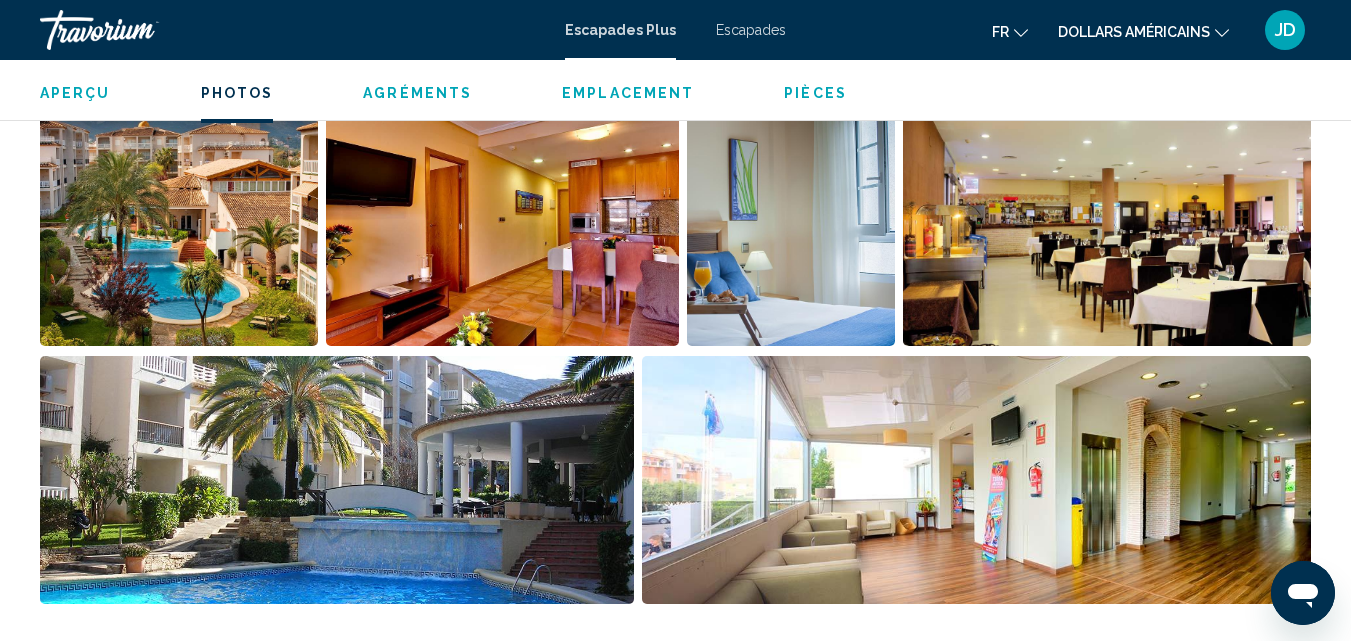 scroll, scrollTop: 1395, scrollLeft: 0, axis: vertical 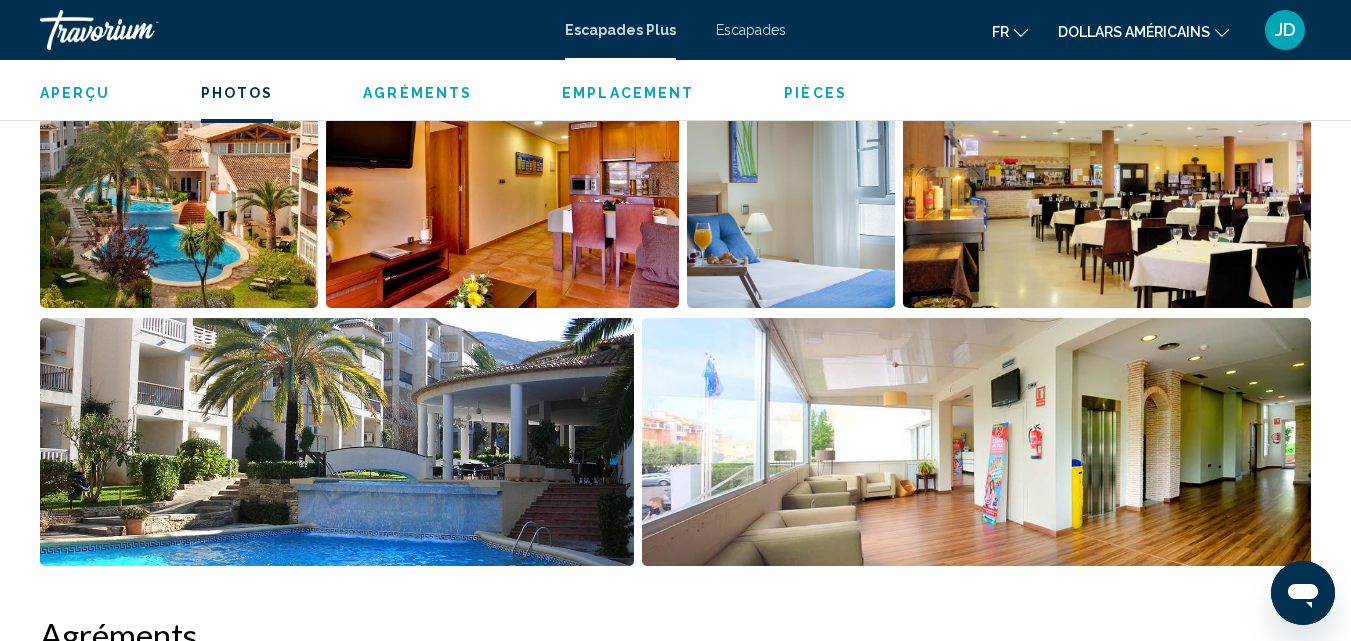 click at bounding box center [179, 184] 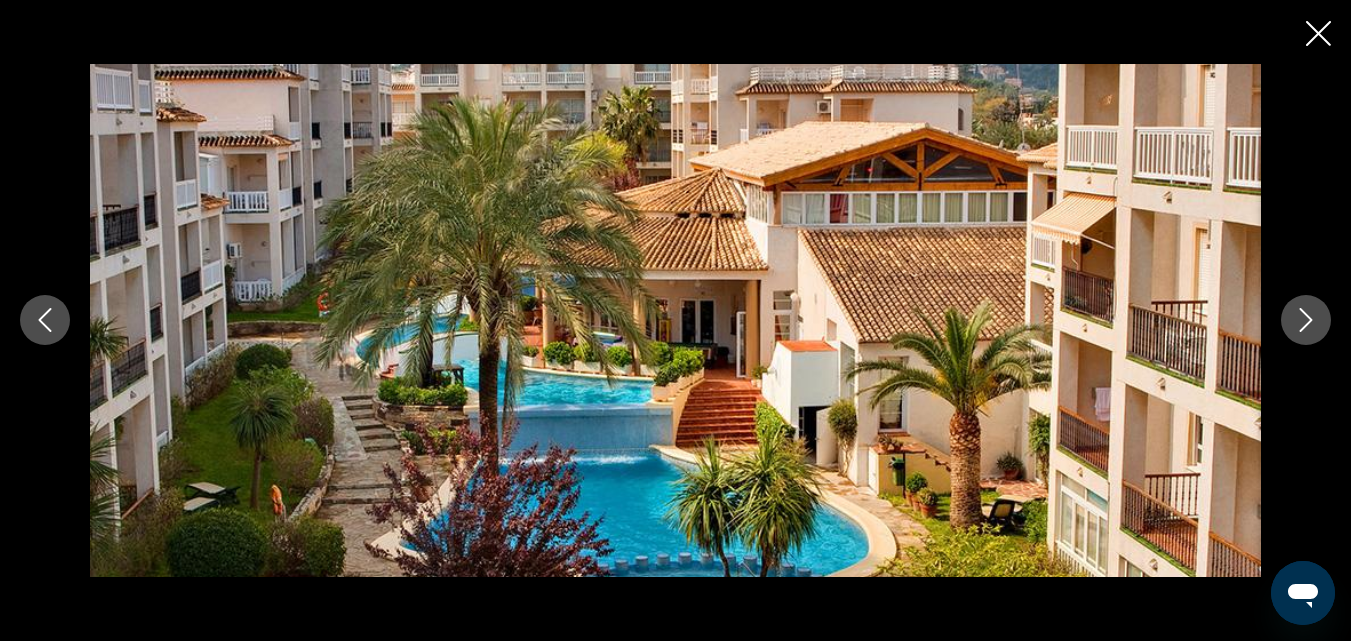 click 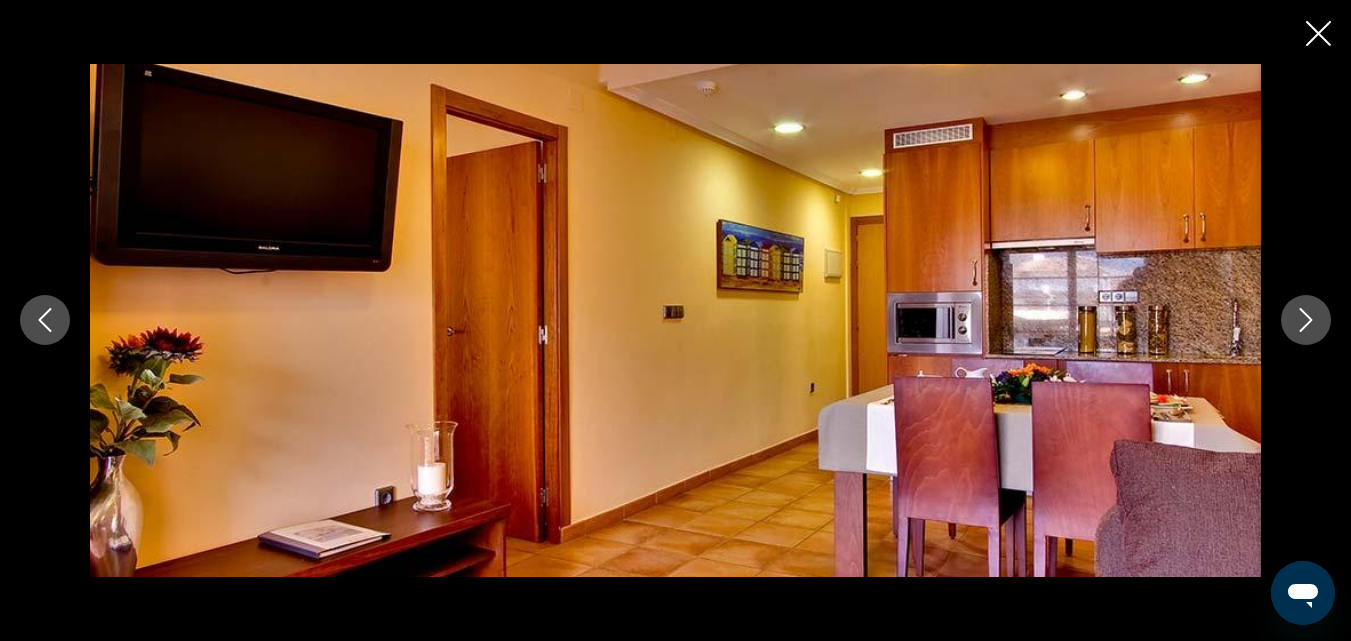 click 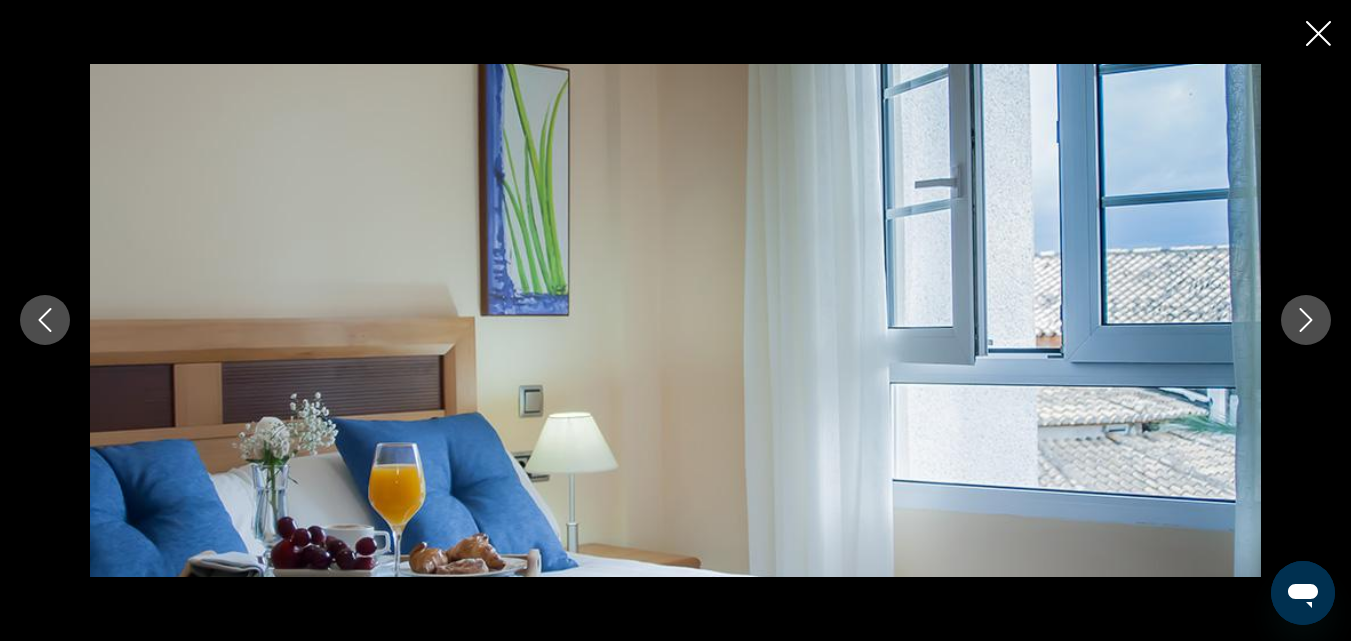 click 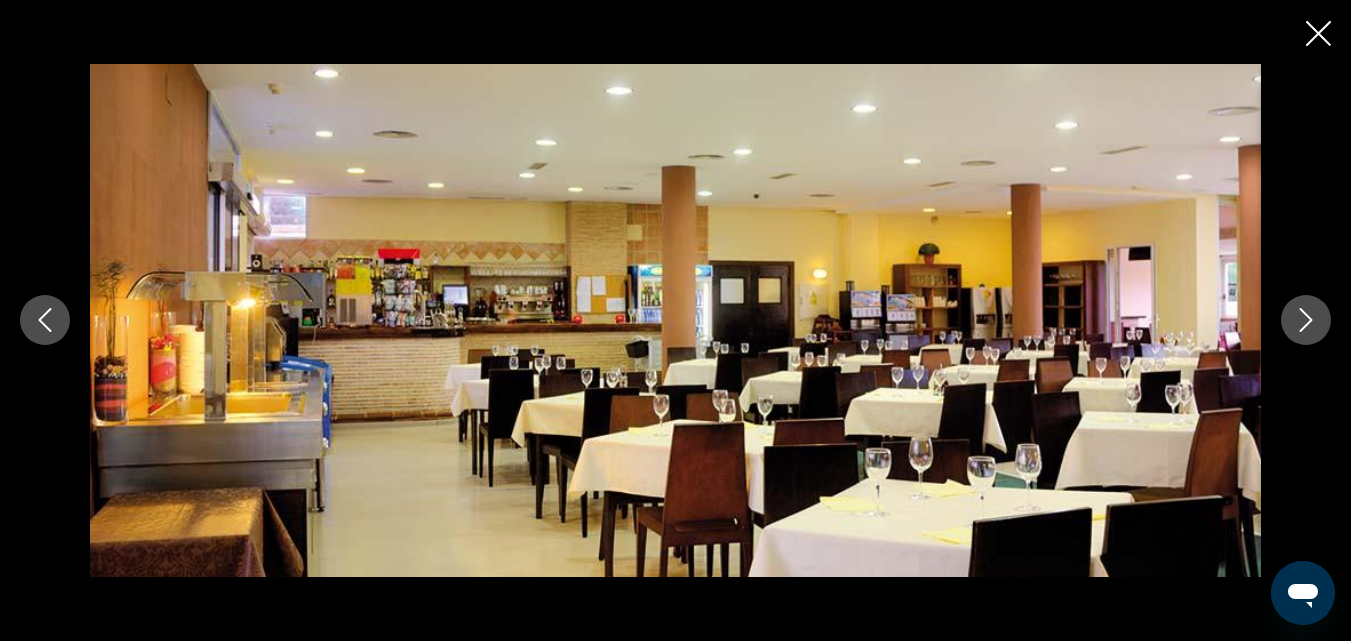 click 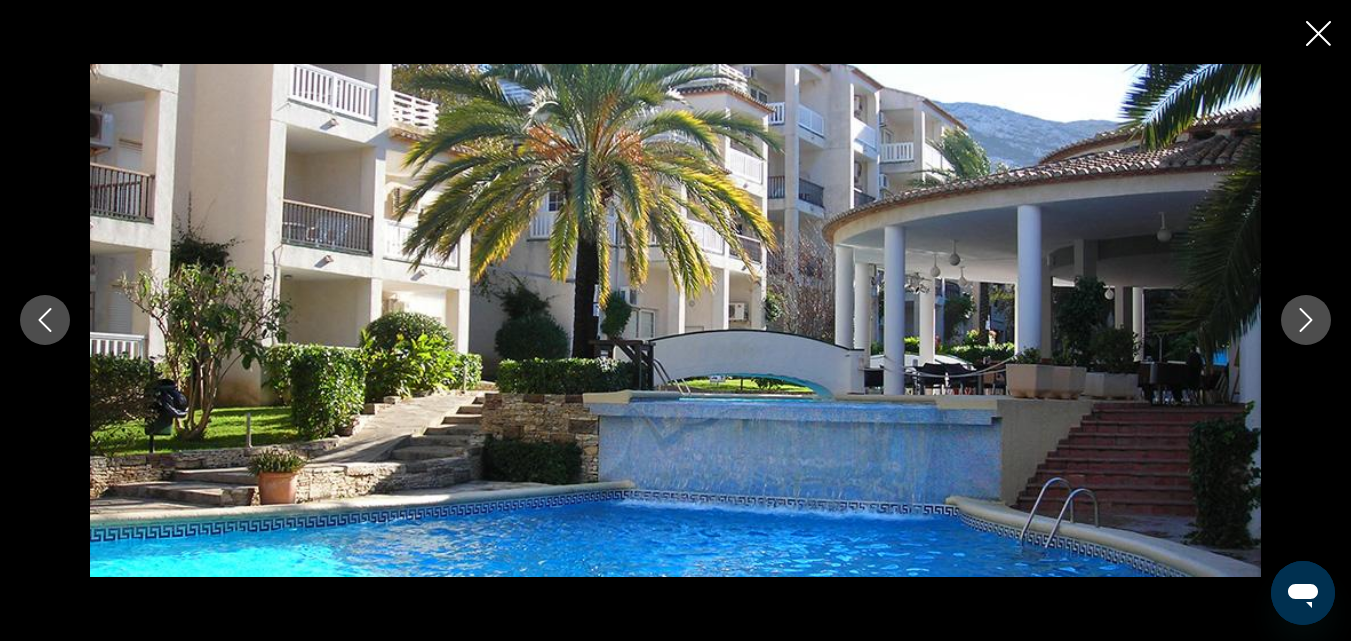 click 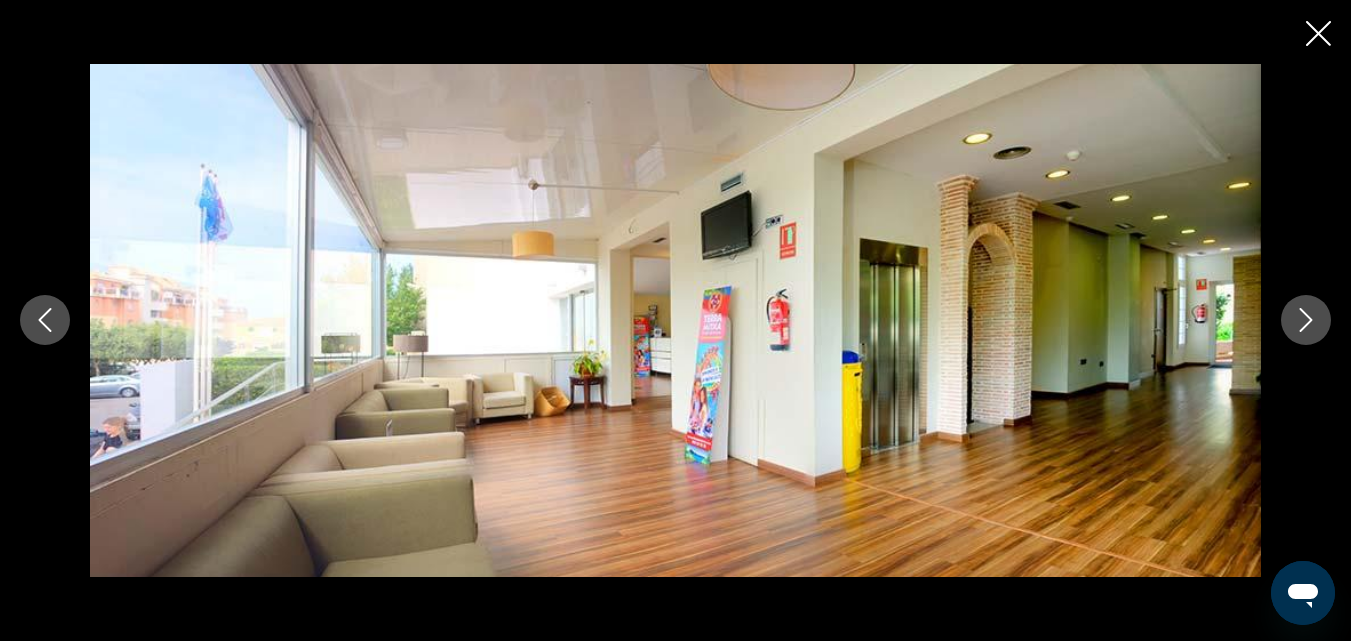 click 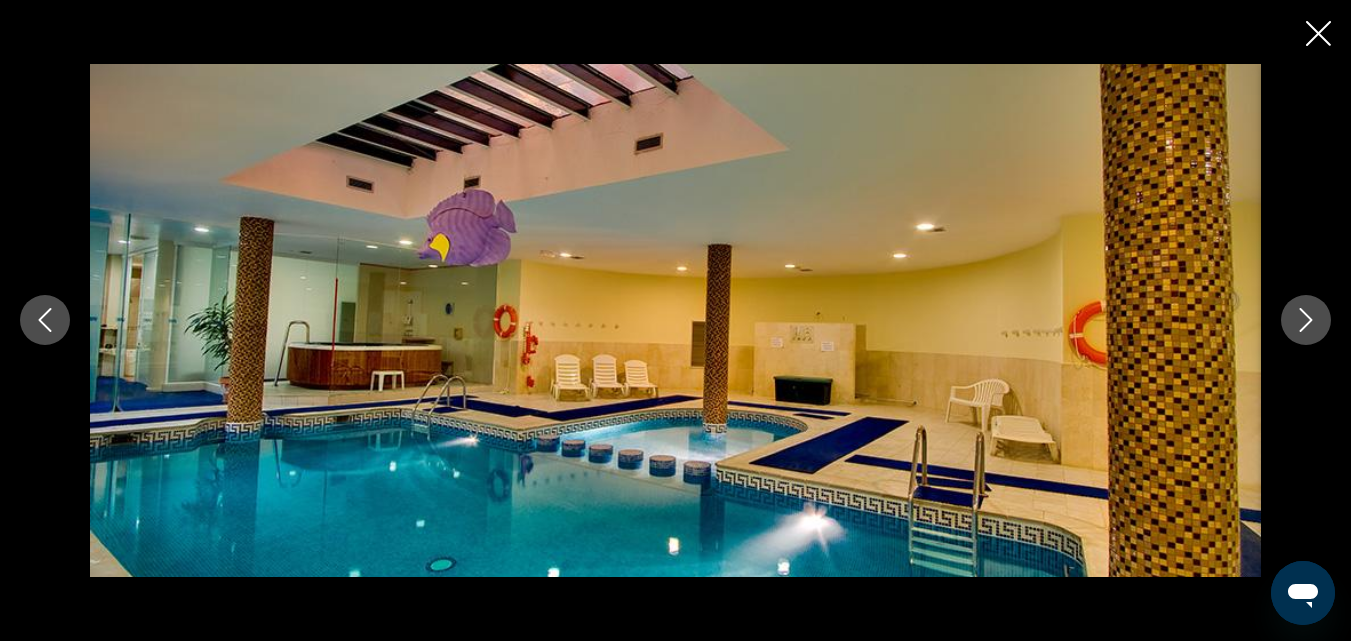 click 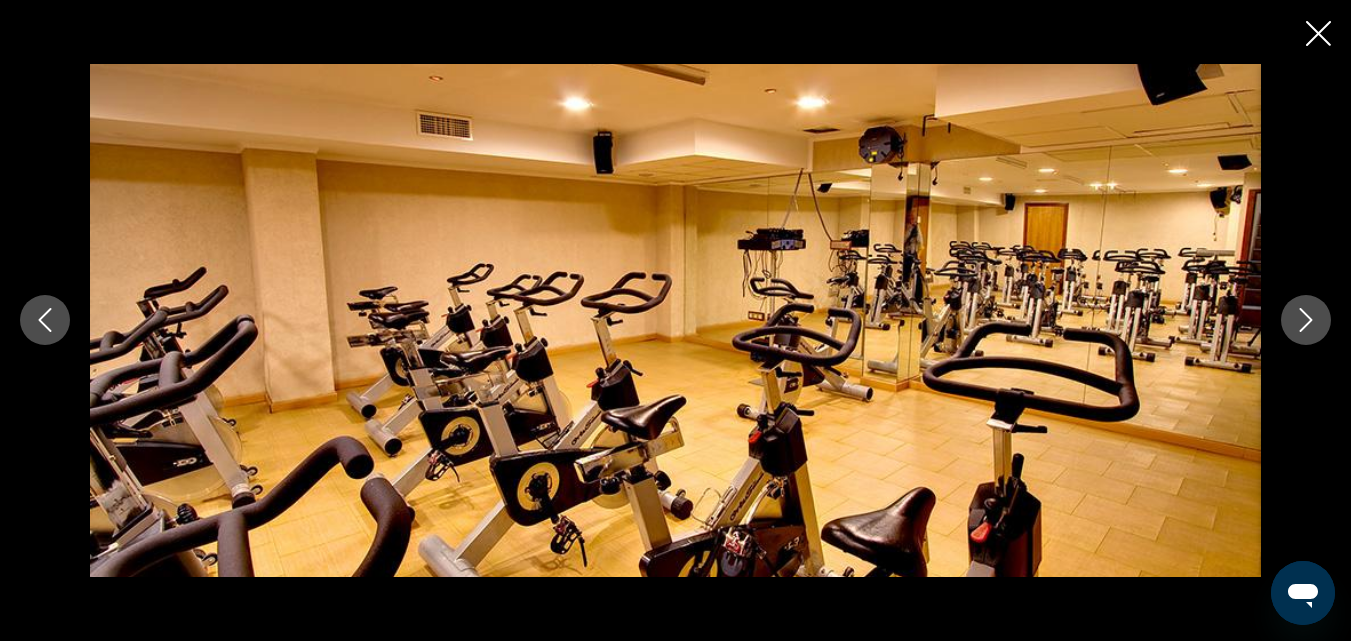 click 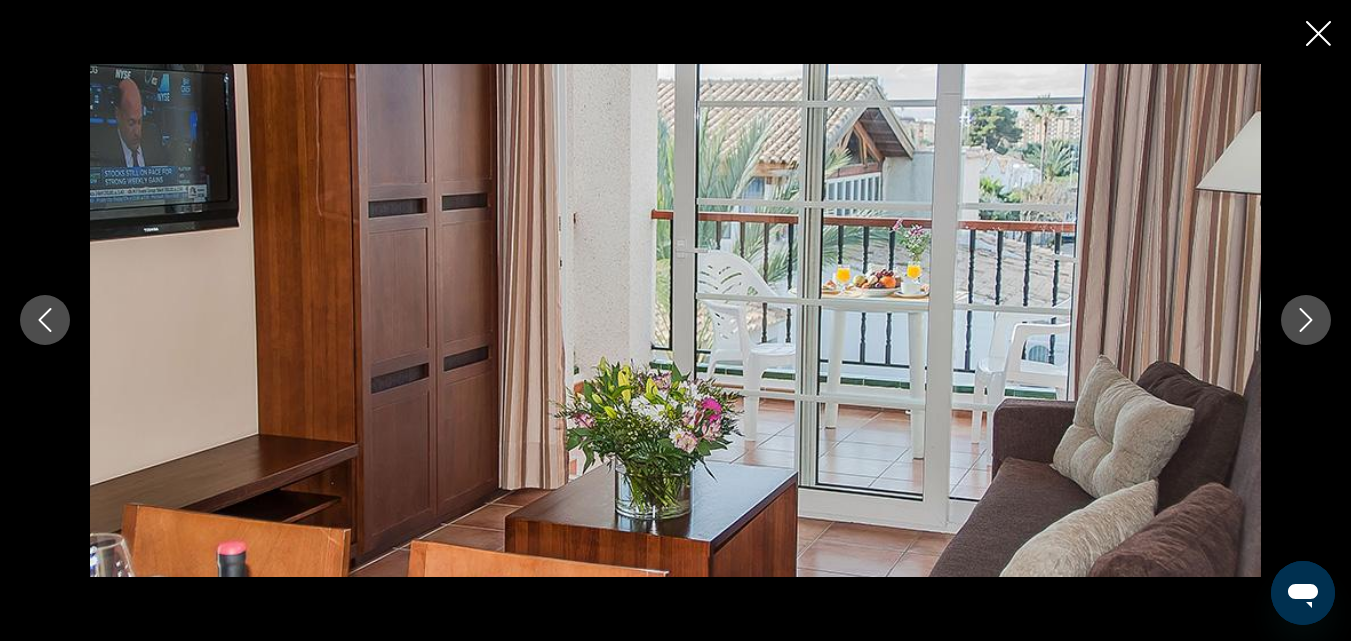 click 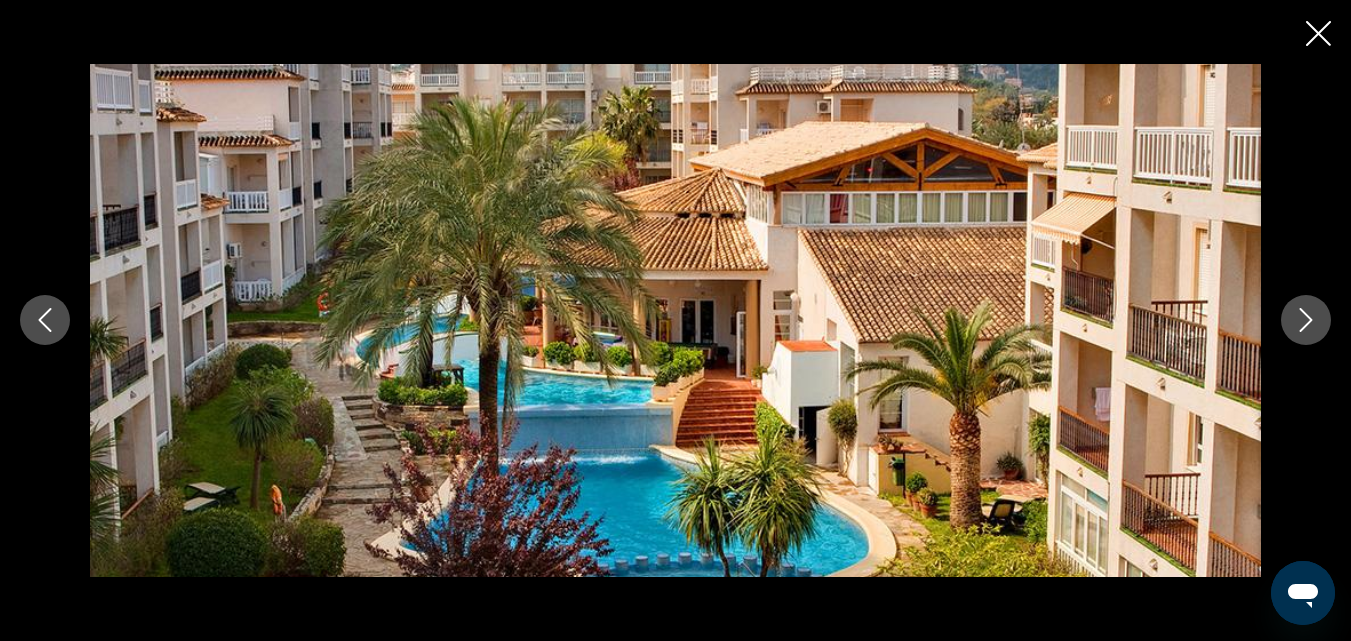 click 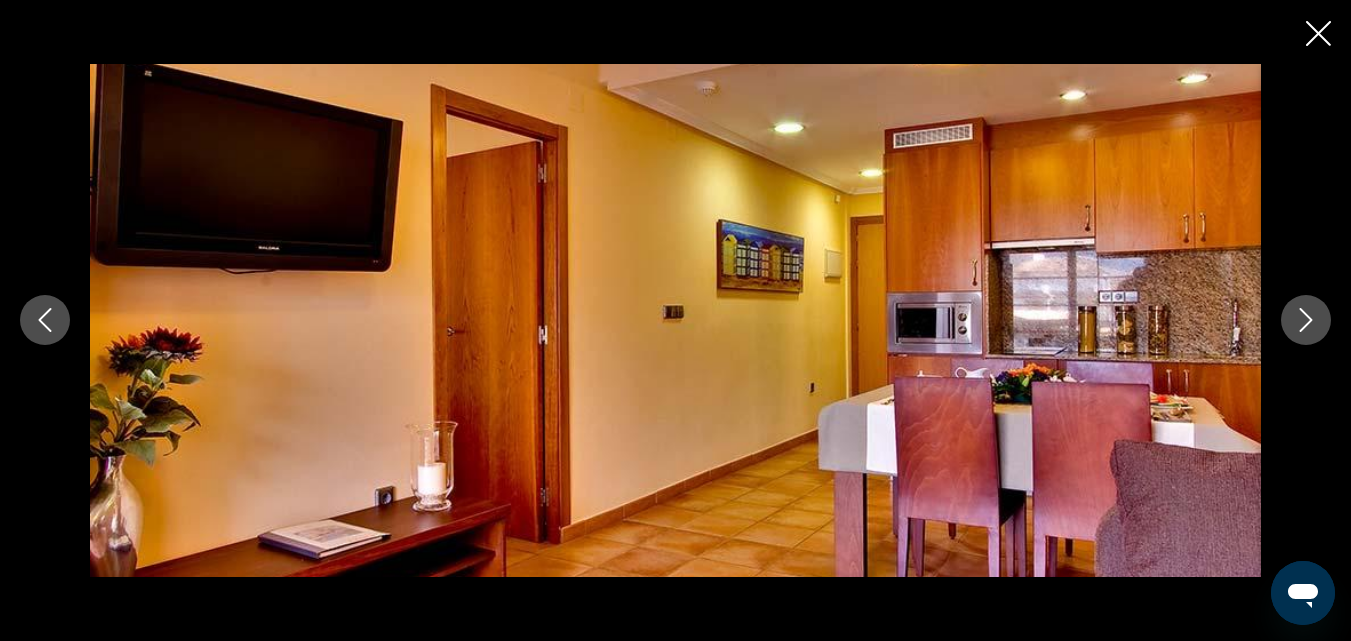 click 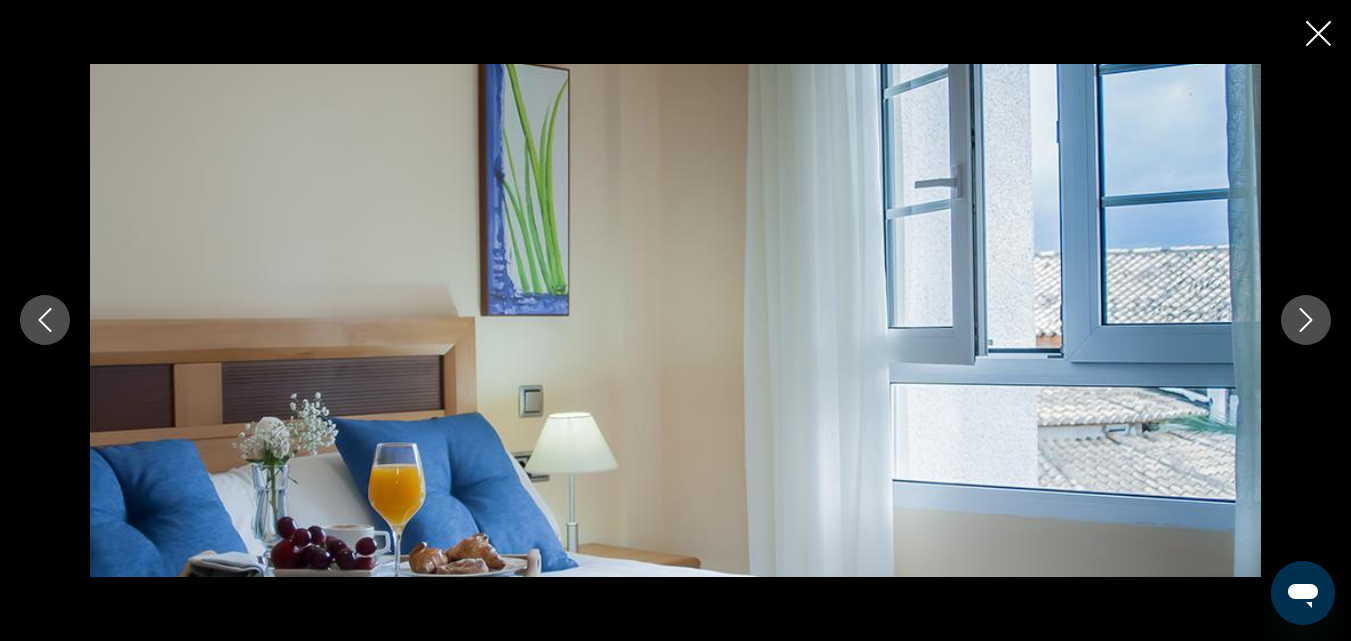 click 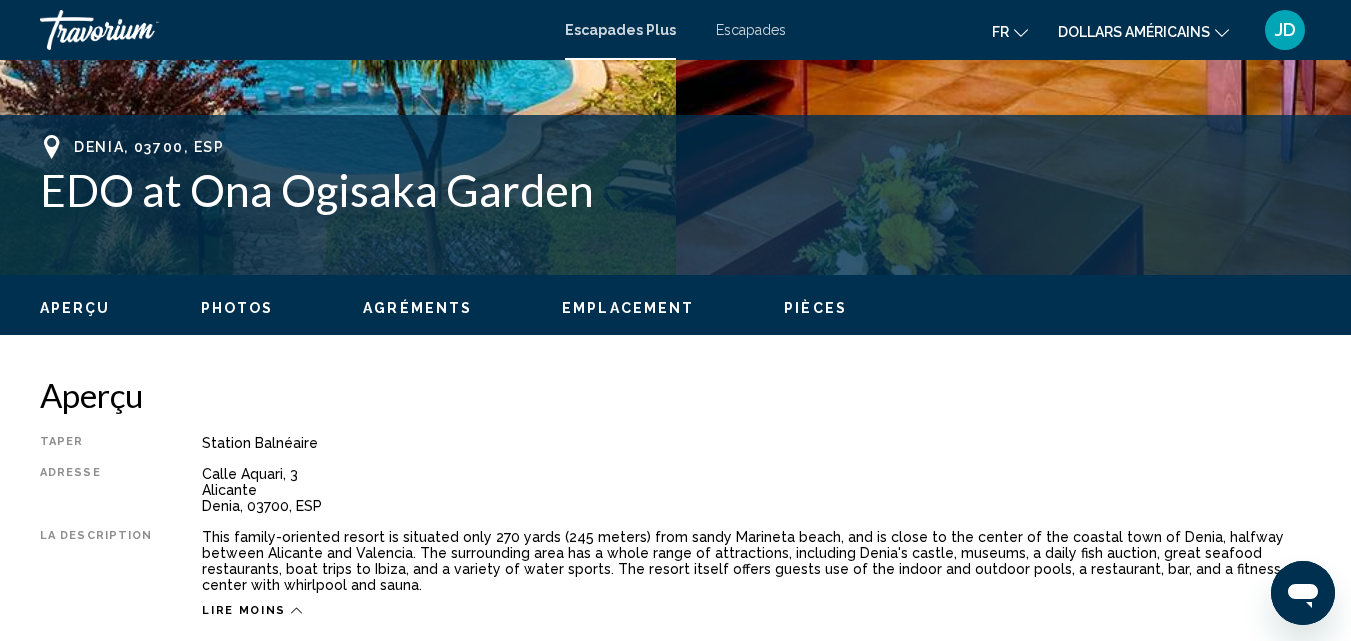 scroll, scrollTop: 711, scrollLeft: 0, axis: vertical 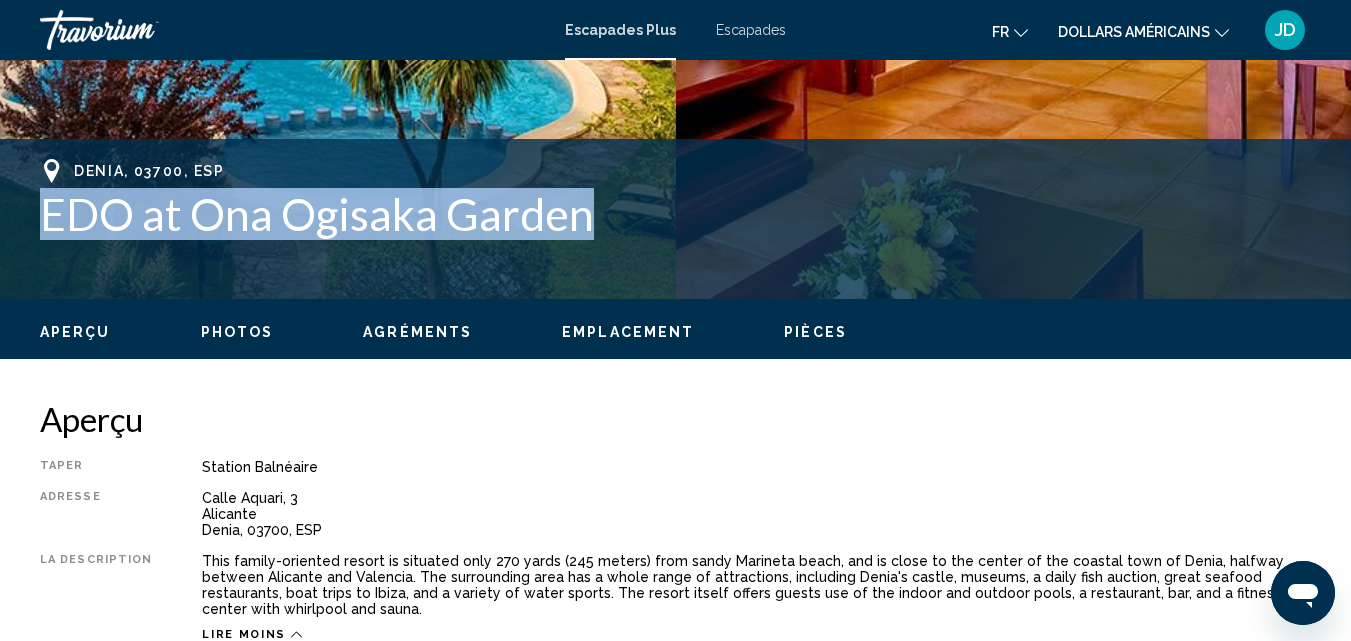 drag, startPoint x: 584, startPoint y: 224, endPoint x: 33, endPoint y: 234, distance: 551.09076 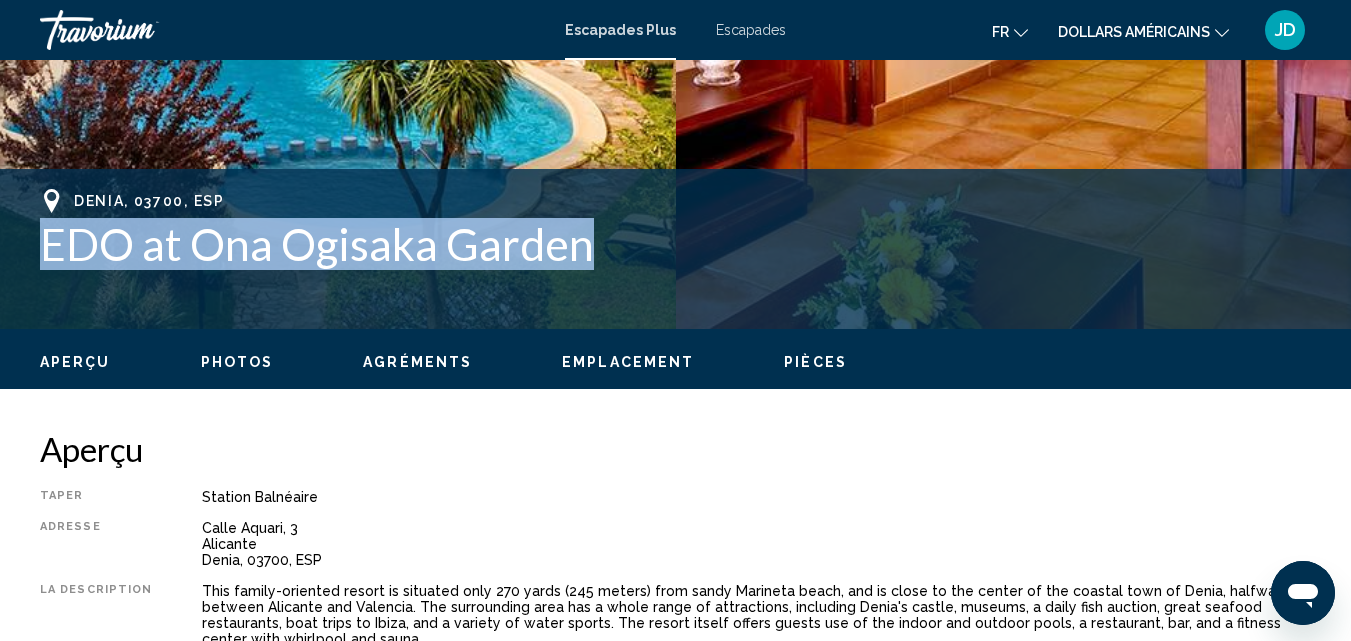 scroll, scrollTop: 742, scrollLeft: 0, axis: vertical 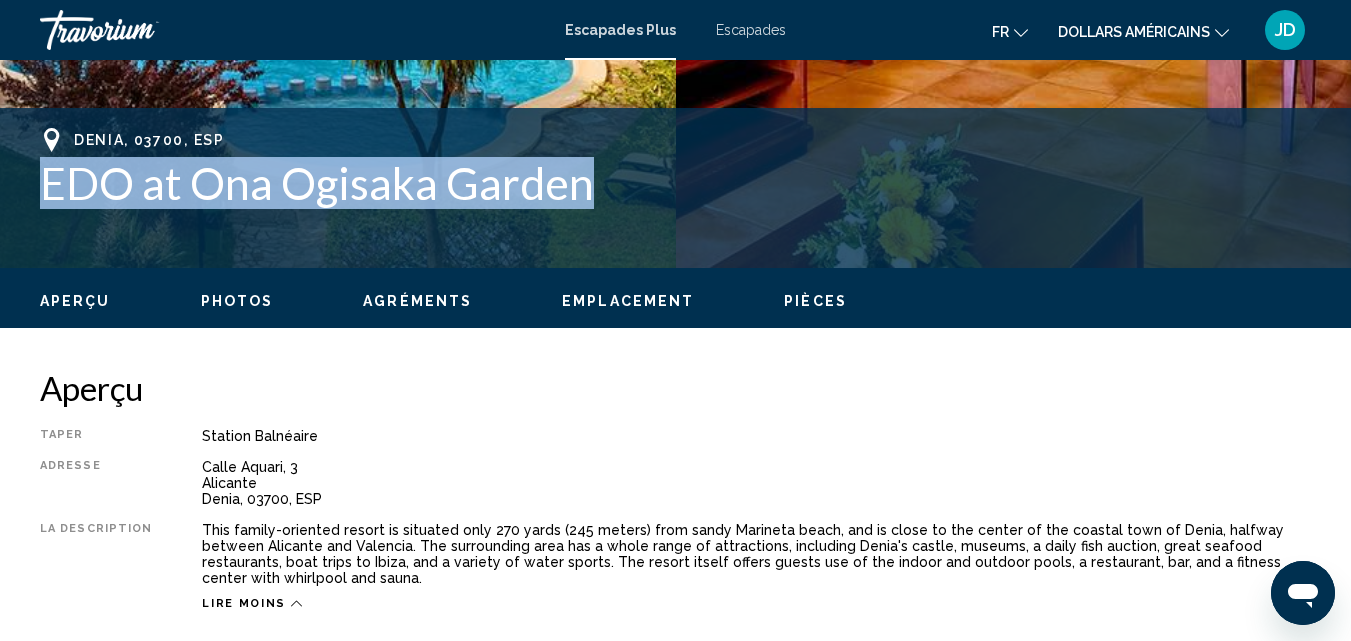 click on "Pièces" at bounding box center [815, 301] 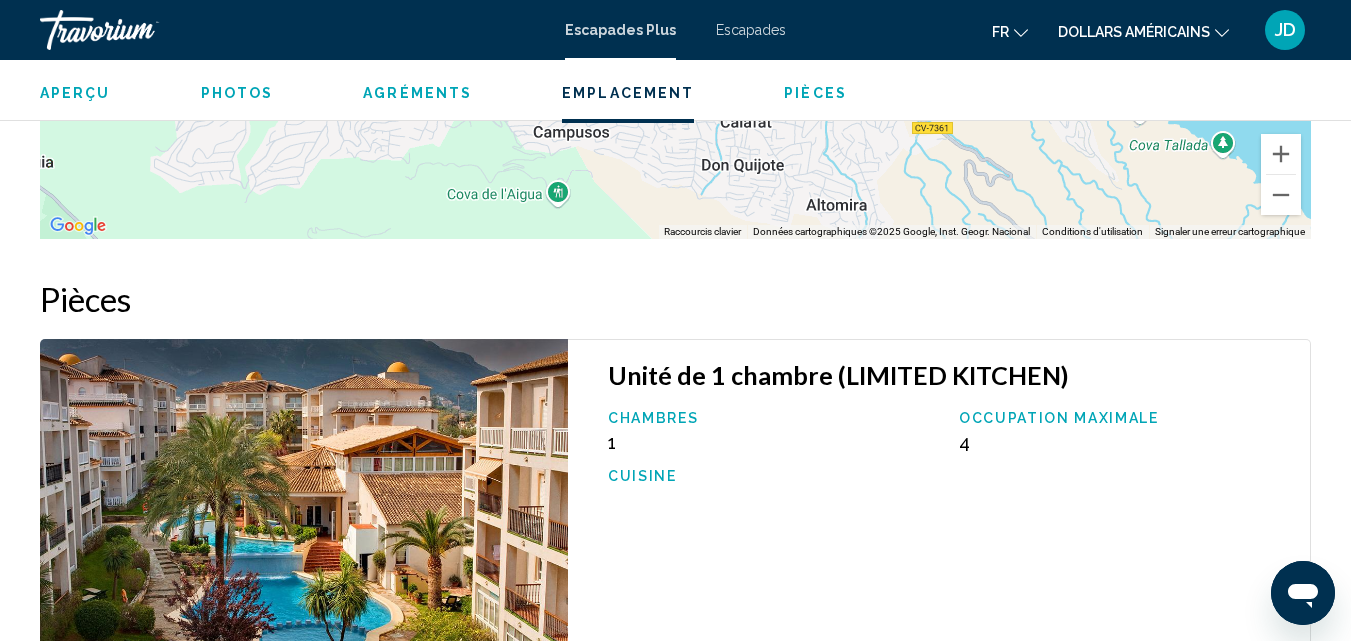 scroll, scrollTop: 3273, scrollLeft: 0, axis: vertical 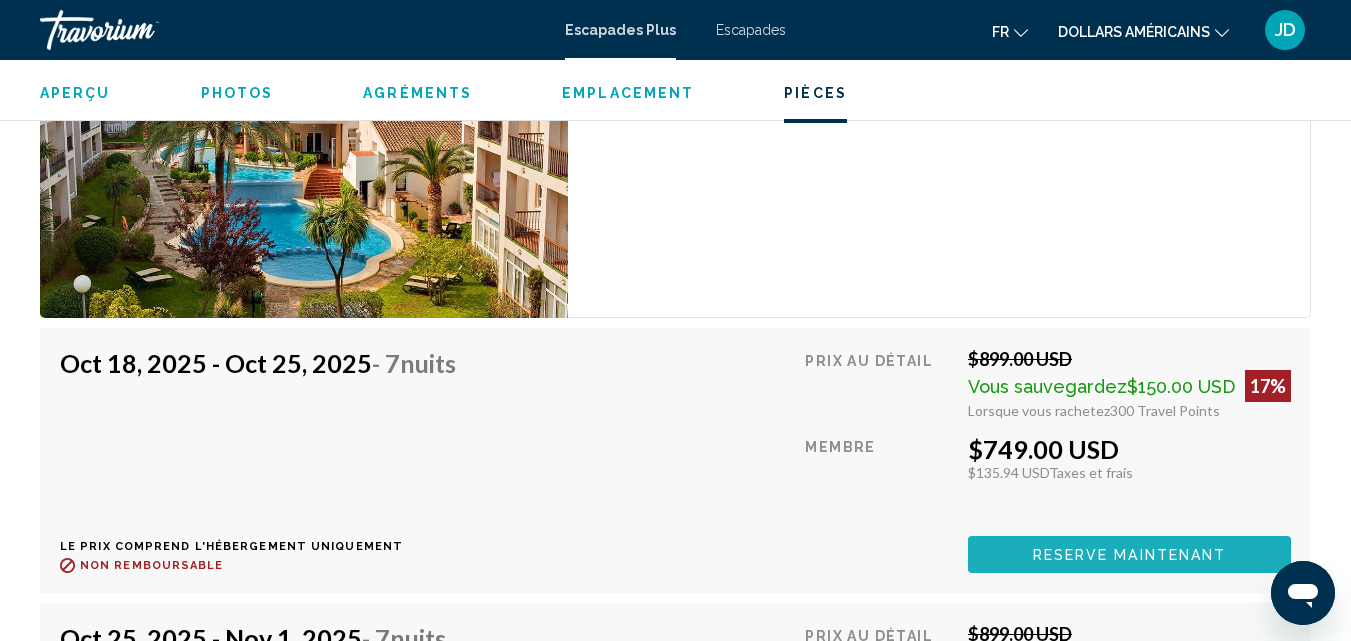 click on "Reserve maintenant" at bounding box center [1130, 555] 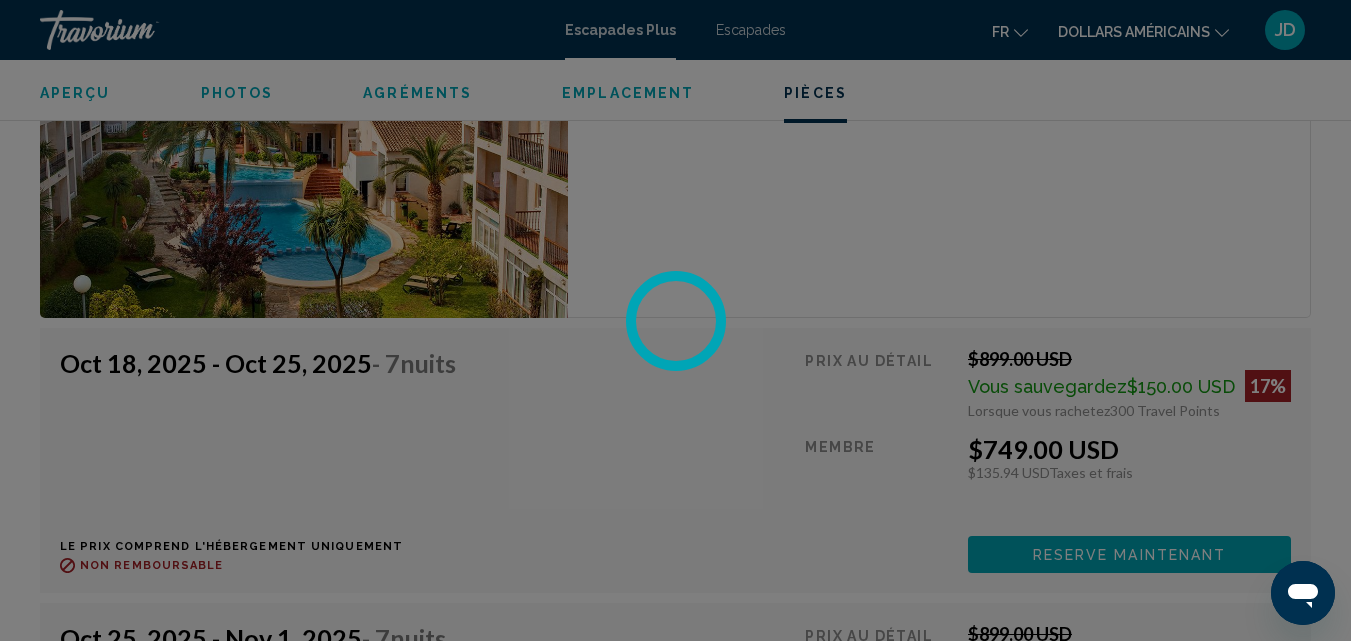 scroll, scrollTop: 0, scrollLeft: 0, axis: both 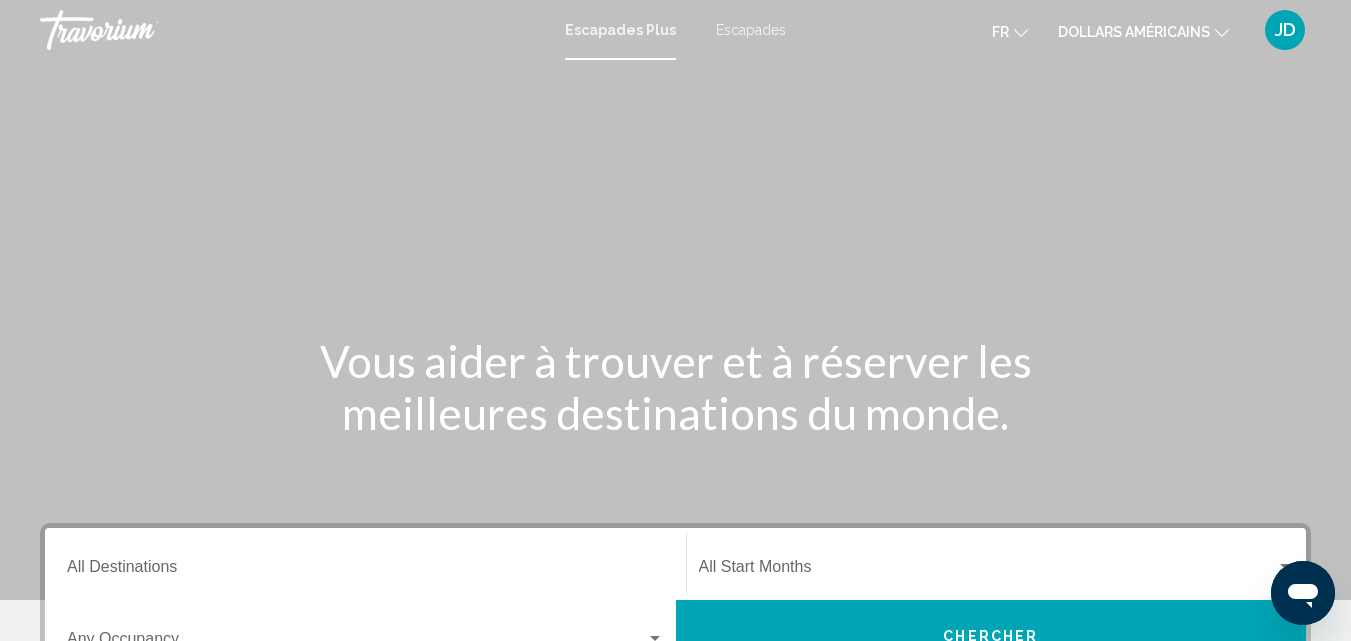 click on "Escapades" at bounding box center (751, 30) 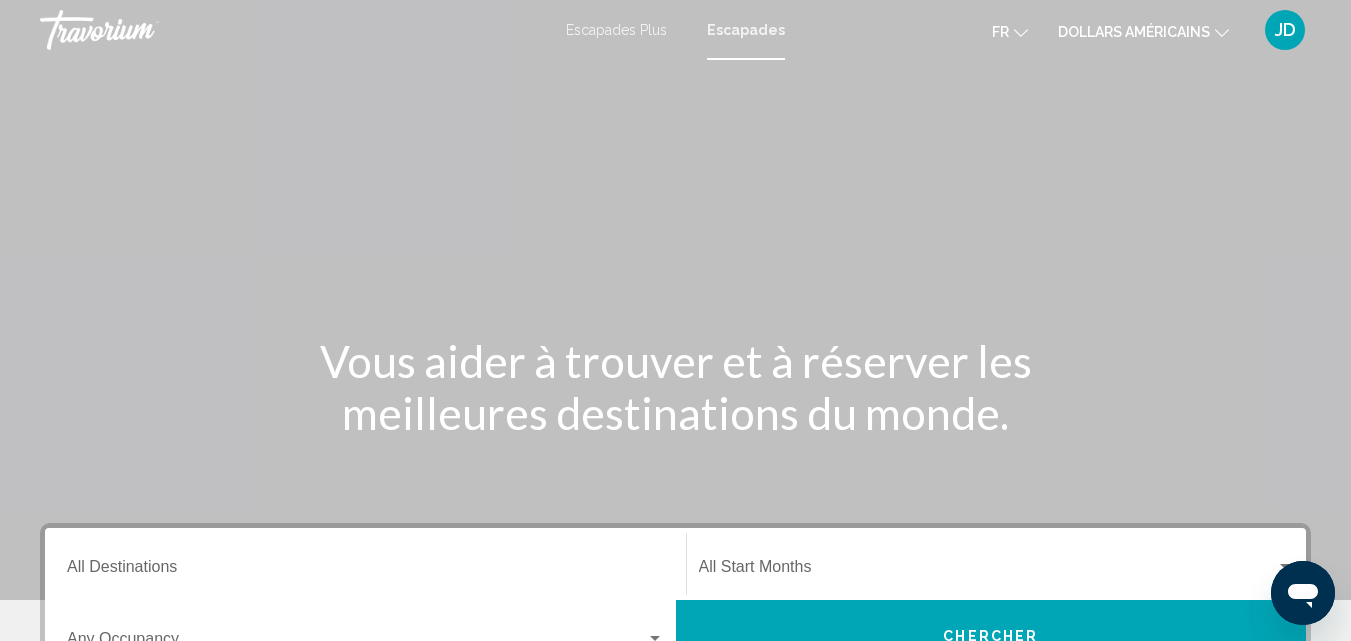 click on "Escapades Plus" at bounding box center [616, 30] 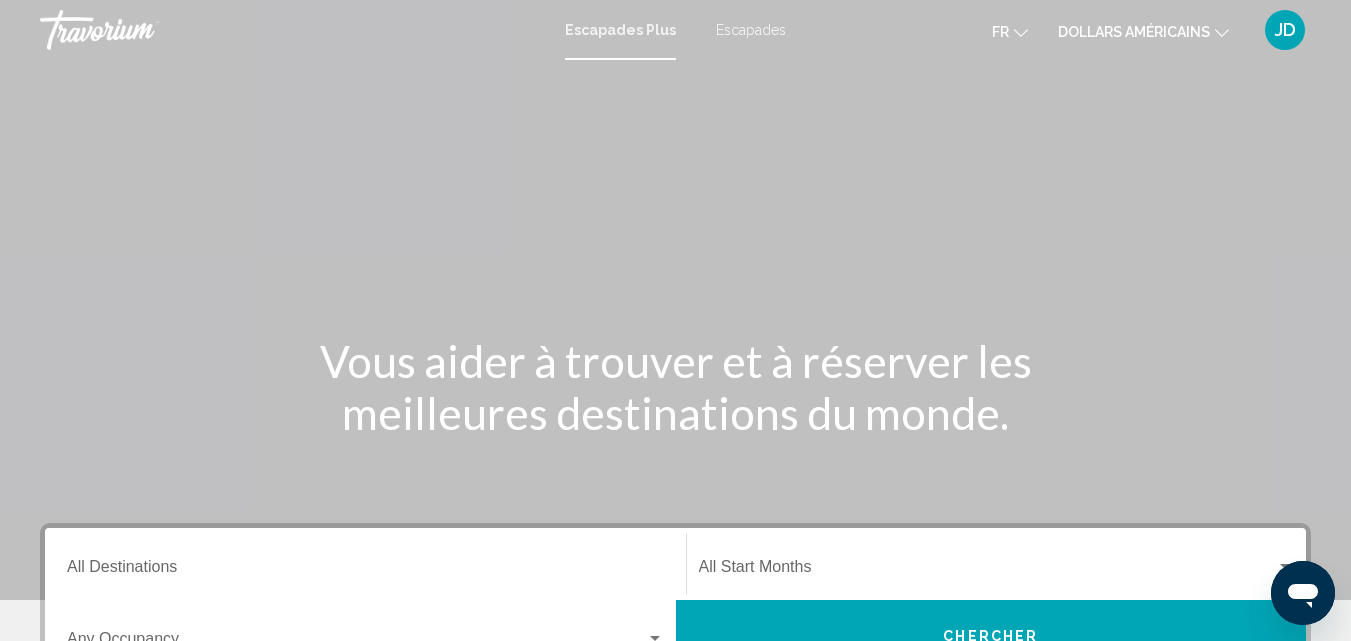 click on "dollars américains" 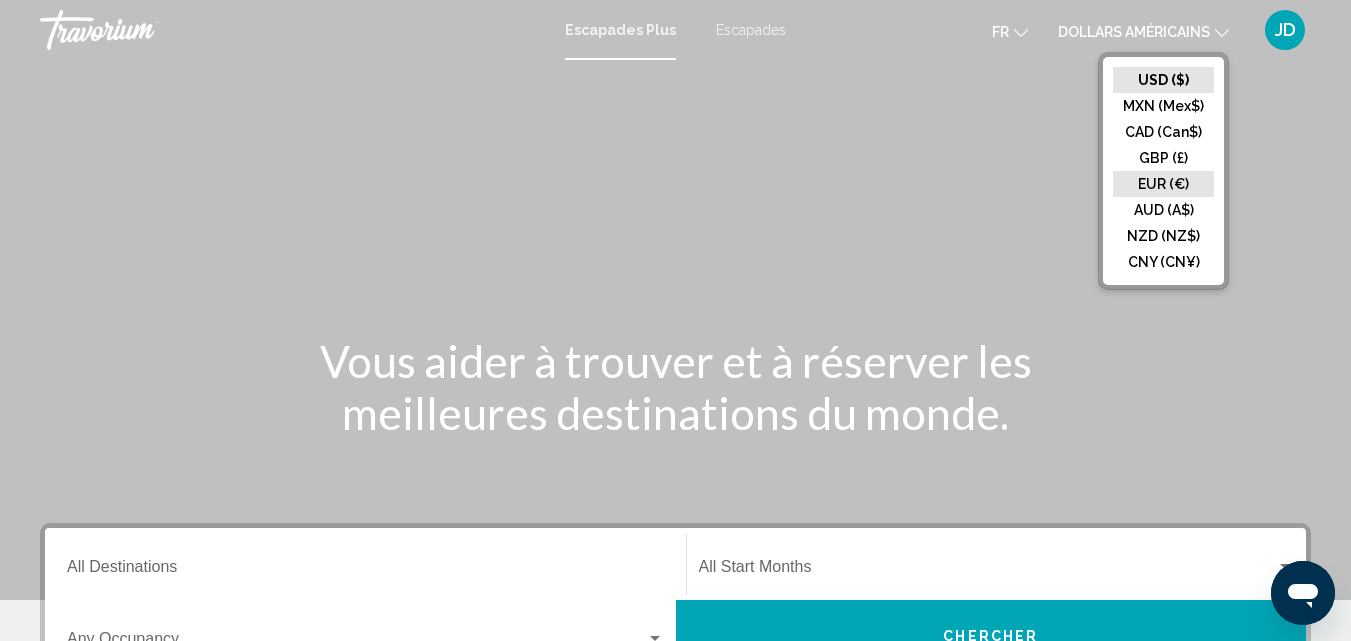 click on "EUR (€)" 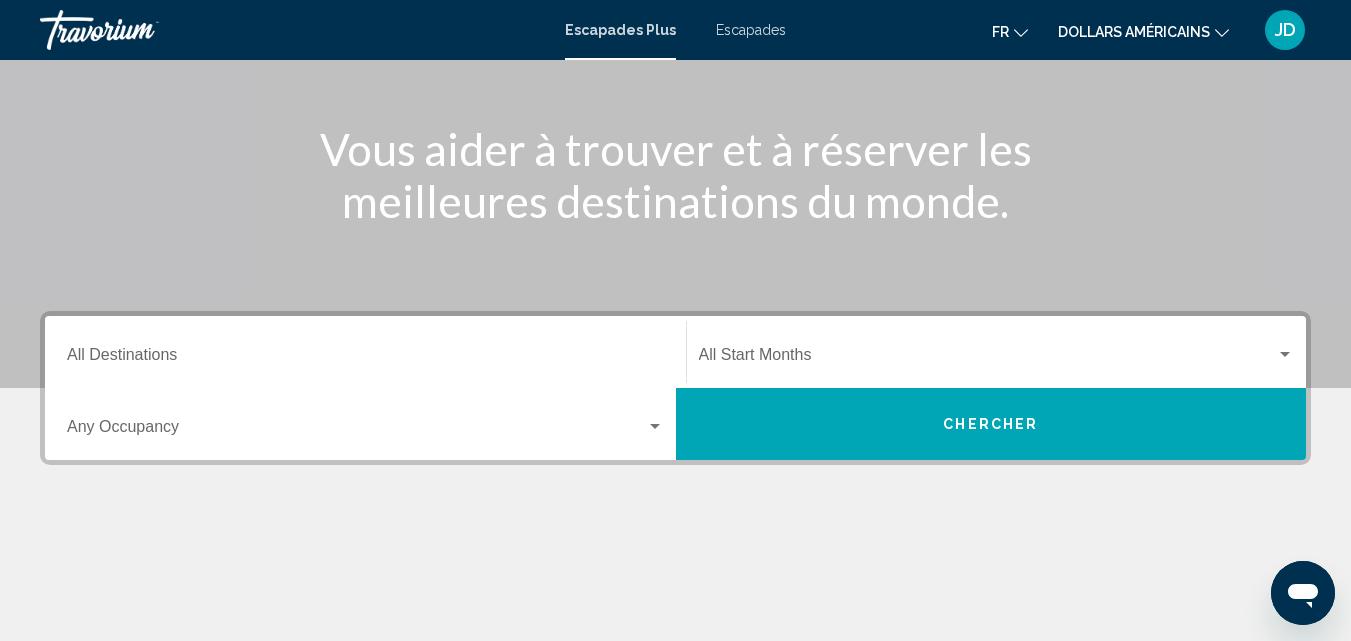 scroll, scrollTop: 219, scrollLeft: 0, axis: vertical 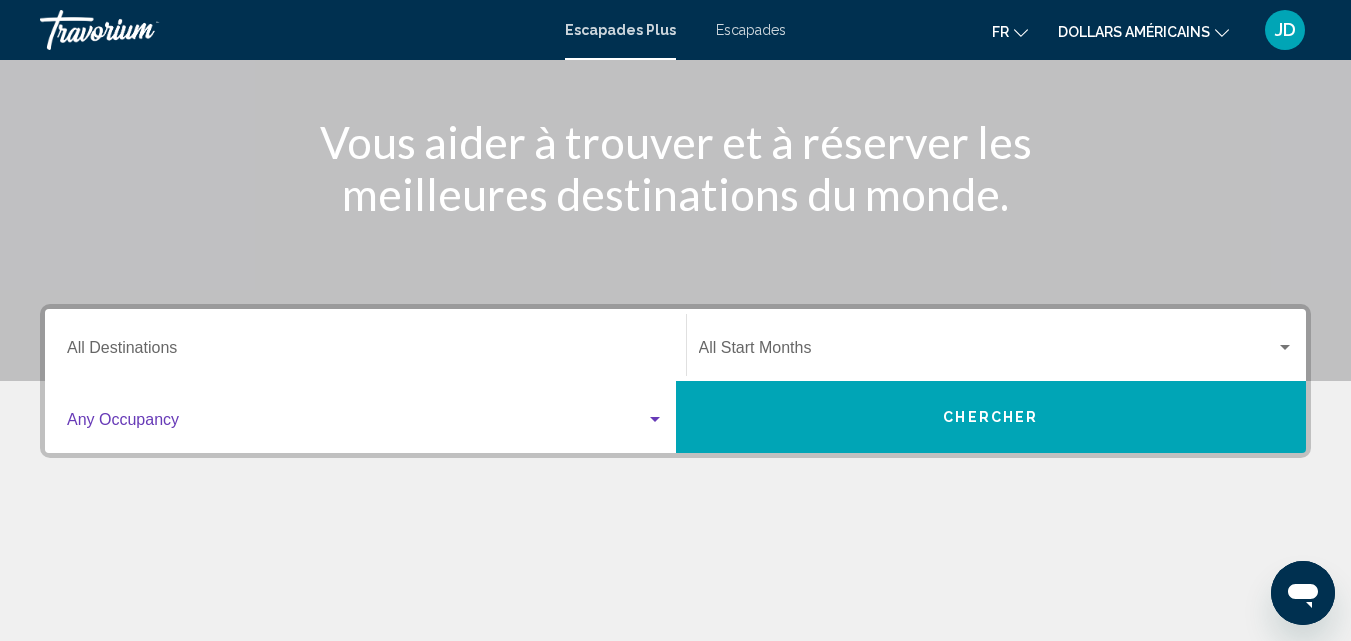 click at bounding box center [655, 419] 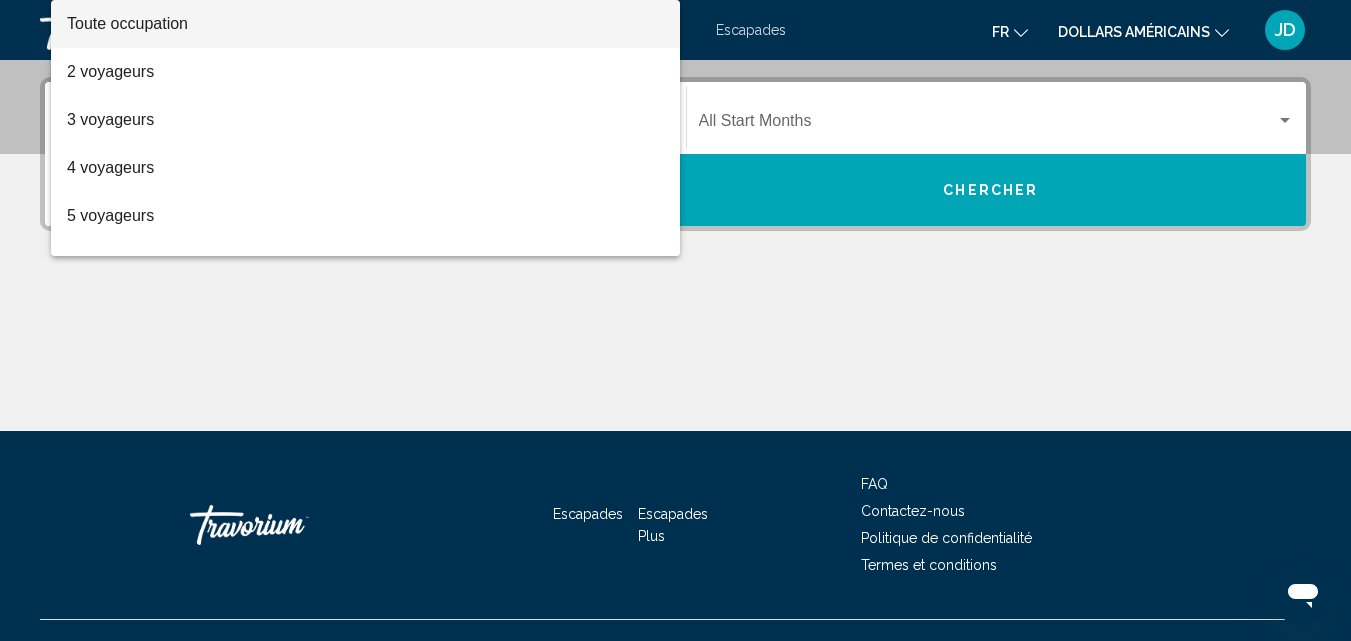 scroll, scrollTop: 458, scrollLeft: 0, axis: vertical 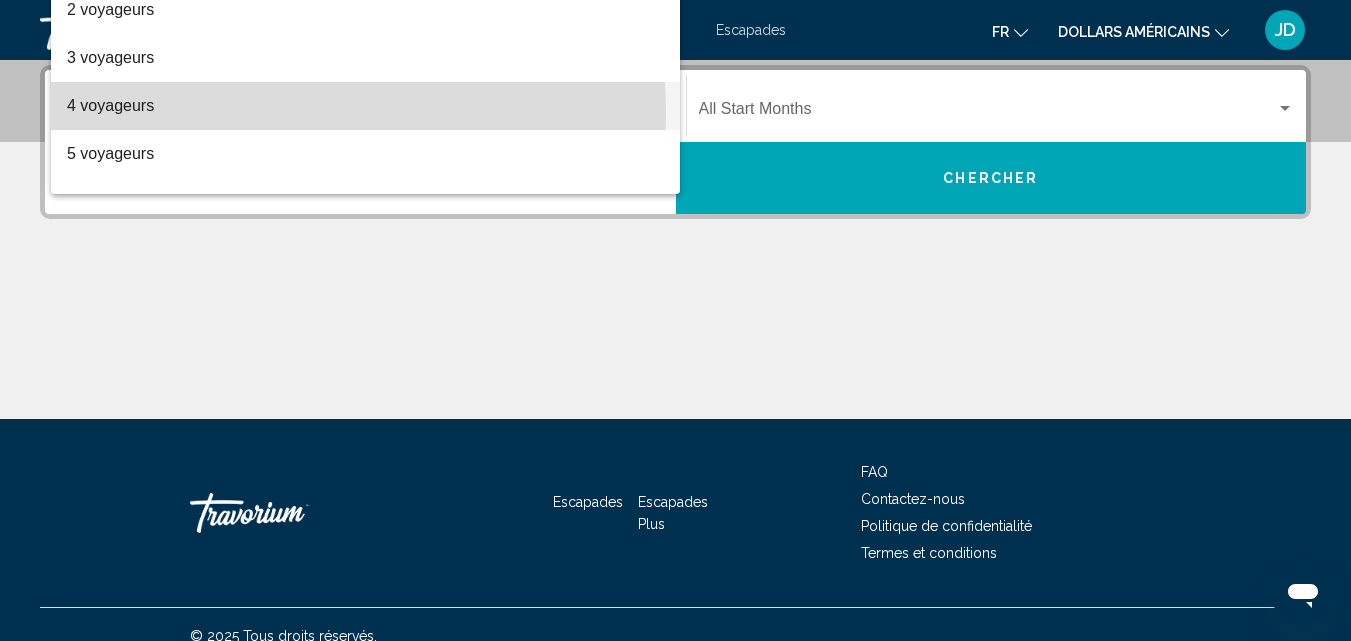 click on "4 voyageurs" at bounding box center [365, 106] 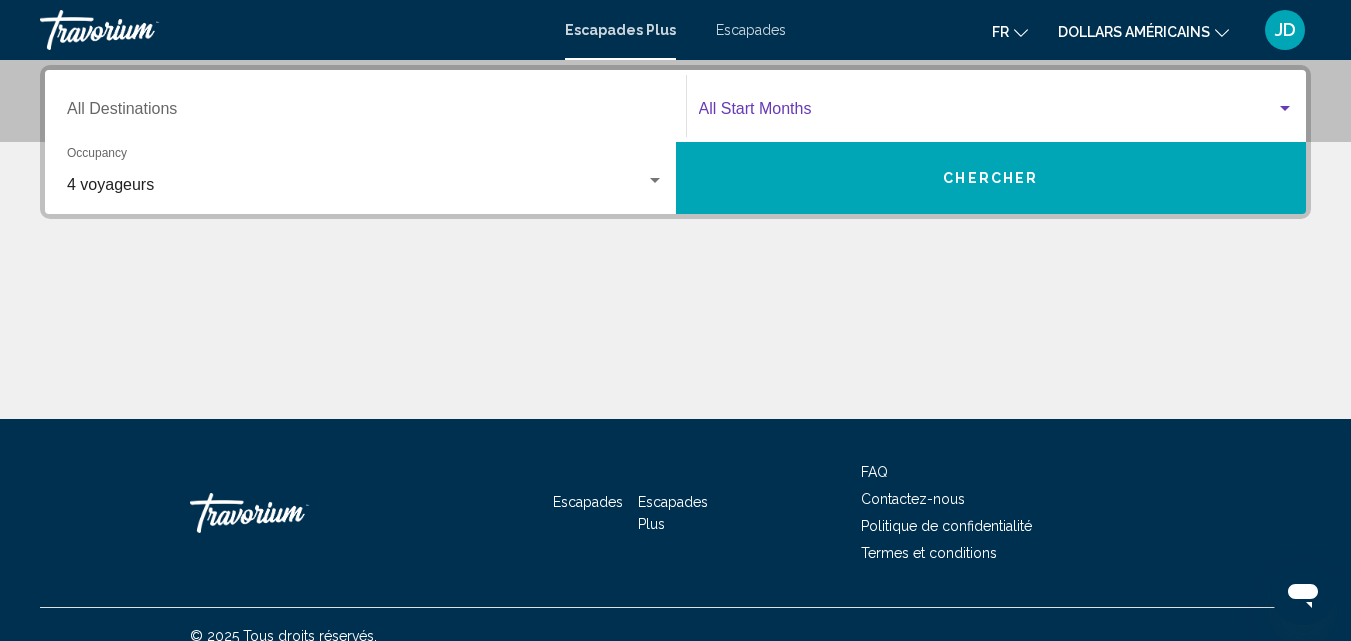 click at bounding box center (988, 113) 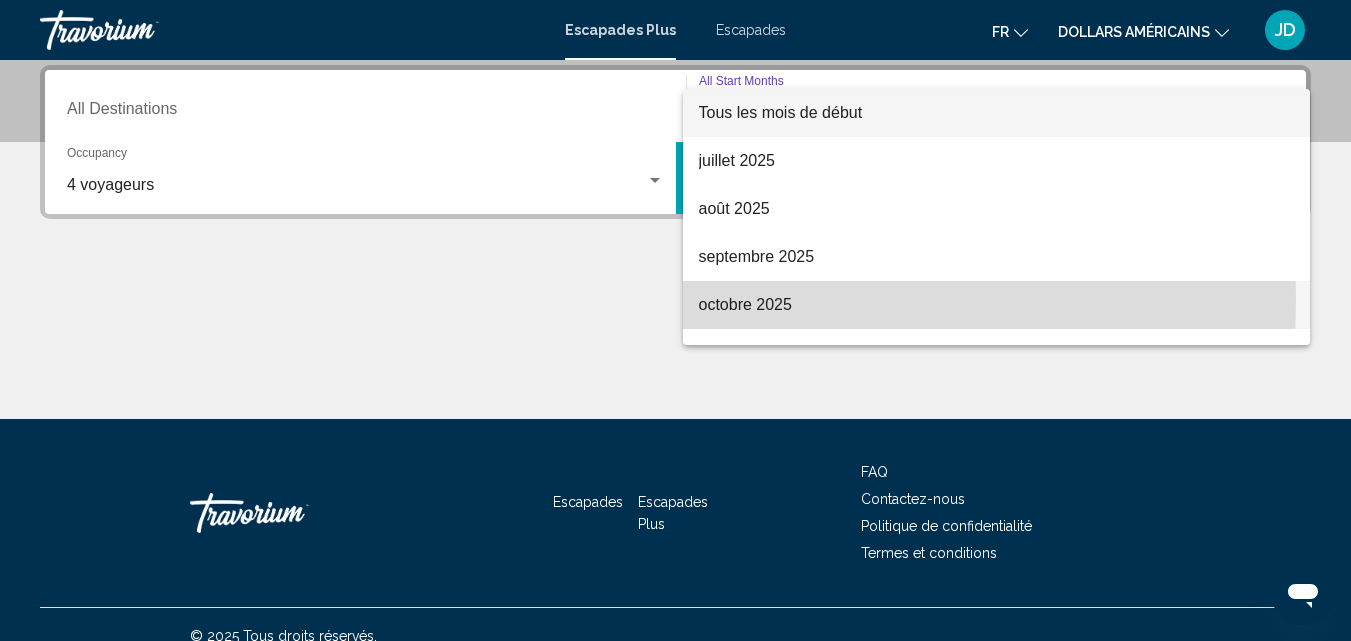 click on "octobre 2025" at bounding box center (745, 304) 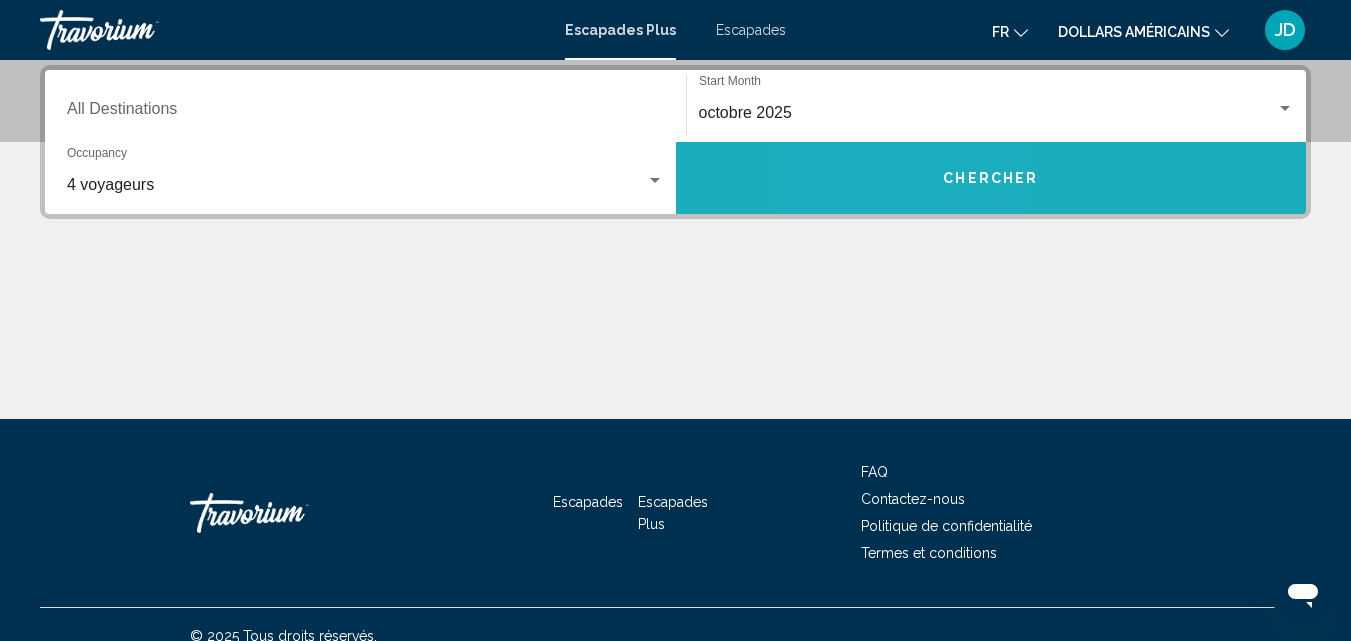 click on "Chercher" at bounding box center [991, 178] 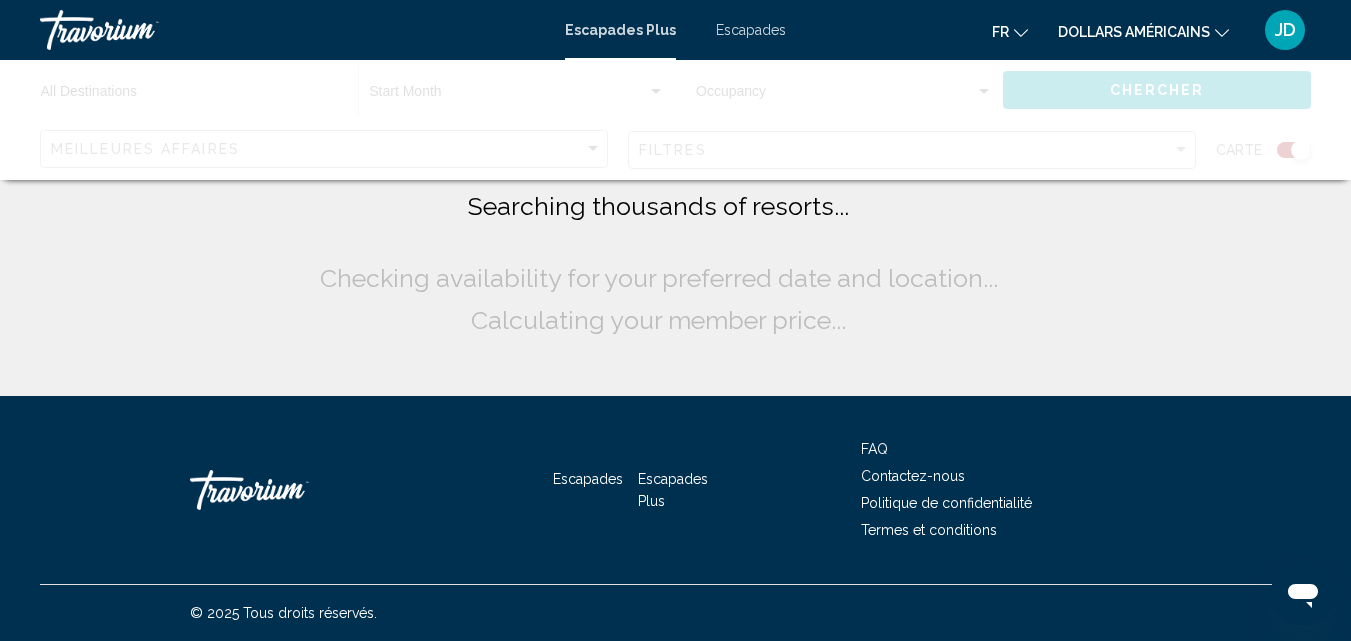 scroll, scrollTop: 0, scrollLeft: 0, axis: both 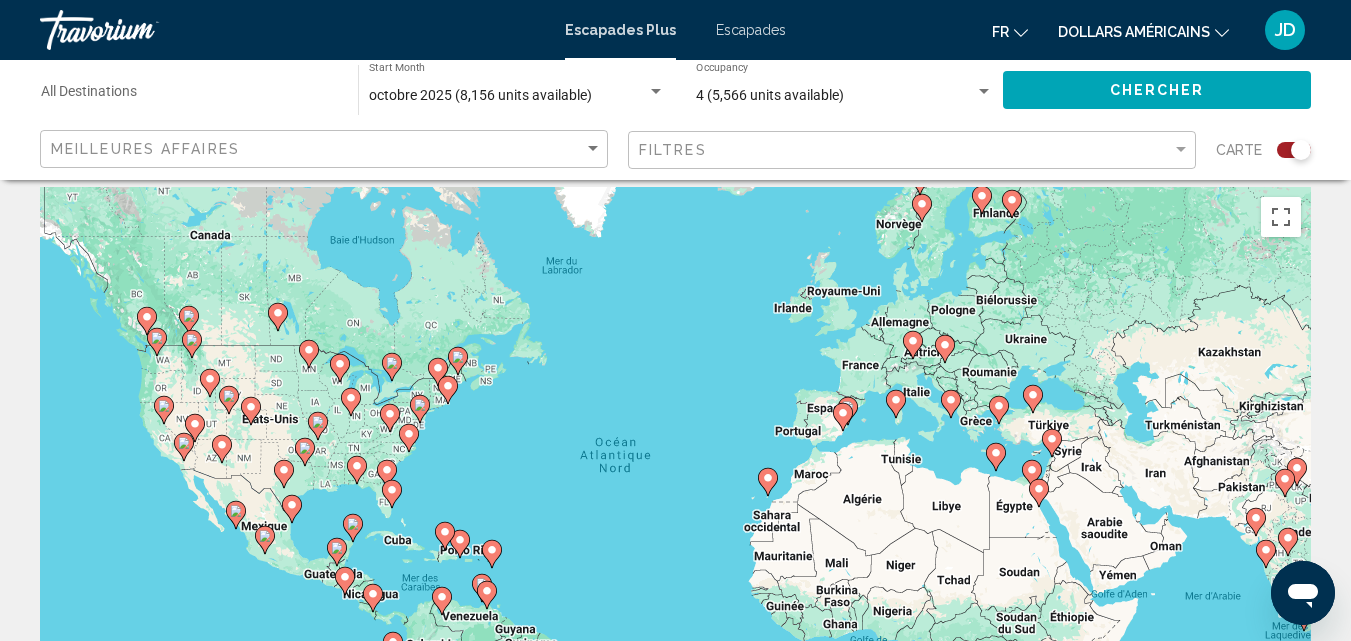 click on "Pour activer le glissement avec le clavier, appuyez sur Alt+Entrée. Une fois ce mode activé, utilisez les touches fléchées pour déplacer le repère. Pour valider le déplacement, appuyez sur Entrée. Pour annuler, appuyez sur Échap." at bounding box center (675, 487) 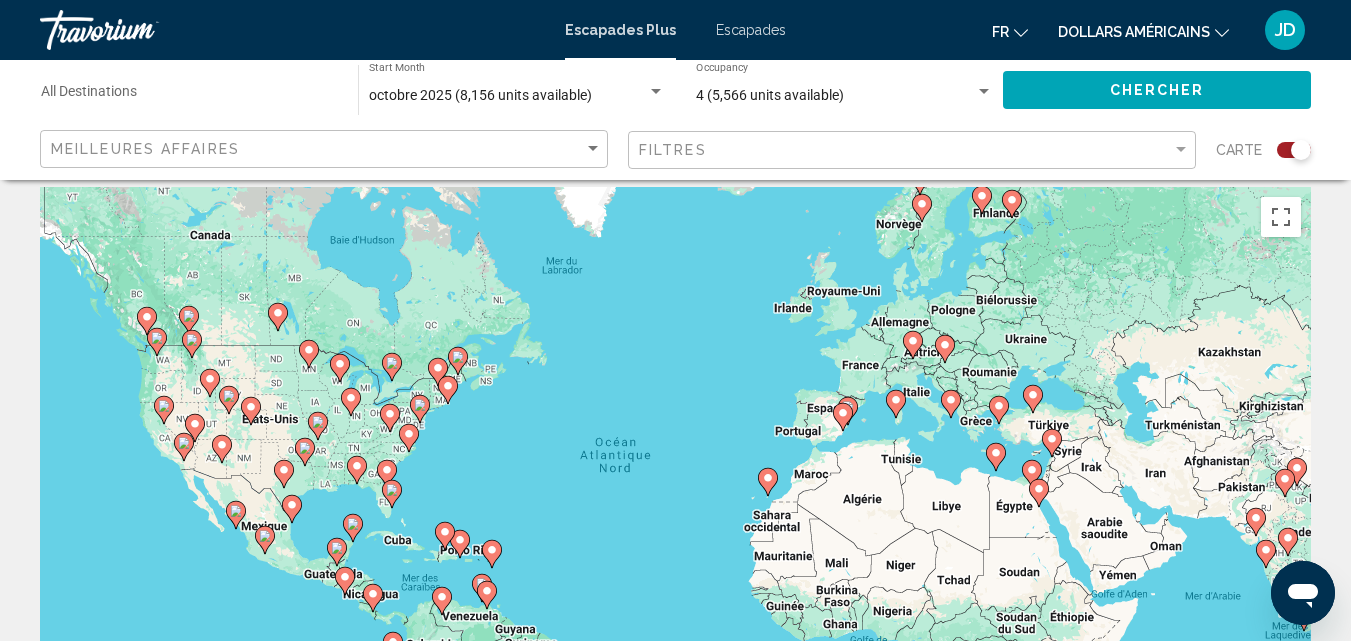 click 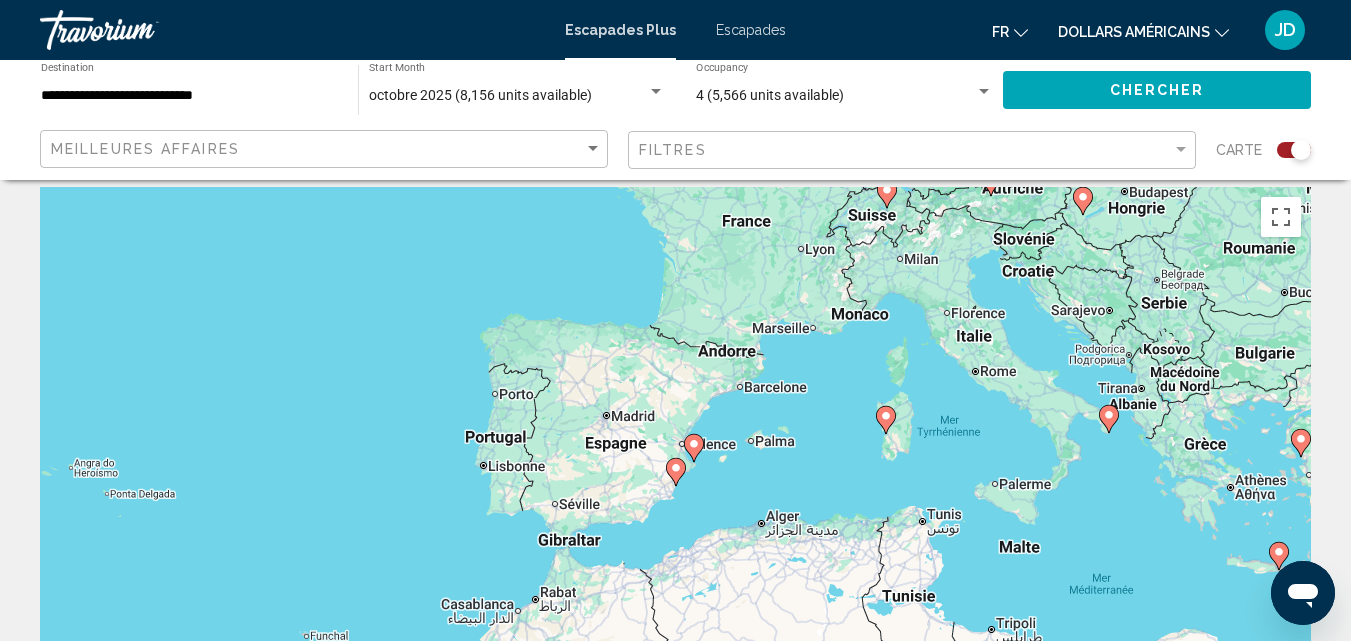 click 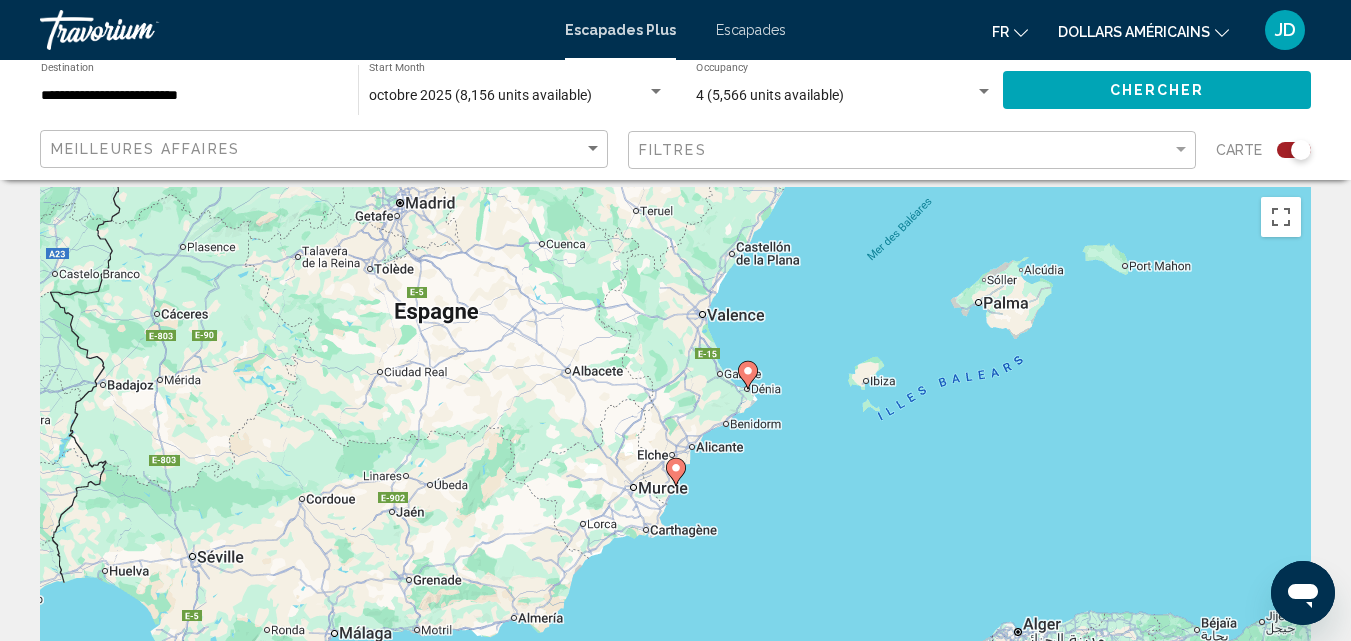 click 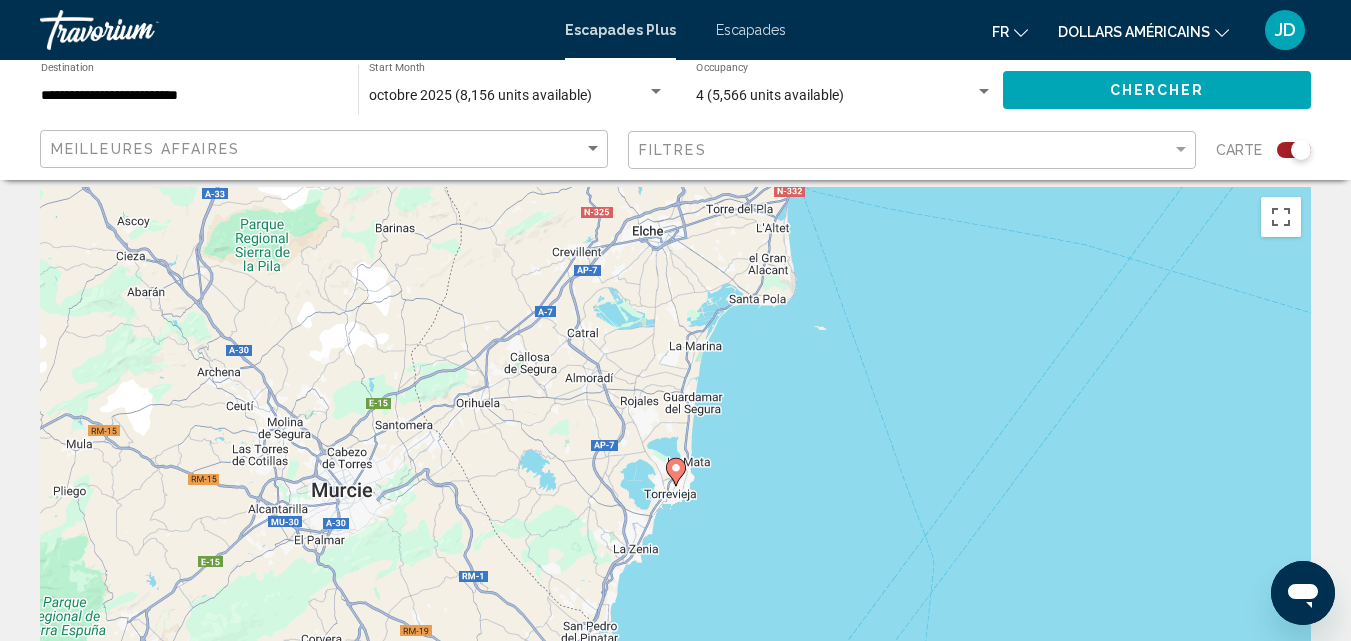 click 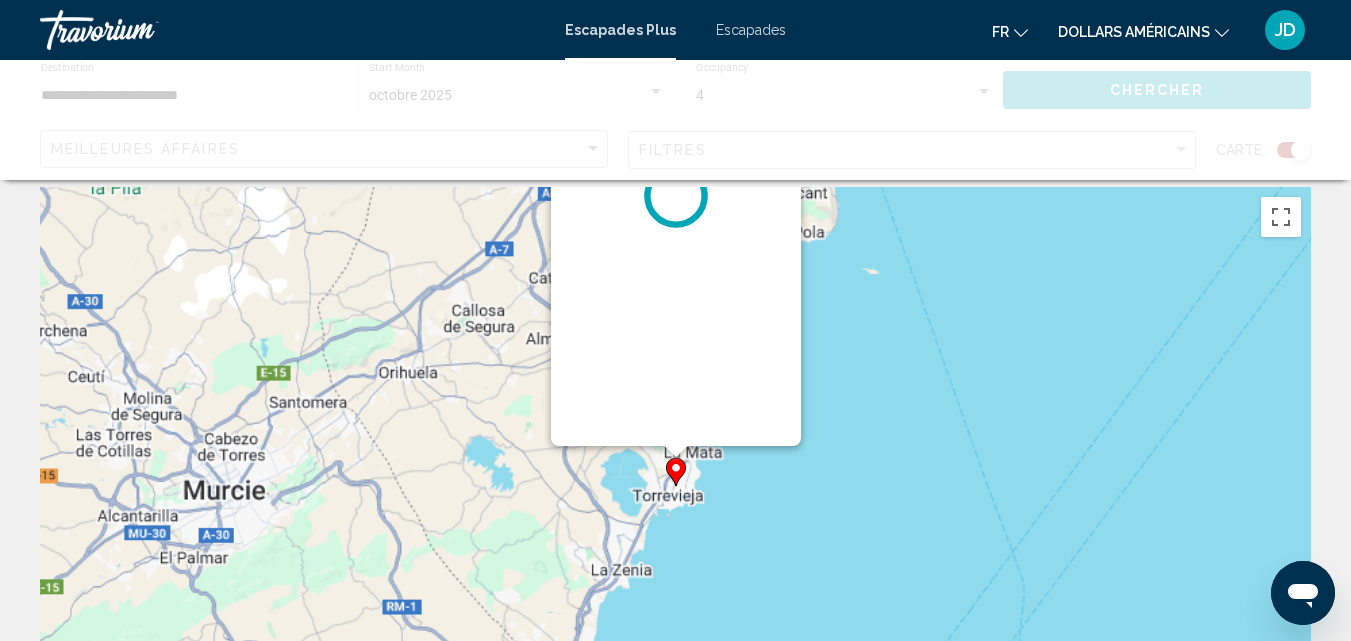 scroll, scrollTop: 0, scrollLeft: 0, axis: both 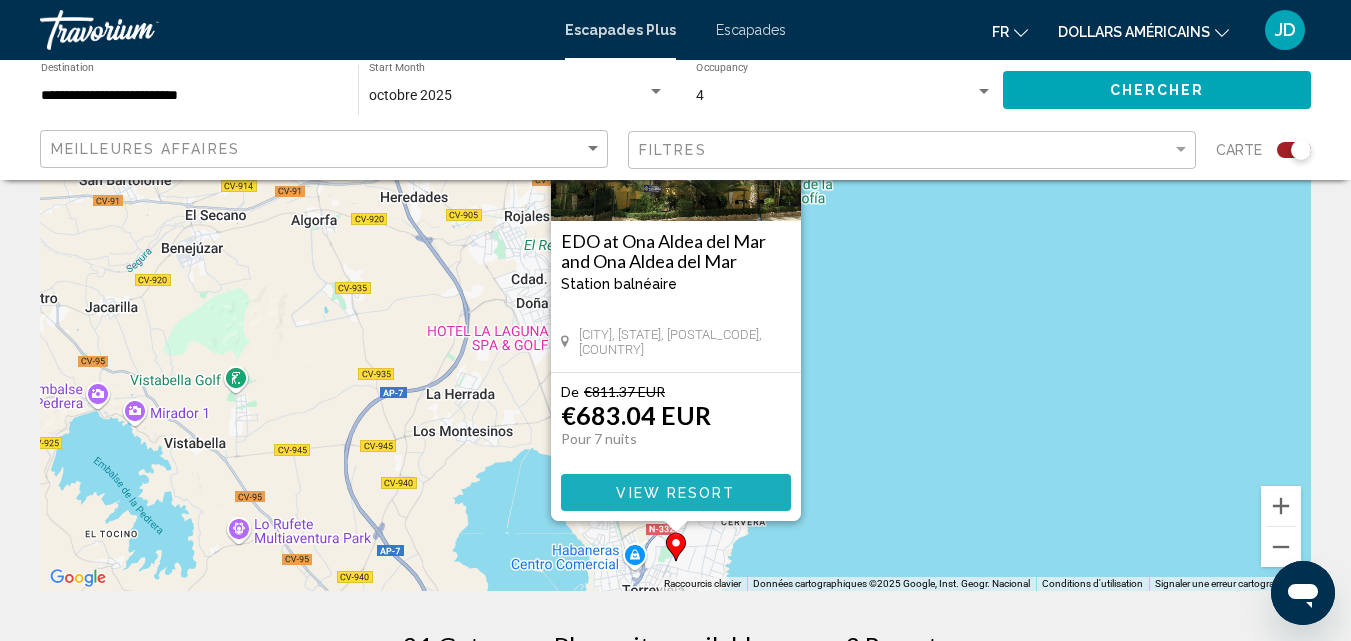 click on "View Resort" at bounding box center [675, 493] 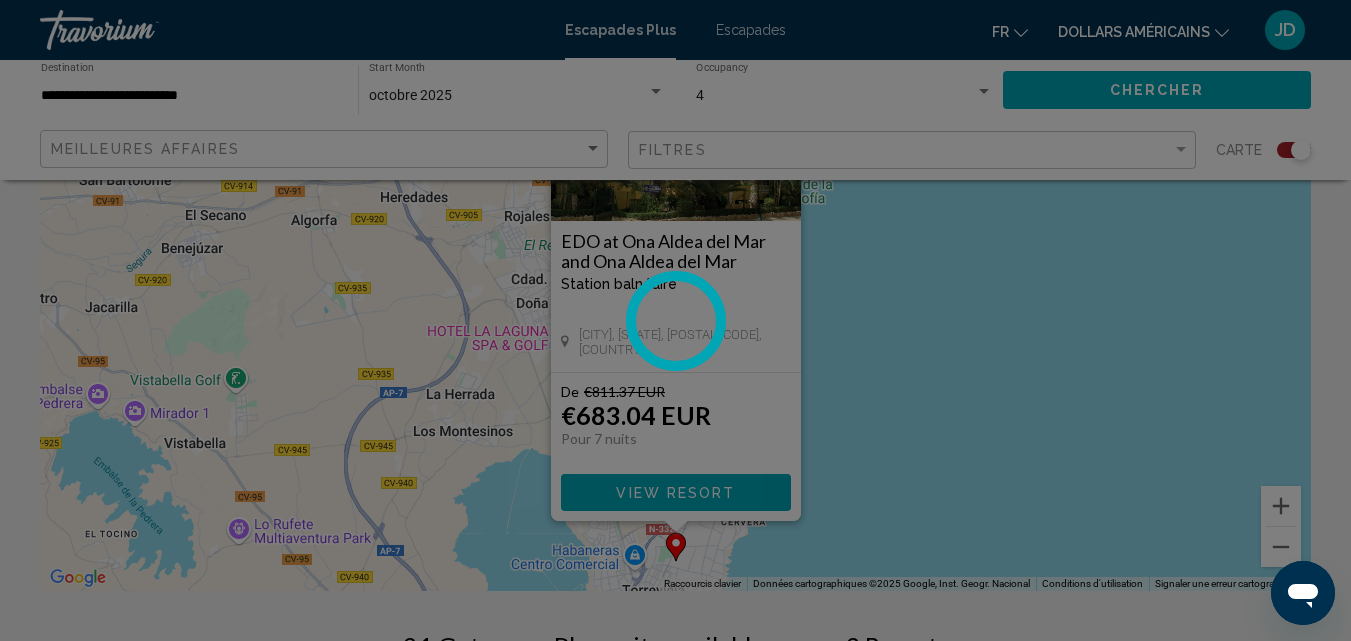 click at bounding box center [675, 320] 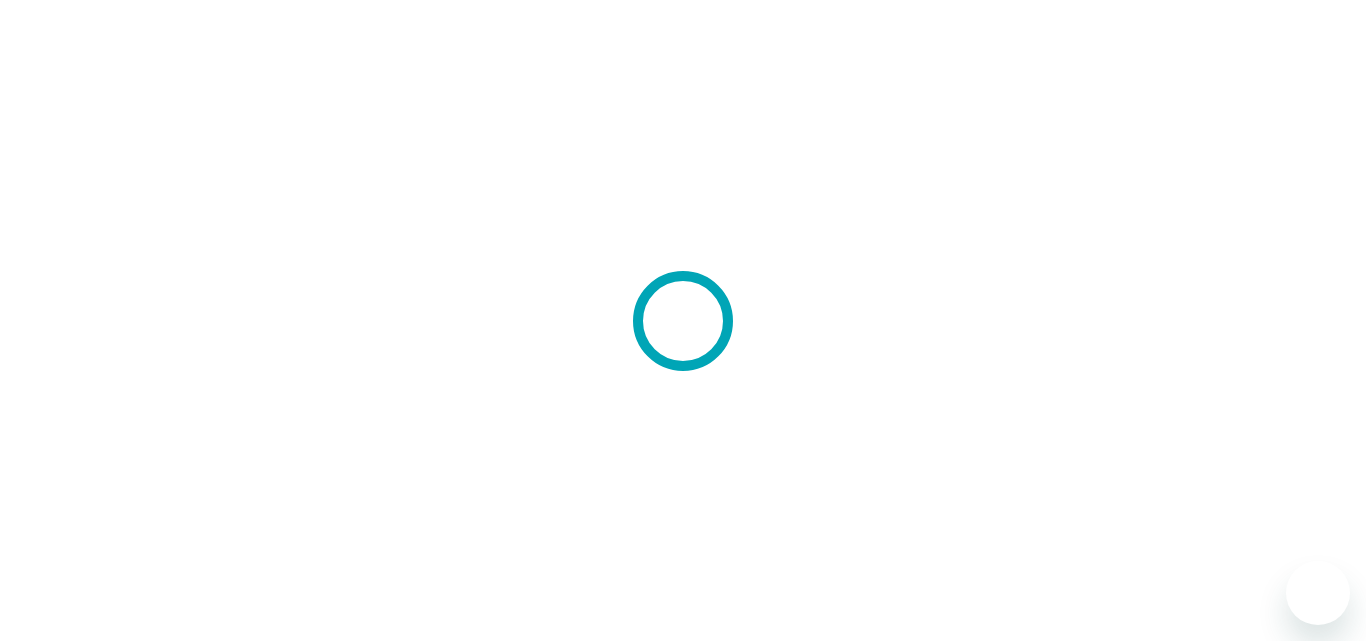 scroll, scrollTop: 0, scrollLeft: 0, axis: both 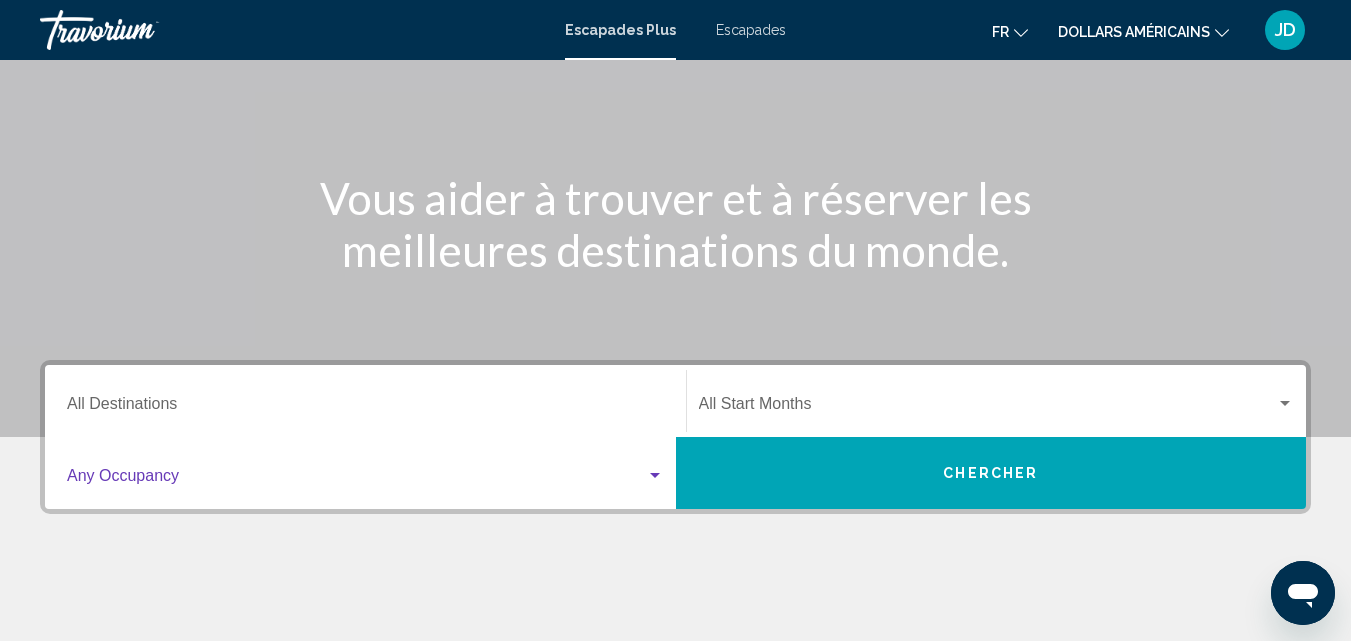 click at bounding box center [356, 480] 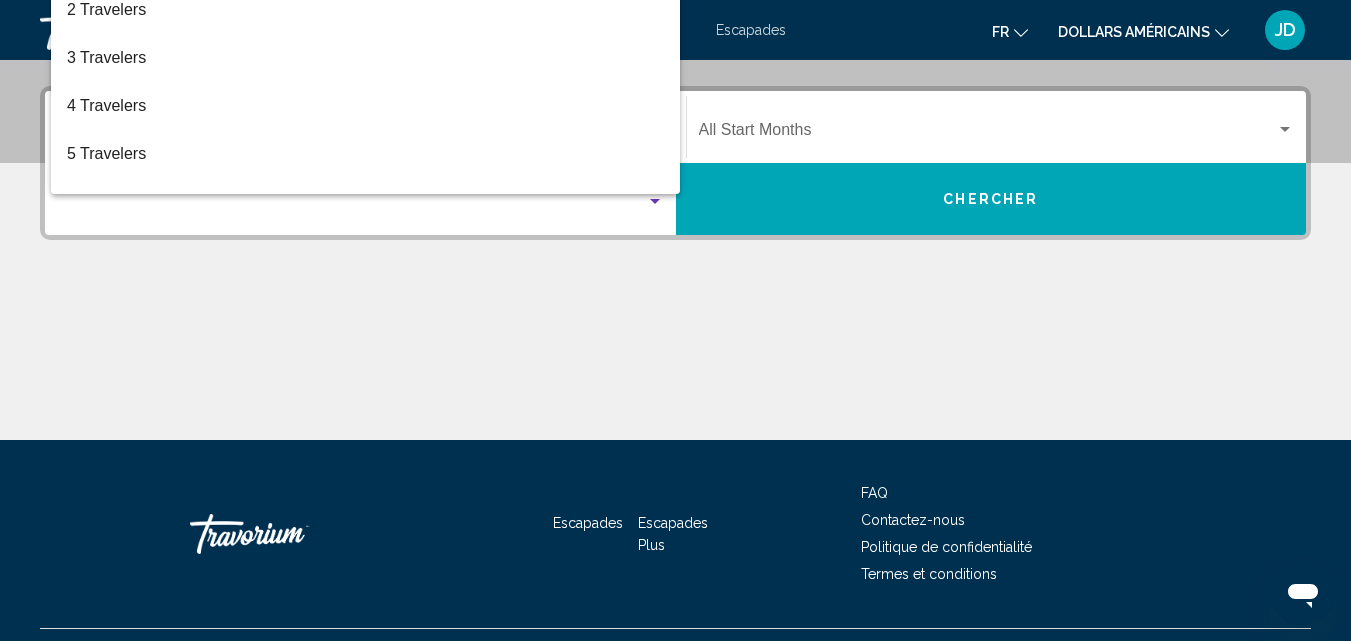 scroll, scrollTop: 458, scrollLeft: 0, axis: vertical 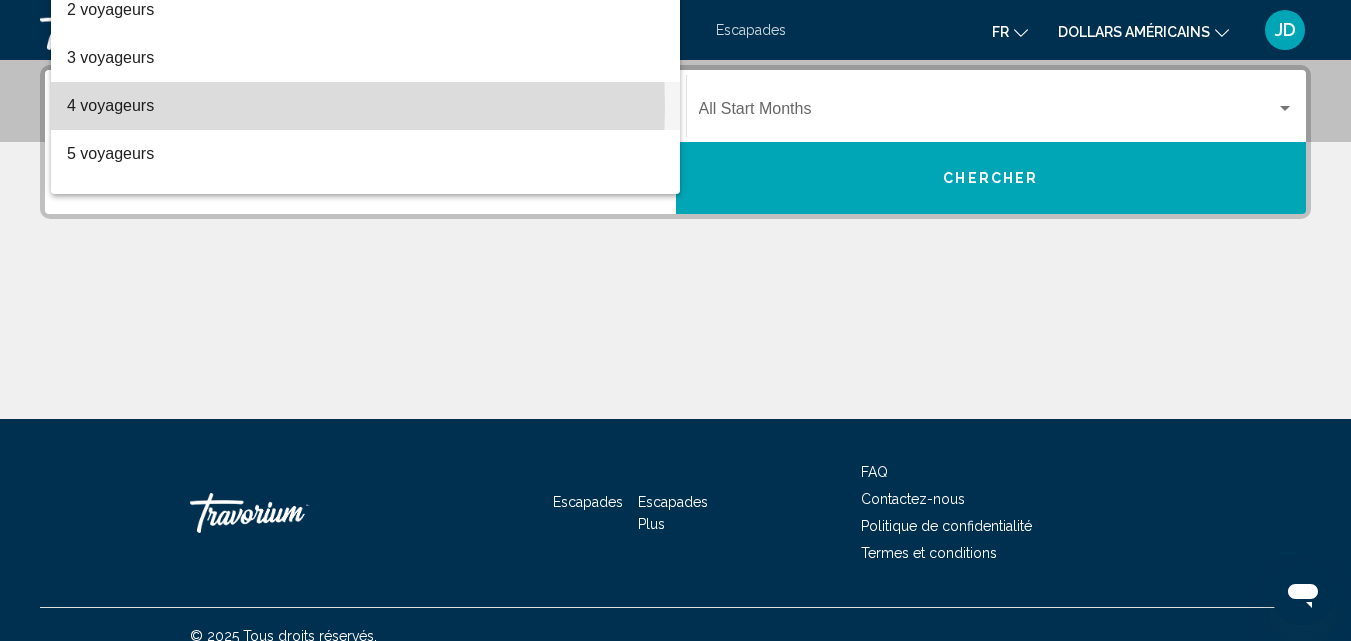 click on "4 voyageurs" at bounding box center (110, 105) 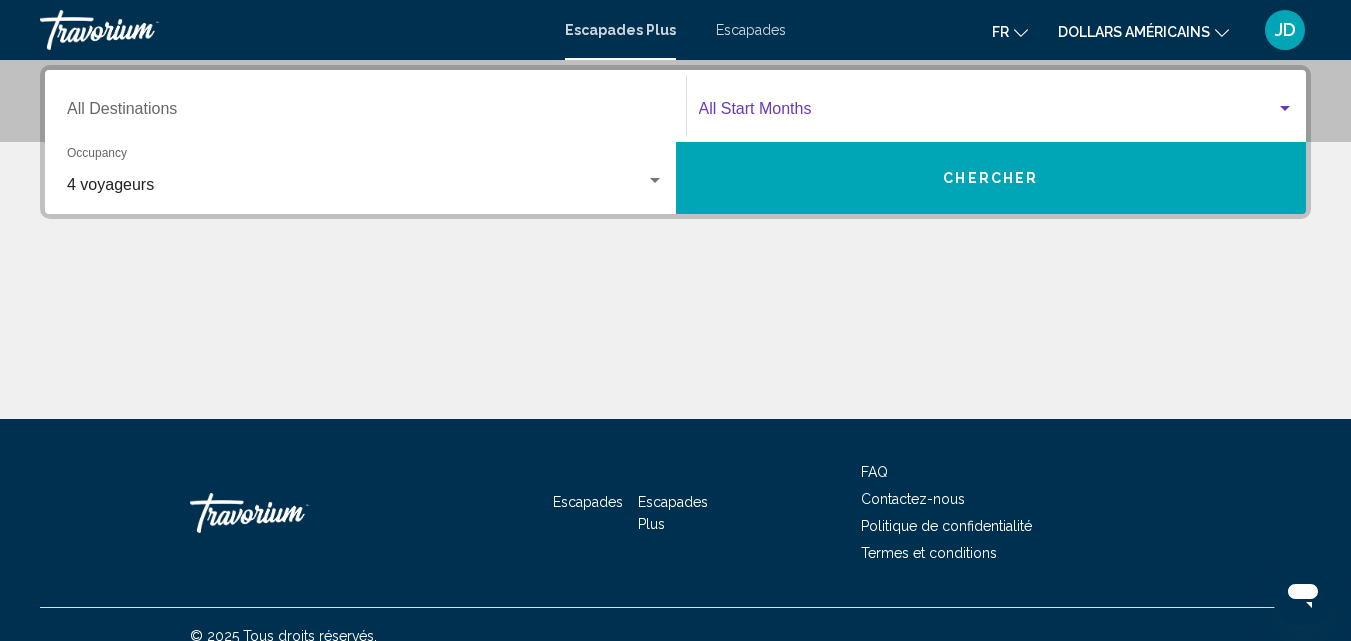click at bounding box center (988, 113) 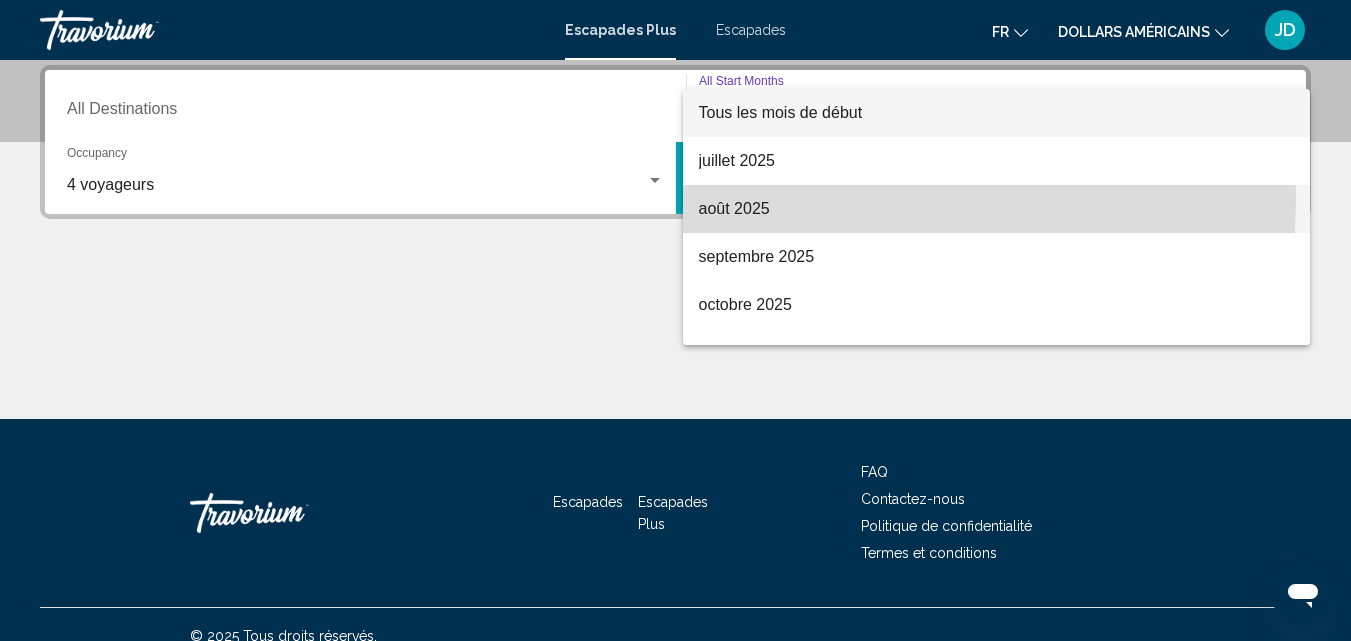 click on "août 2025" at bounding box center [997, 209] 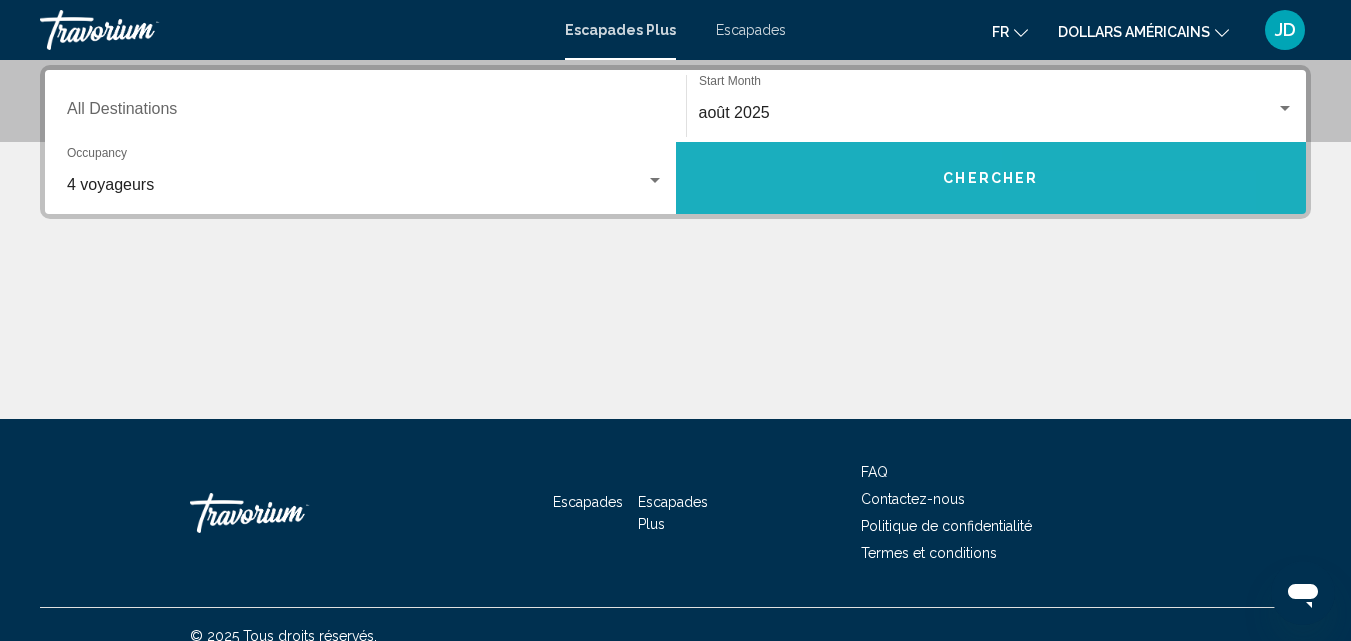 click on "Chercher" at bounding box center (991, 178) 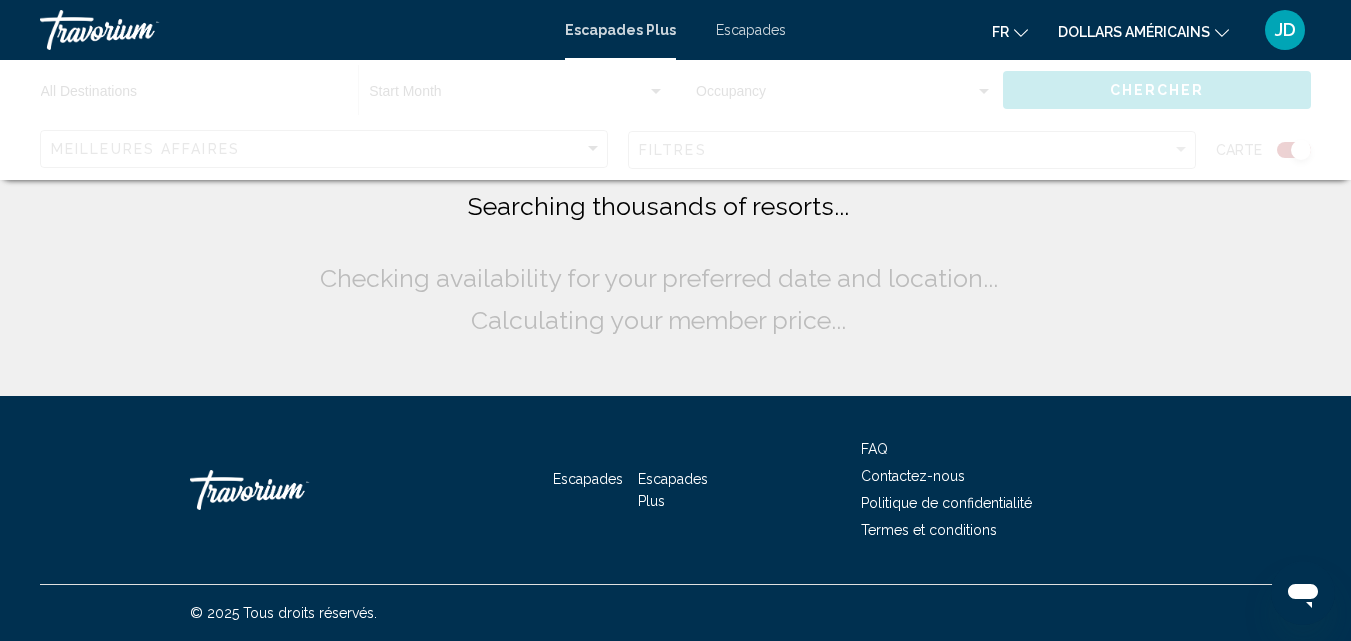 scroll, scrollTop: 0, scrollLeft: 0, axis: both 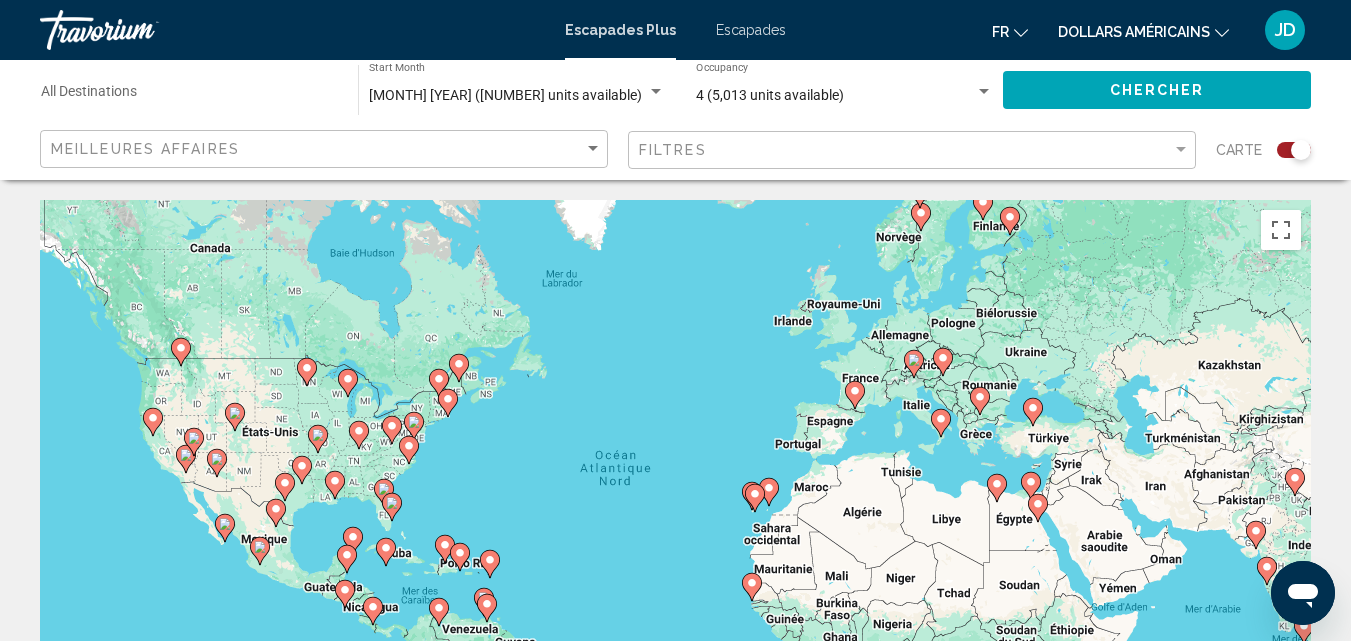 click 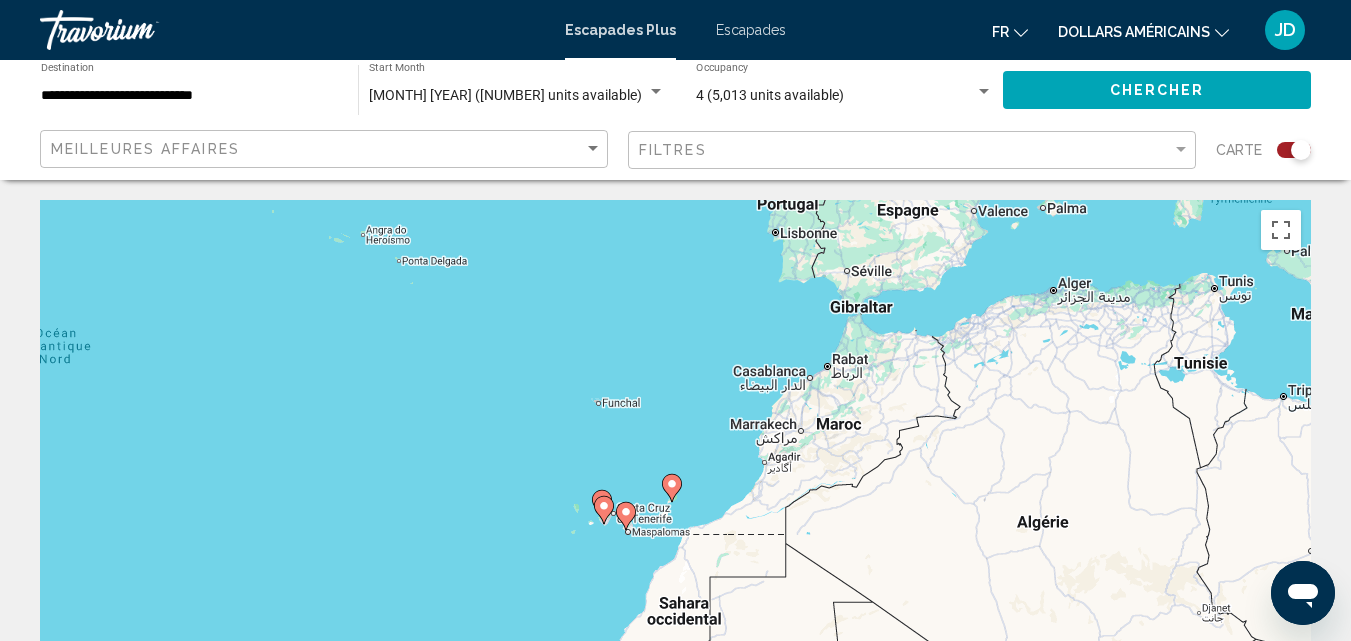 click 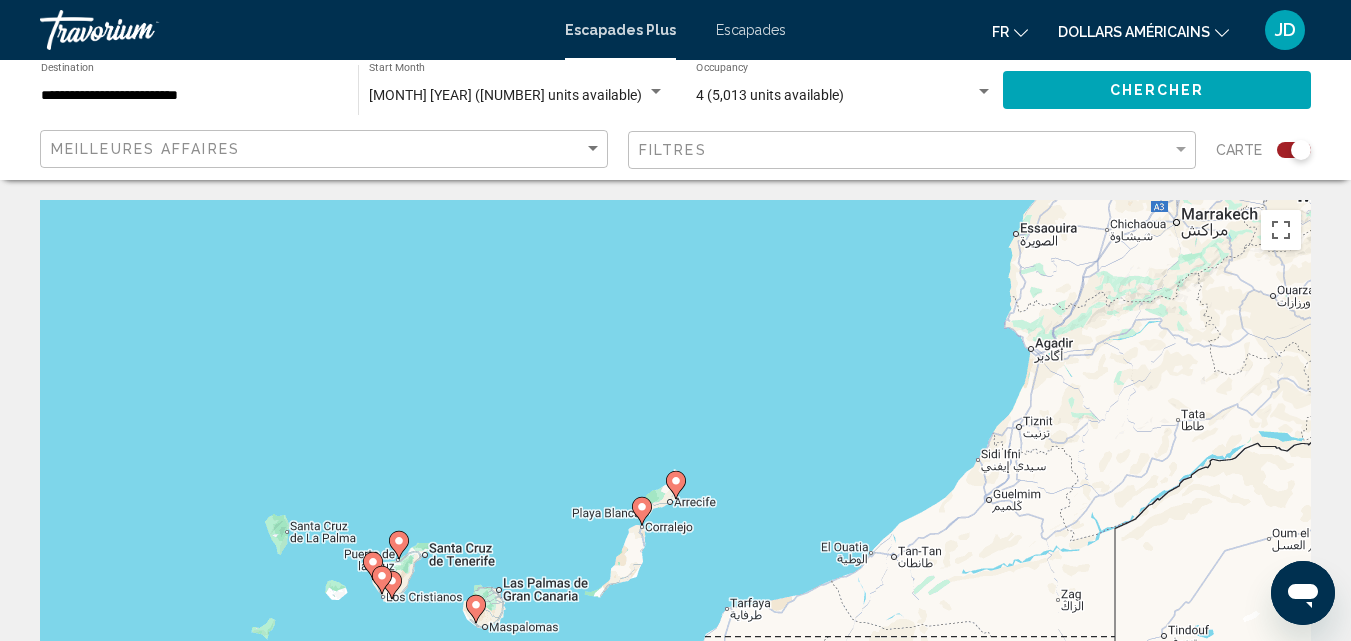 click 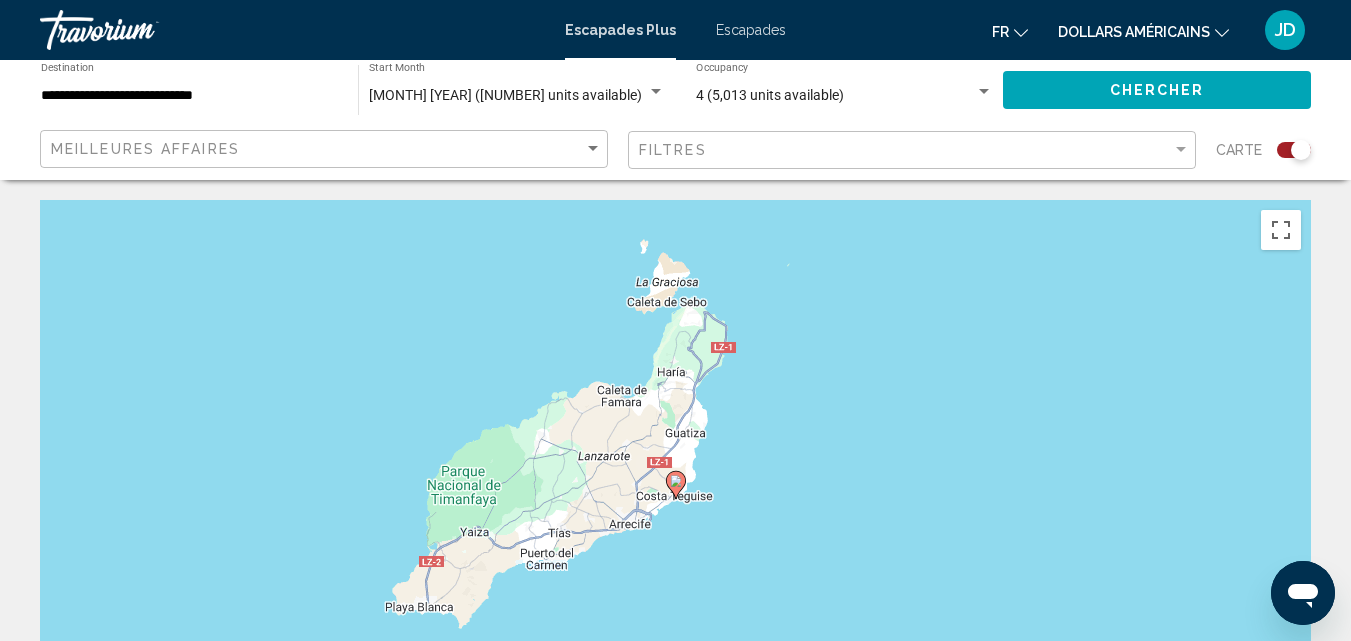 click 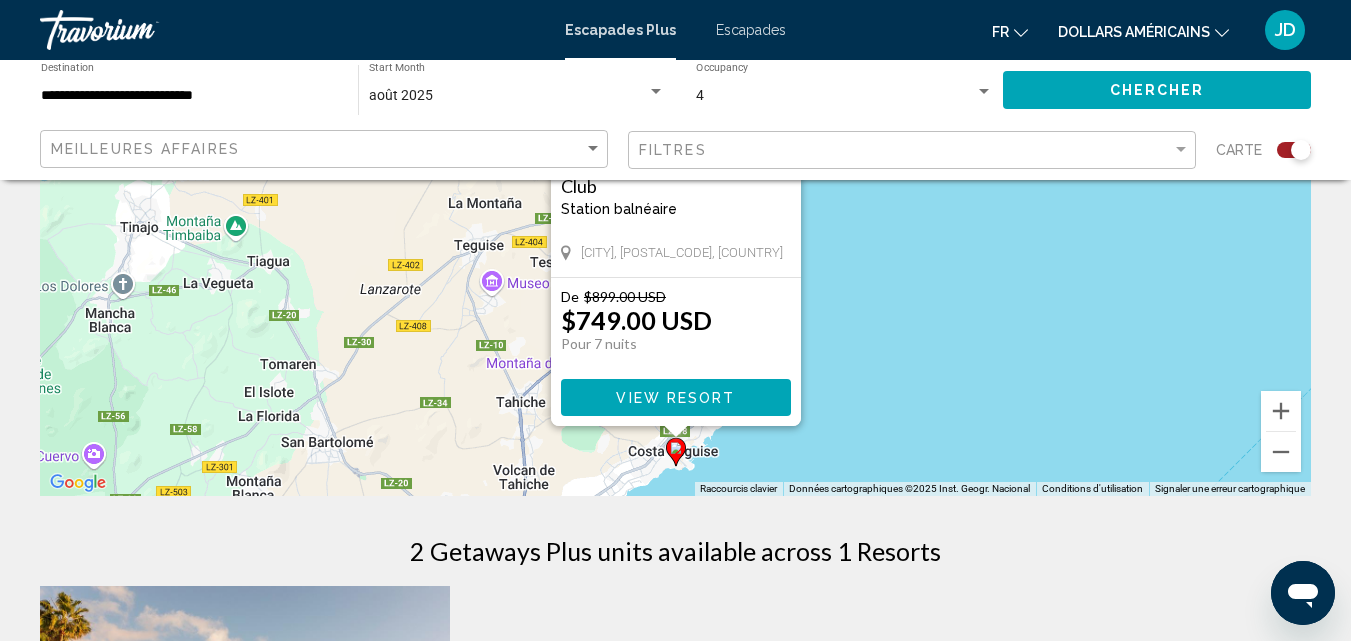 scroll, scrollTop: 310, scrollLeft: 0, axis: vertical 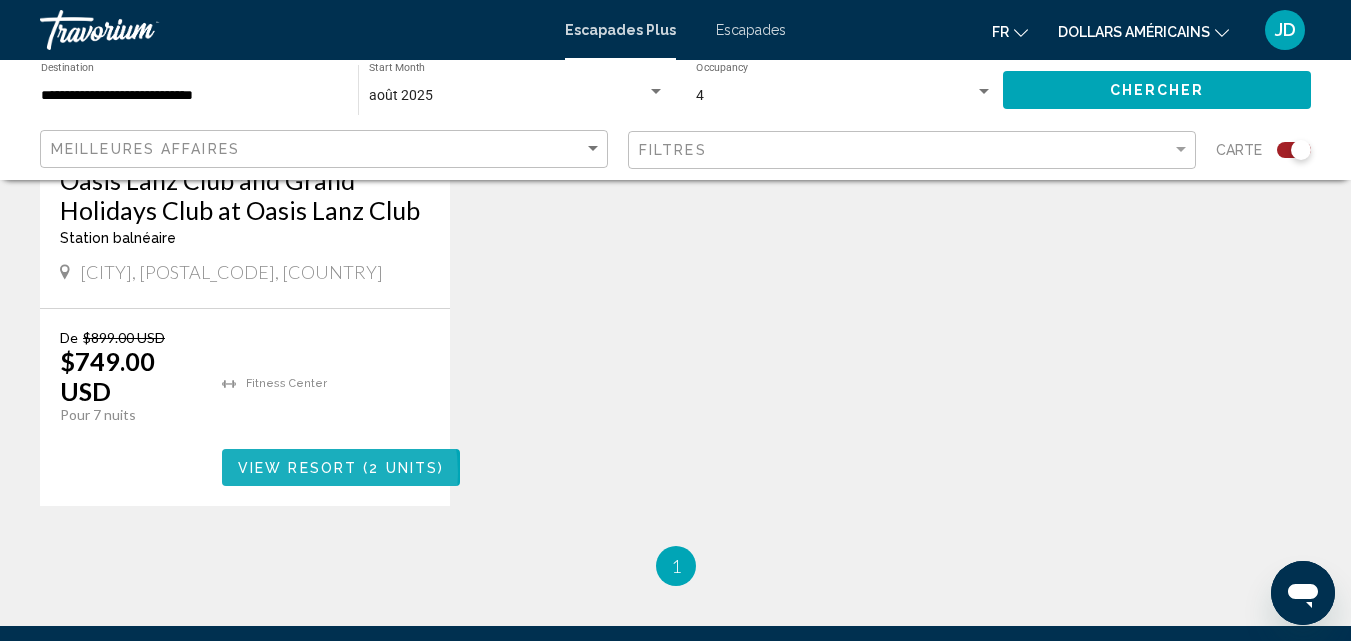 click on "View Resort" at bounding box center (297, 468) 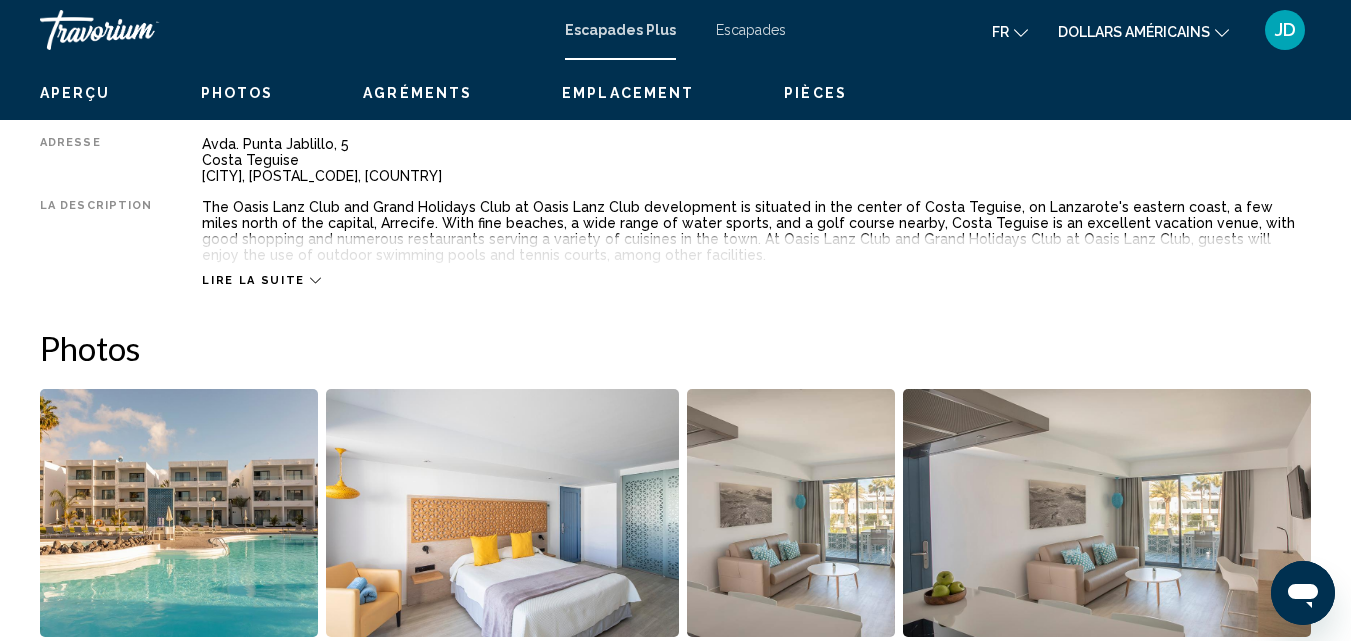 scroll, scrollTop: 215, scrollLeft: 0, axis: vertical 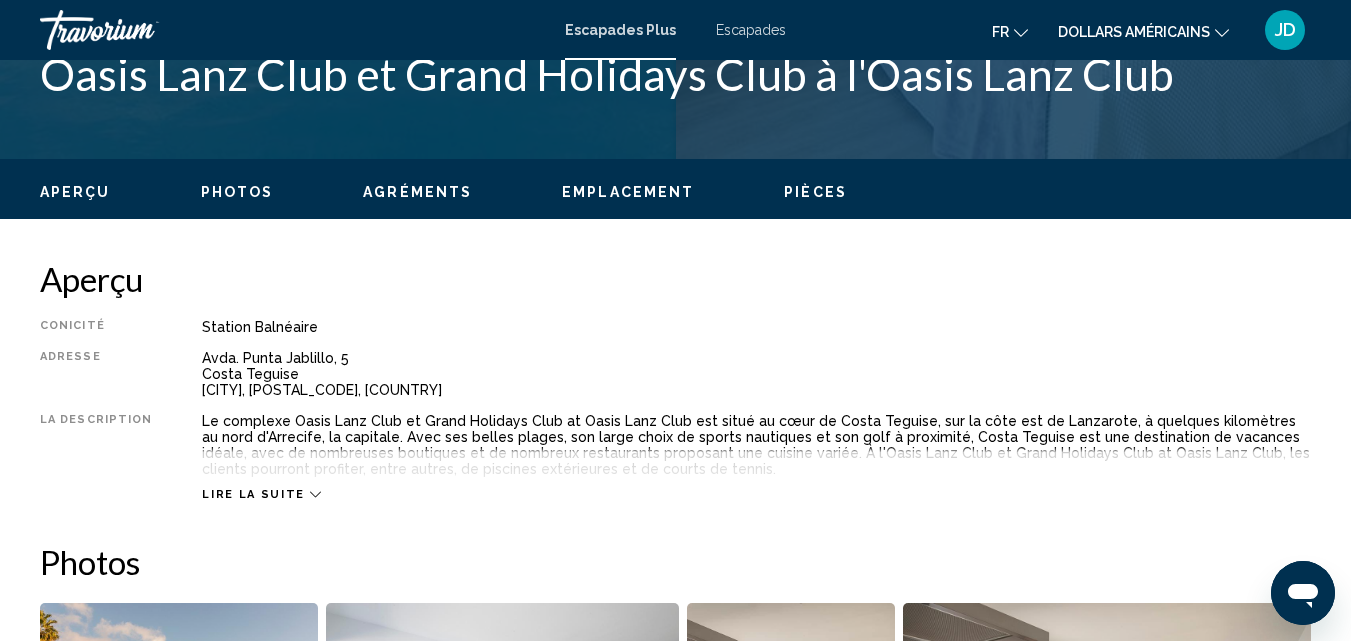 click on "Aperçu" at bounding box center (675, 279) 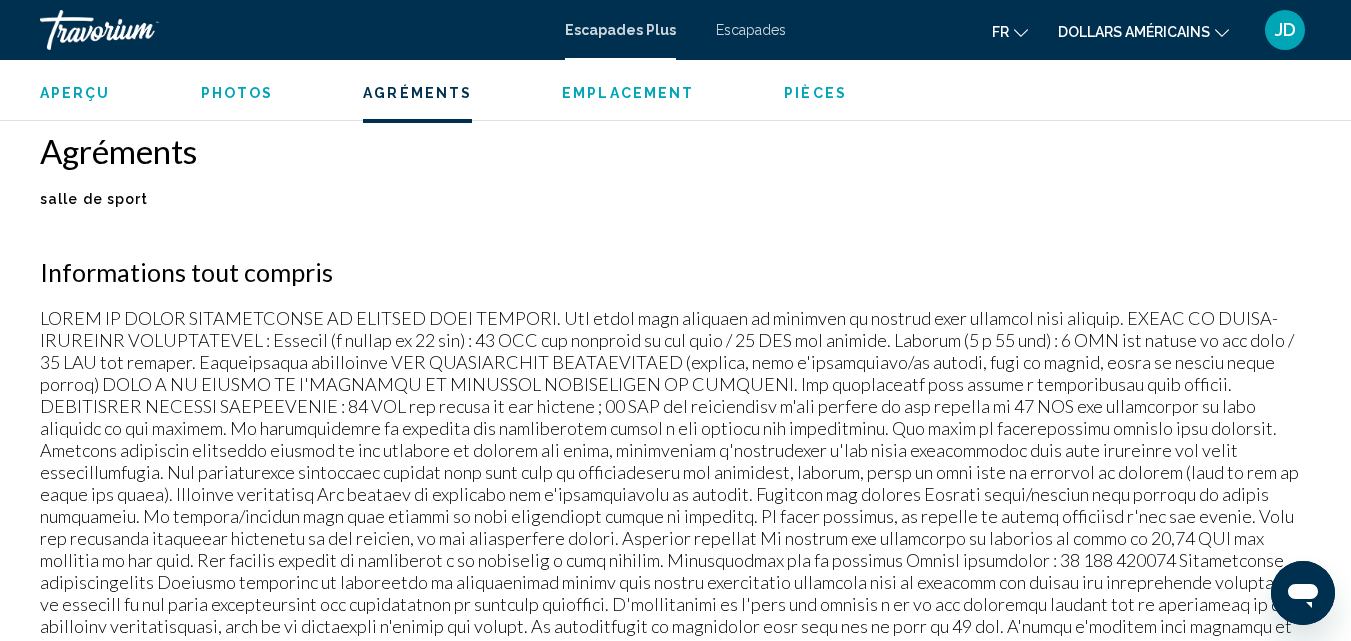 scroll, scrollTop: 1887, scrollLeft: 0, axis: vertical 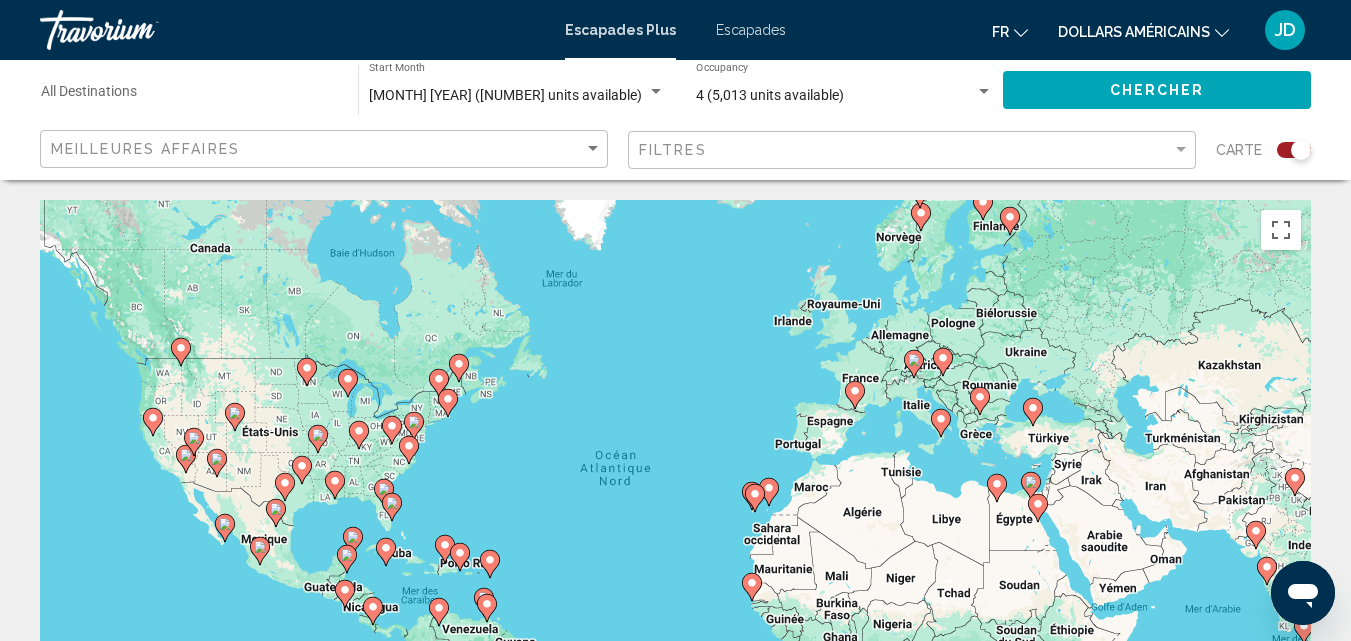 click 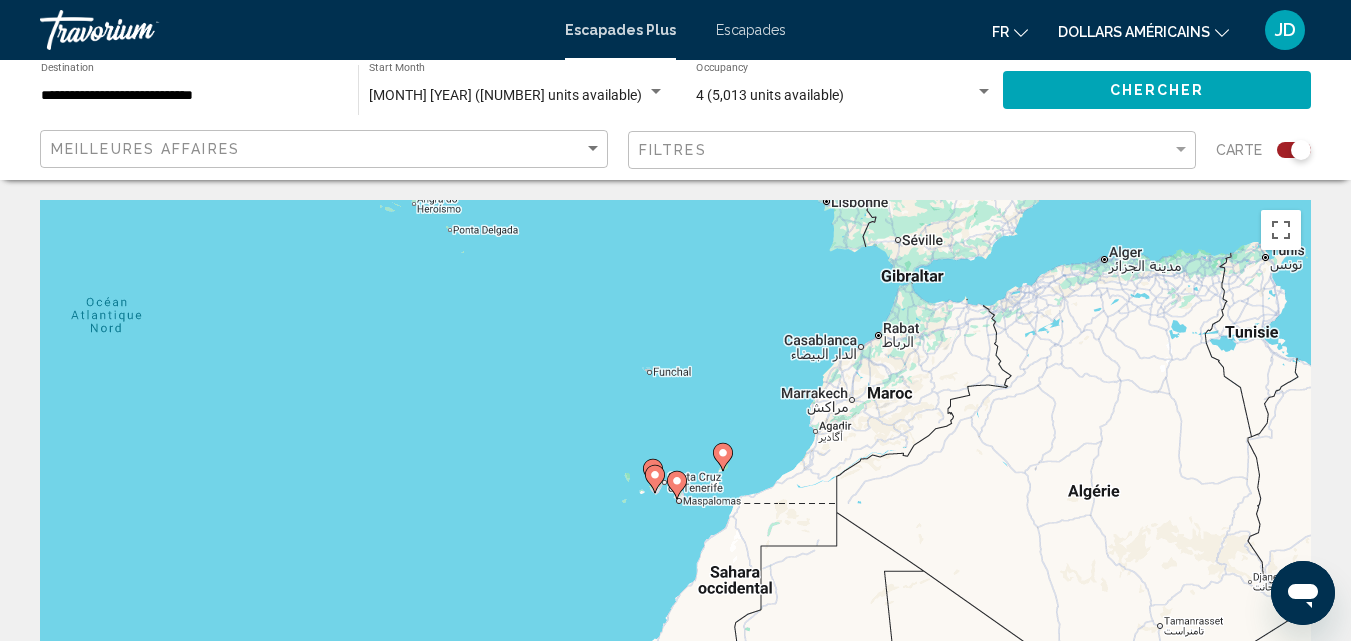 click 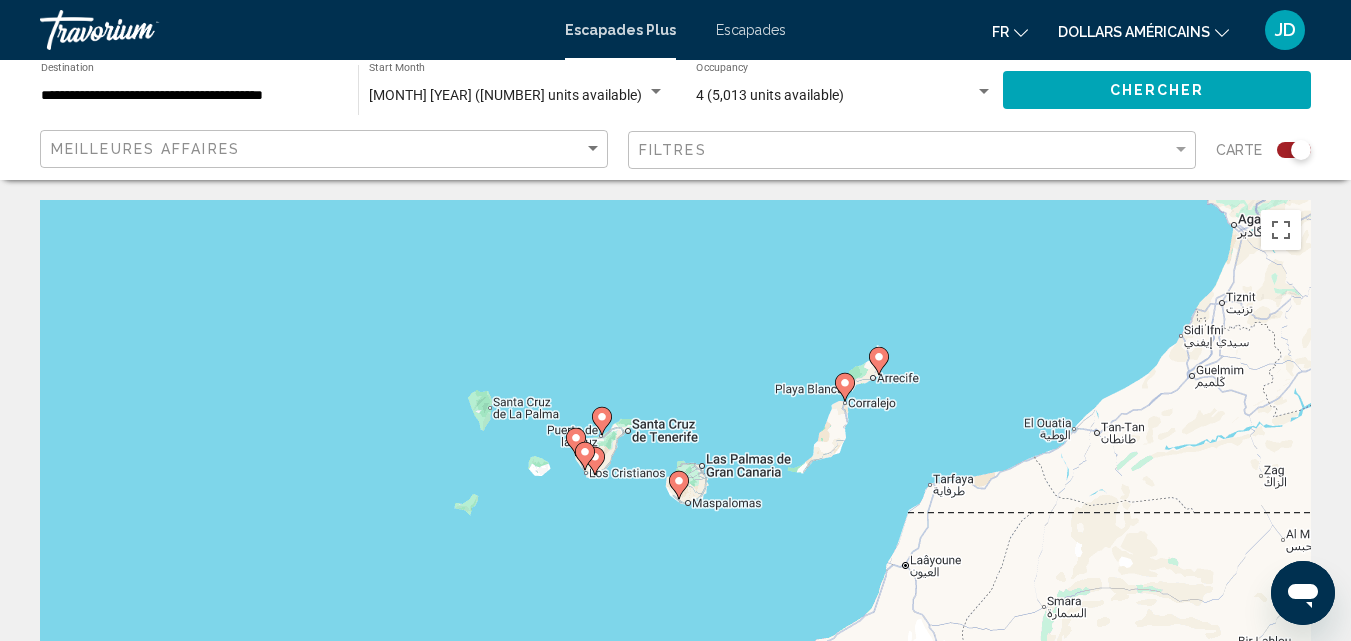 click 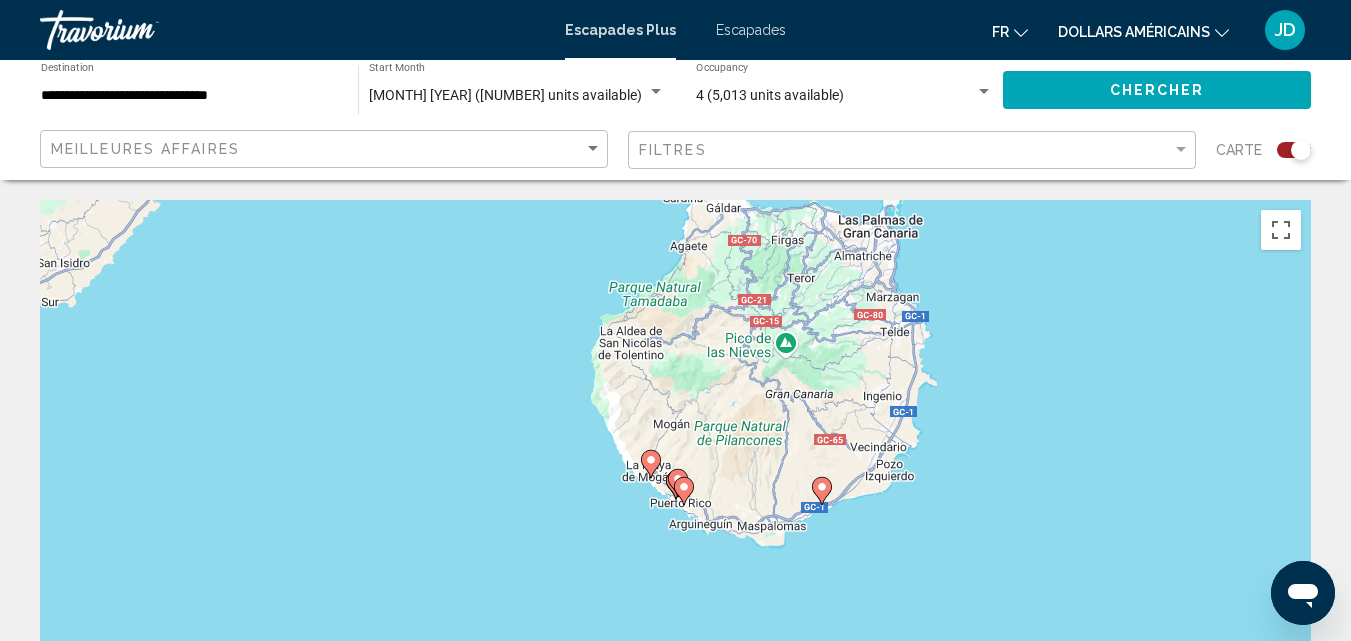 click at bounding box center [822, 491] 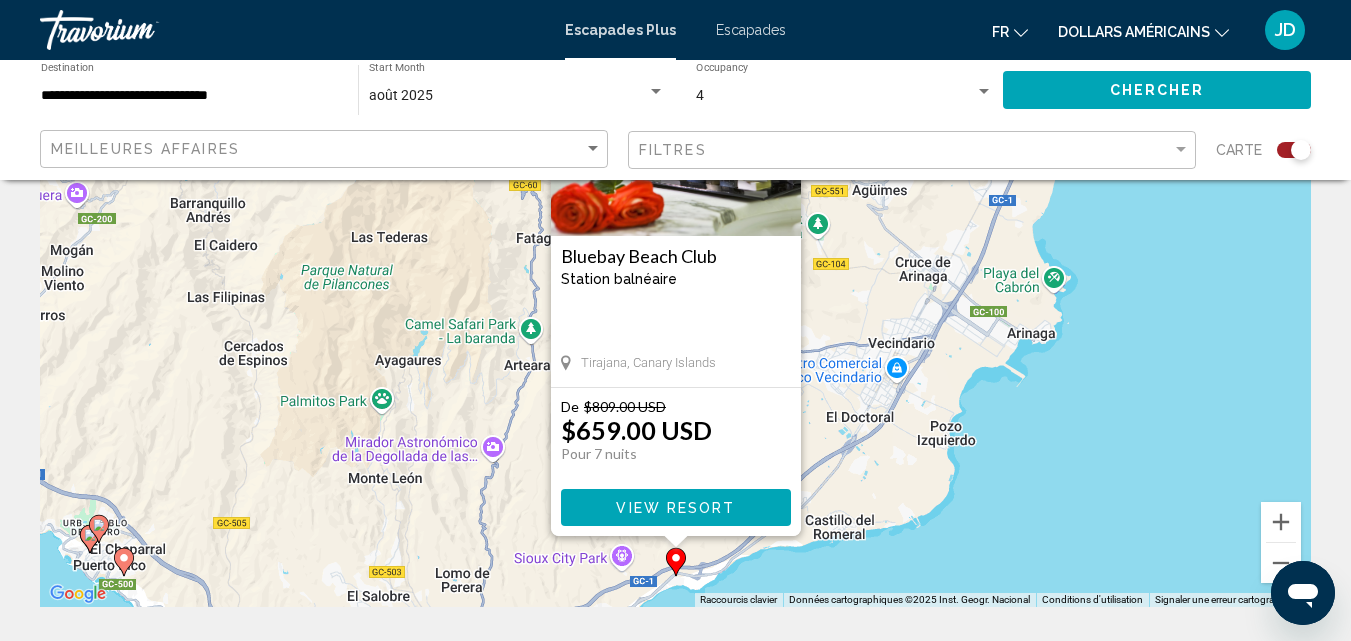 scroll, scrollTop: 202, scrollLeft: 0, axis: vertical 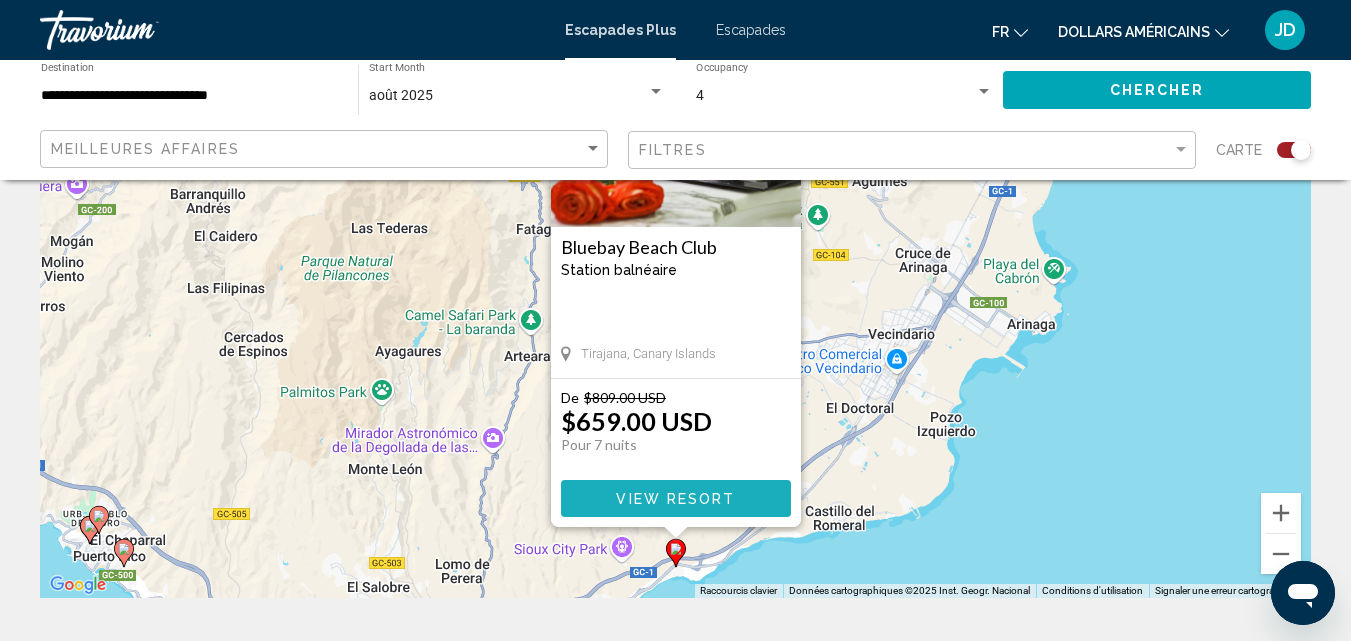 click on "View Resort" at bounding box center (675, 499) 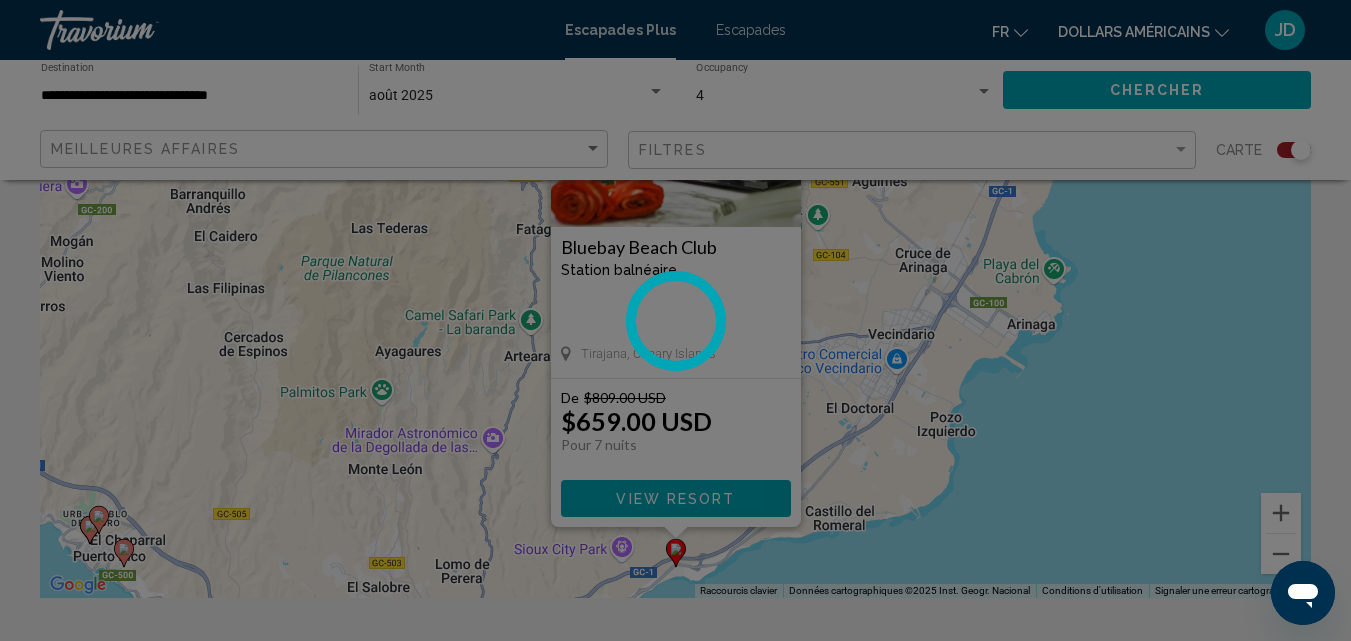 scroll, scrollTop: 215, scrollLeft: 0, axis: vertical 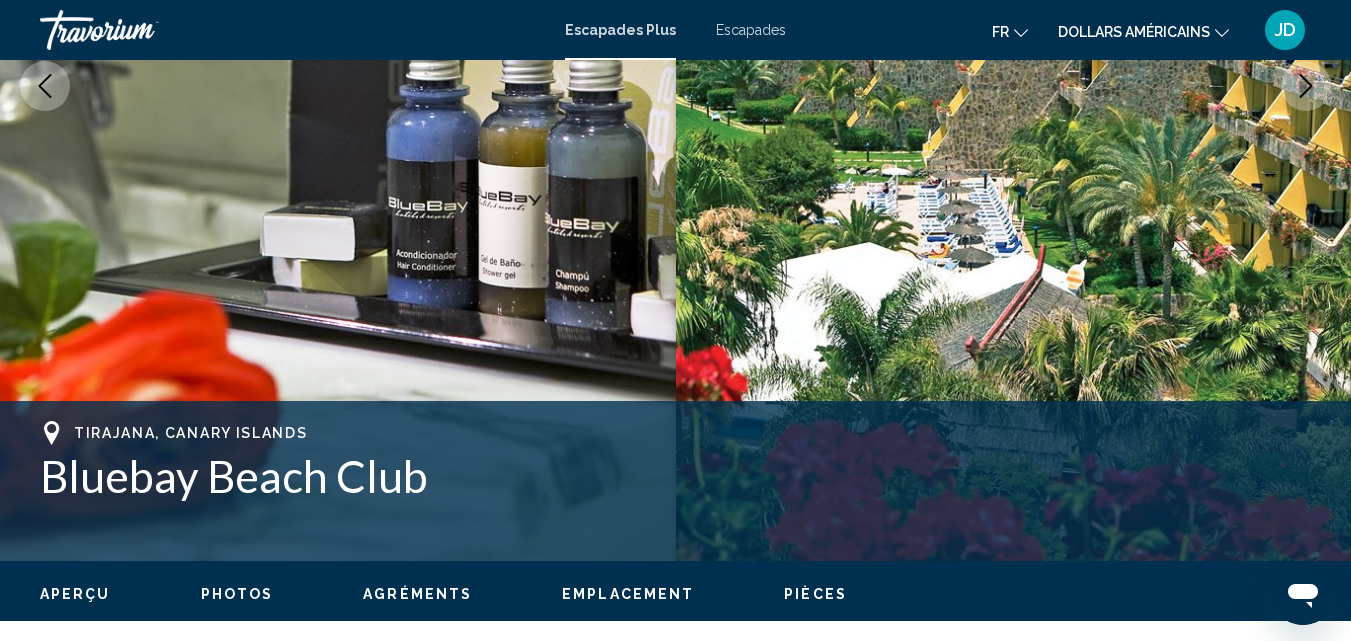 click on "Photos" at bounding box center (237, 594) 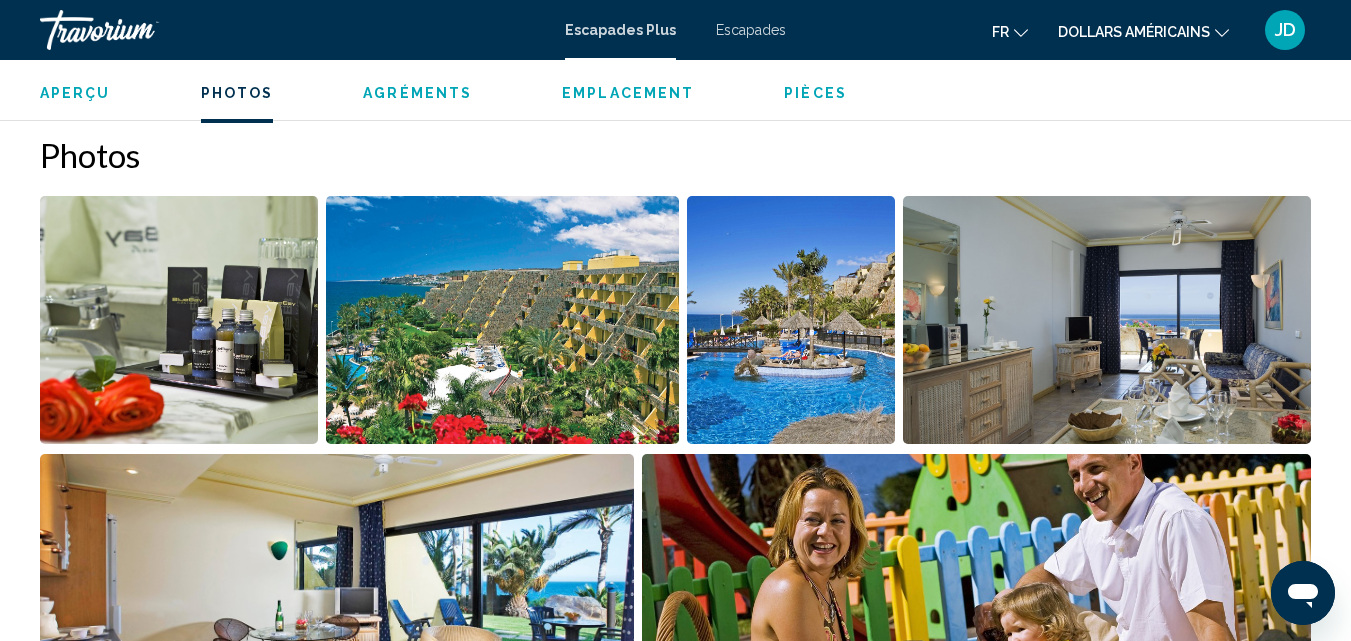 scroll, scrollTop: 1273, scrollLeft: 0, axis: vertical 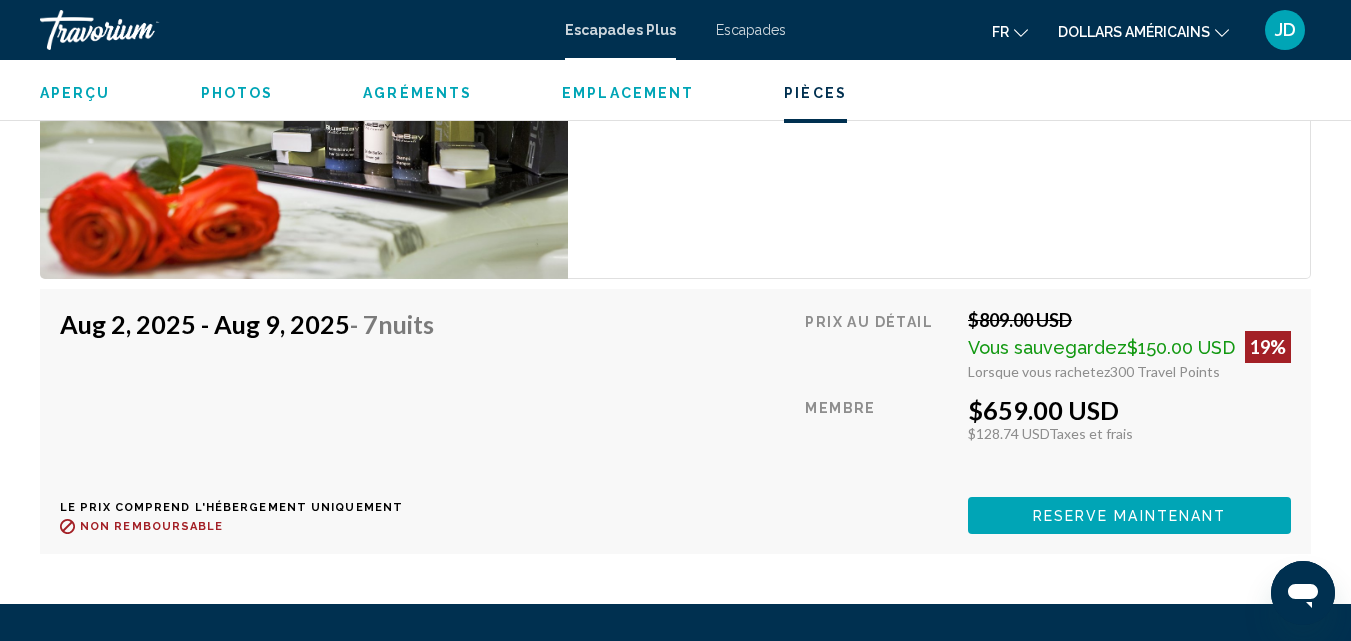 click on "Reserve maintenant" at bounding box center [1130, 516] 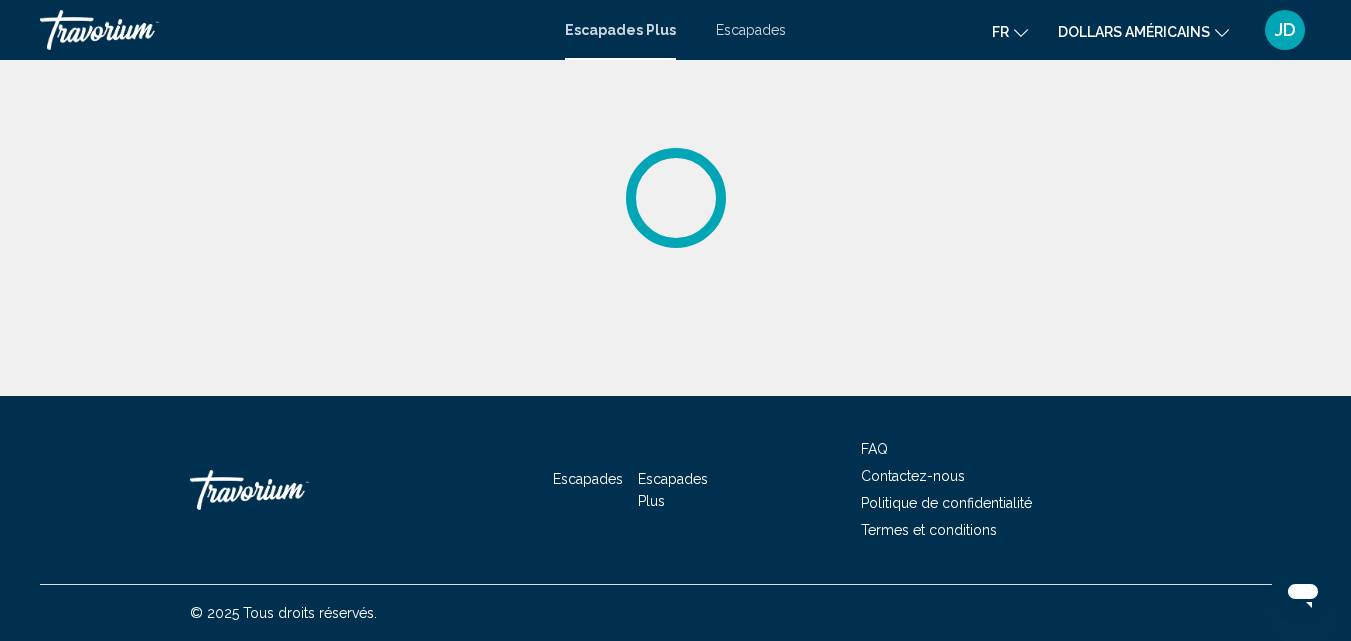scroll, scrollTop: 0, scrollLeft: 0, axis: both 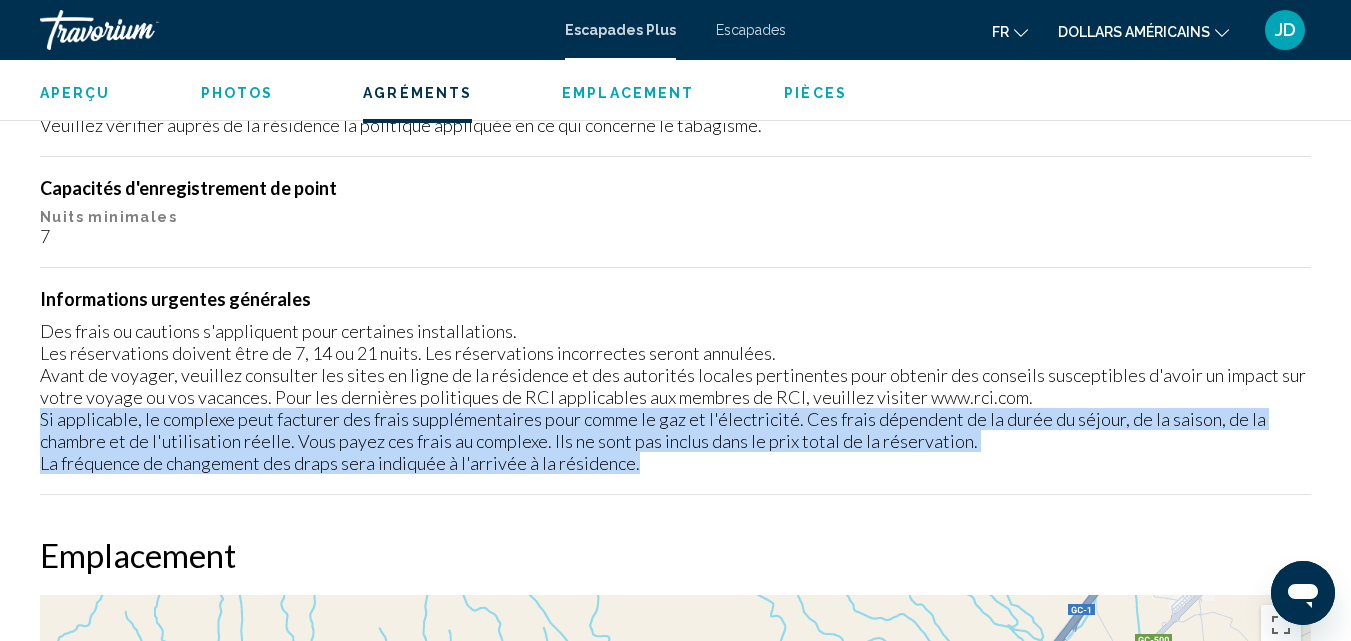 drag, startPoint x: 1348, startPoint y: 446, endPoint x: 1346, endPoint y: 492, distance: 46.043457 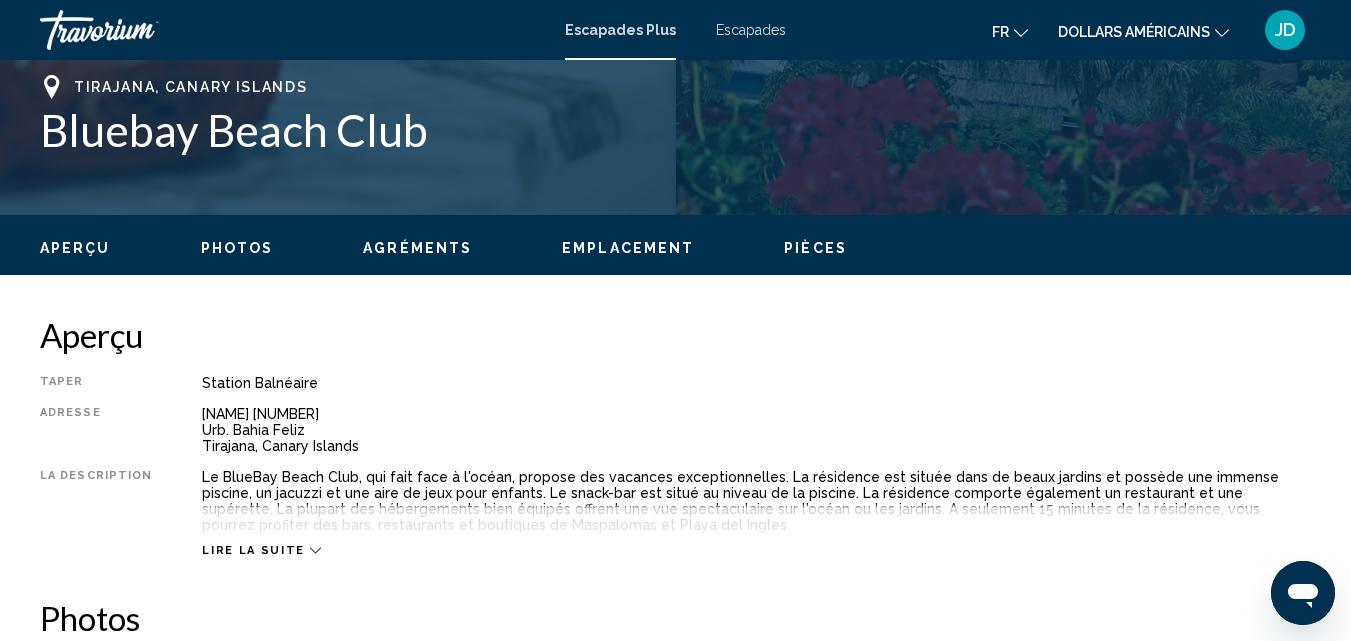 scroll, scrollTop: 783, scrollLeft: 0, axis: vertical 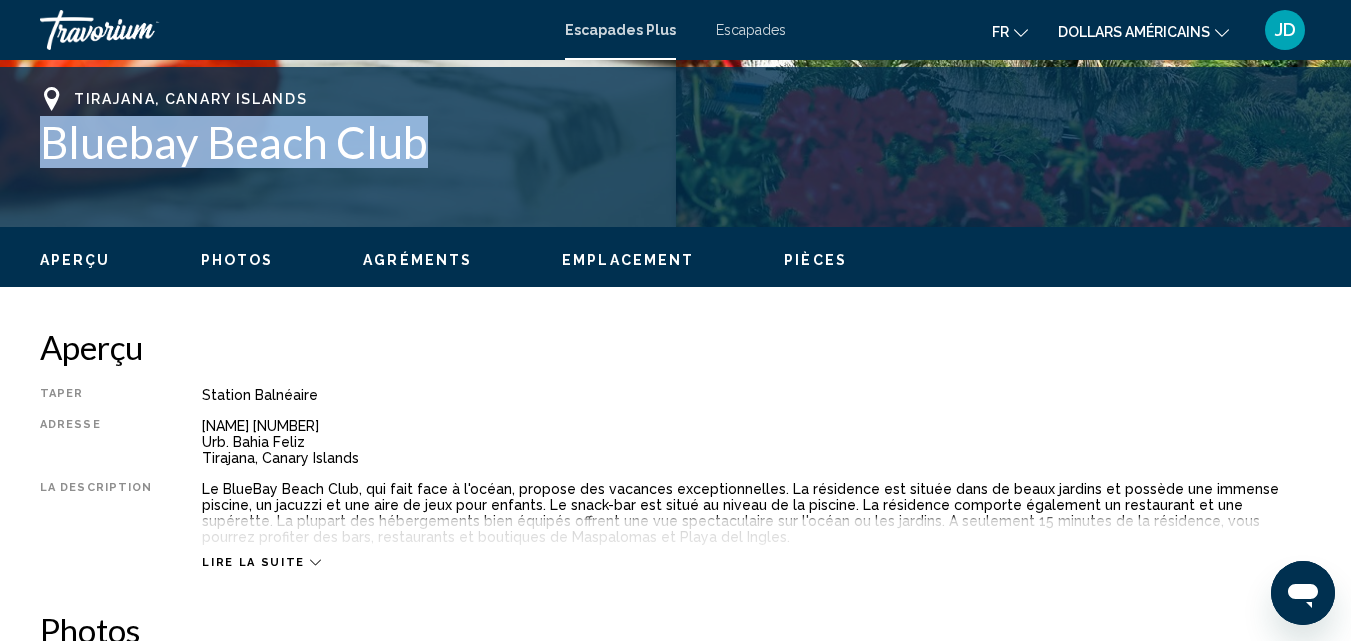 drag, startPoint x: 439, startPoint y: 141, endPoint x: 33, endPoint y: 162, distance: 406.54276 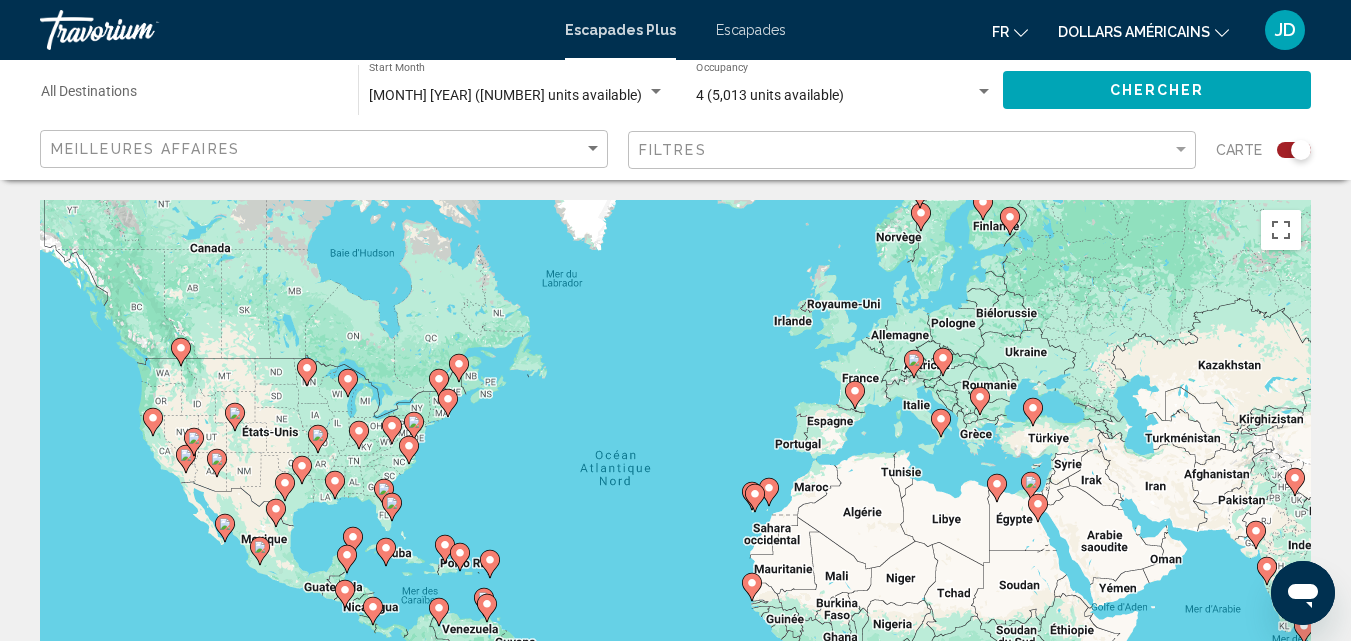 click 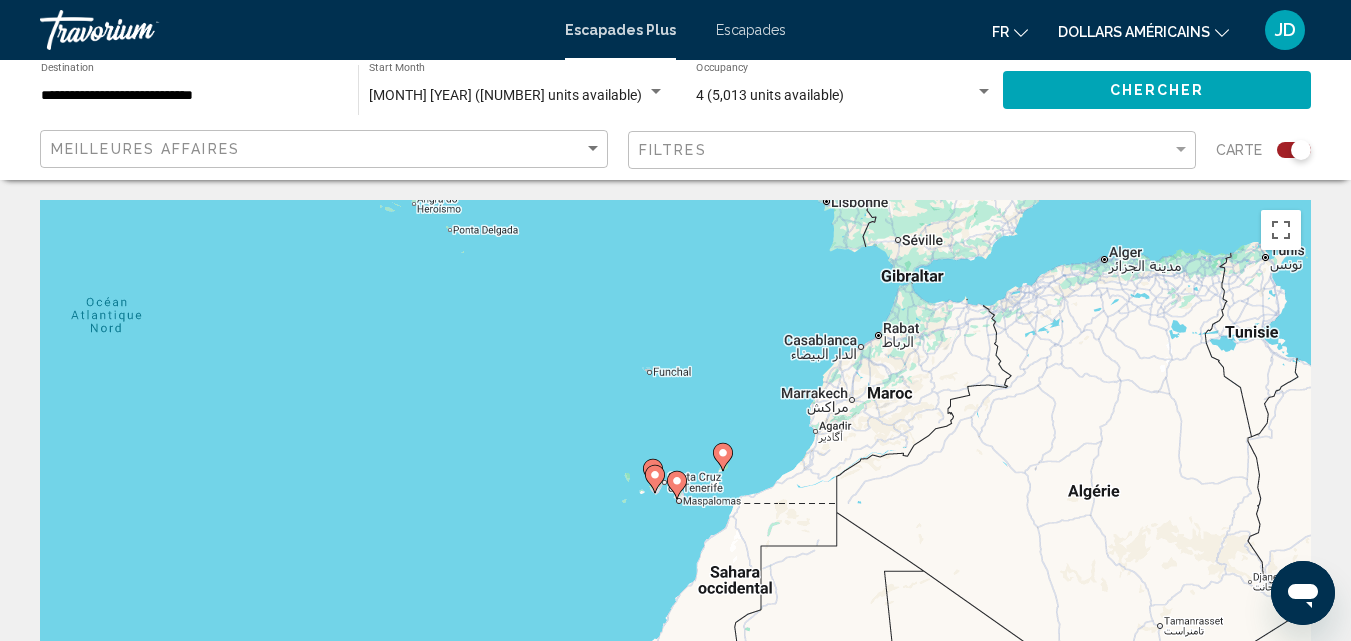 click 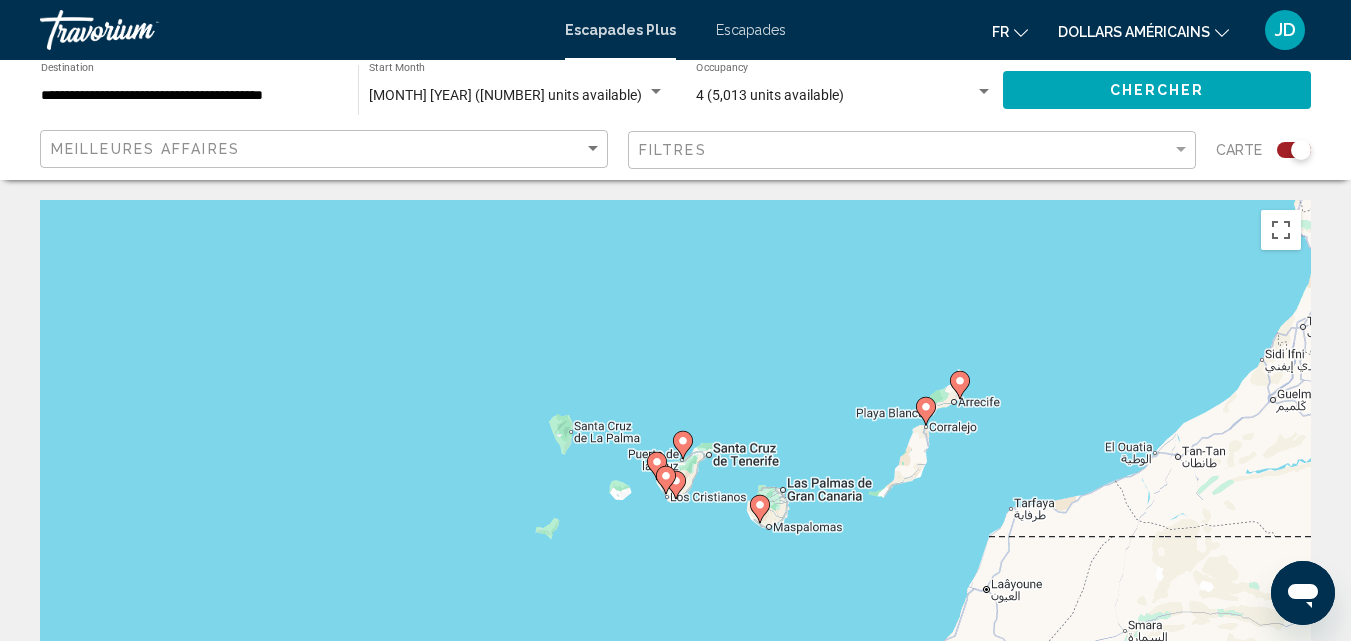click 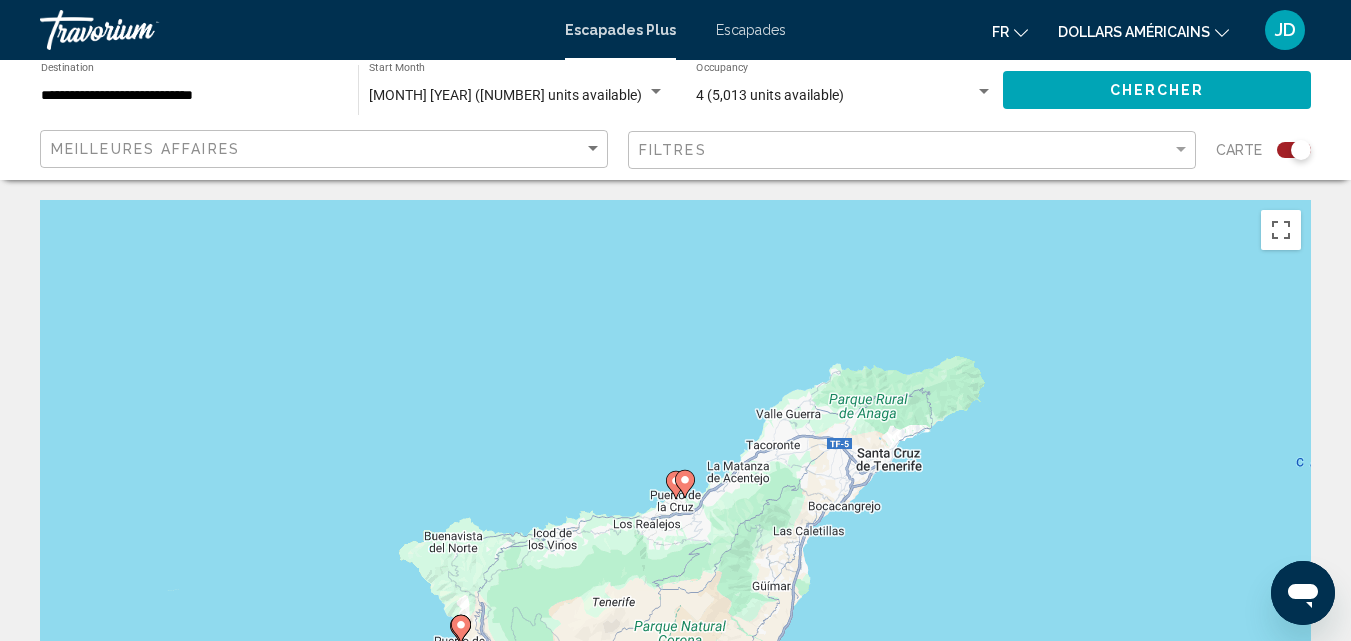 click 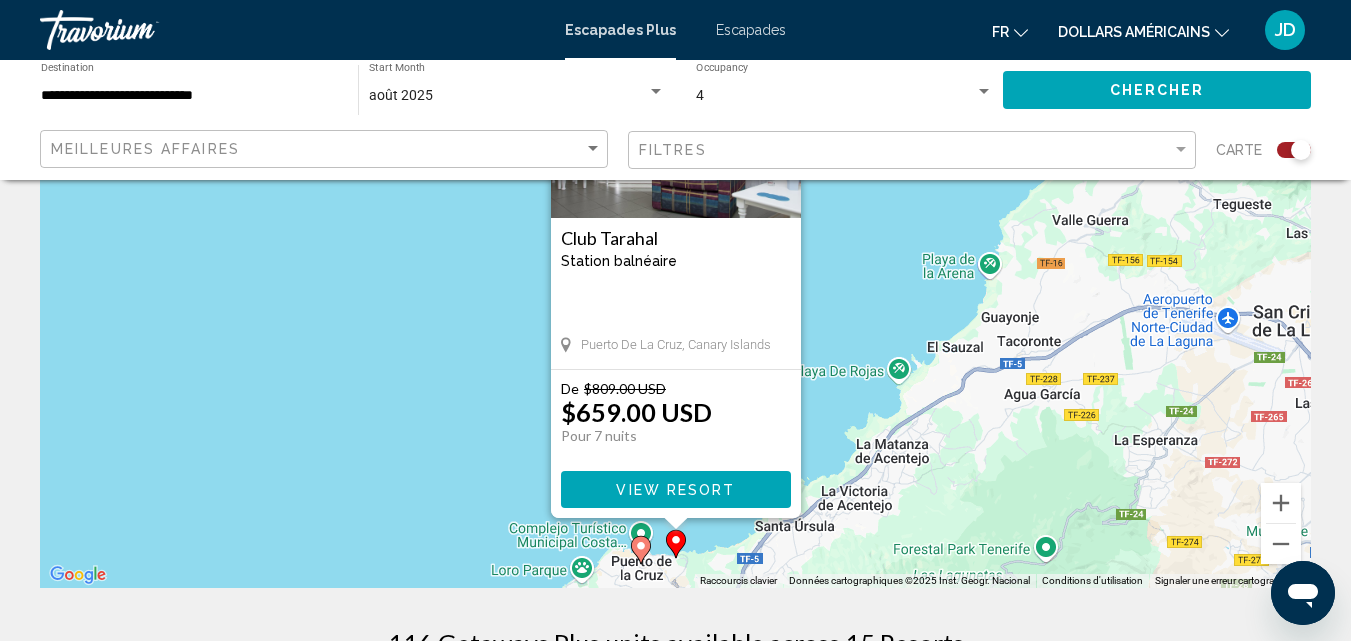 scroll, scrollTop: 0, scrollLeft: 0, axis: both 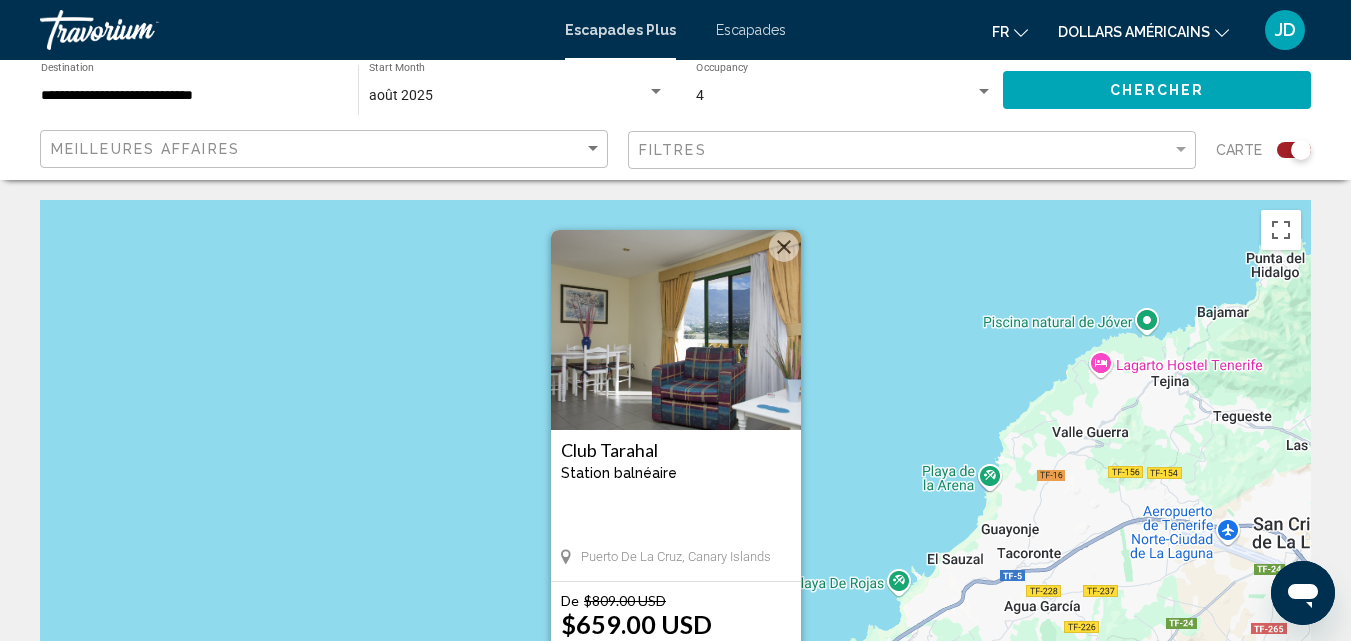 click on "août 2025 Start Month All Start Months" 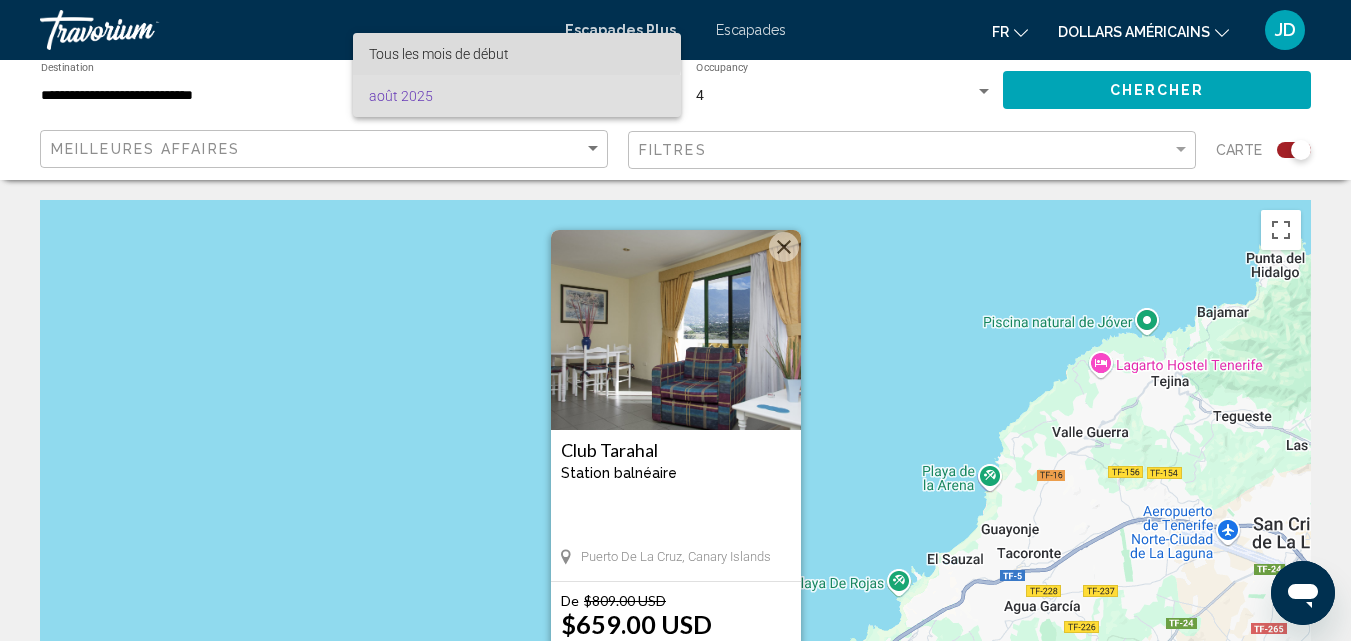 click on "Tous les mois de début" at bounding box center (517, 54) 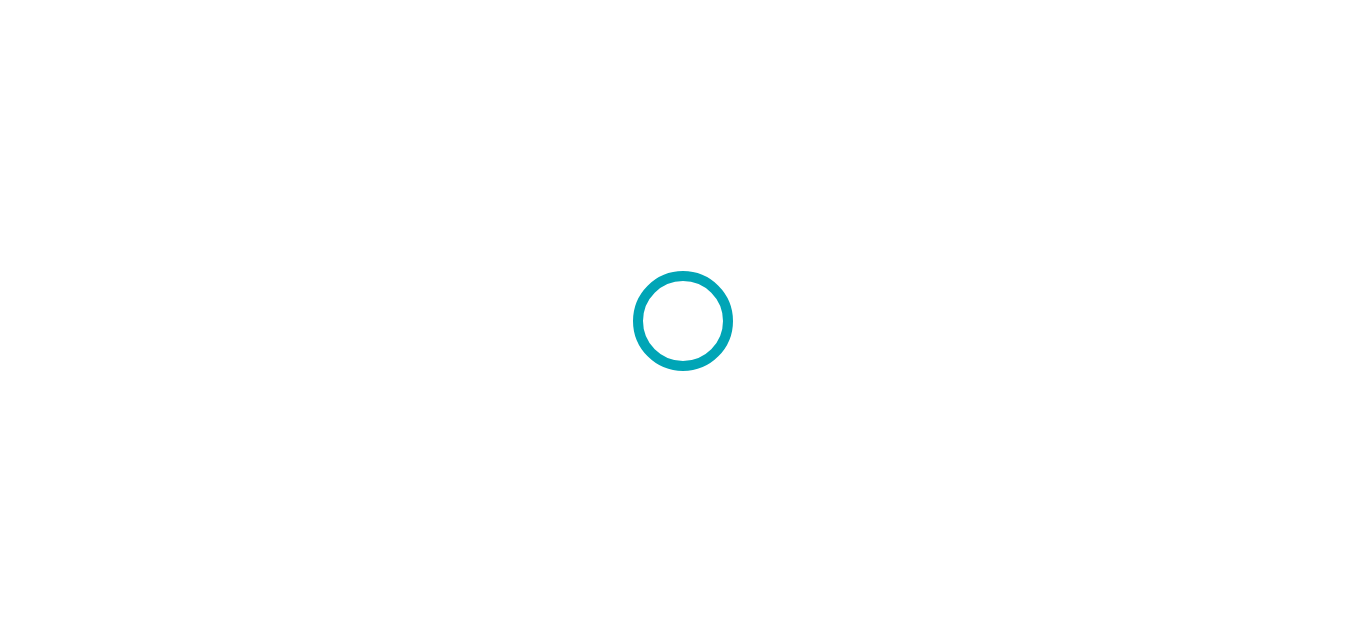 scroll, scrollTop: 0, scrollLeft: 0, axis: both 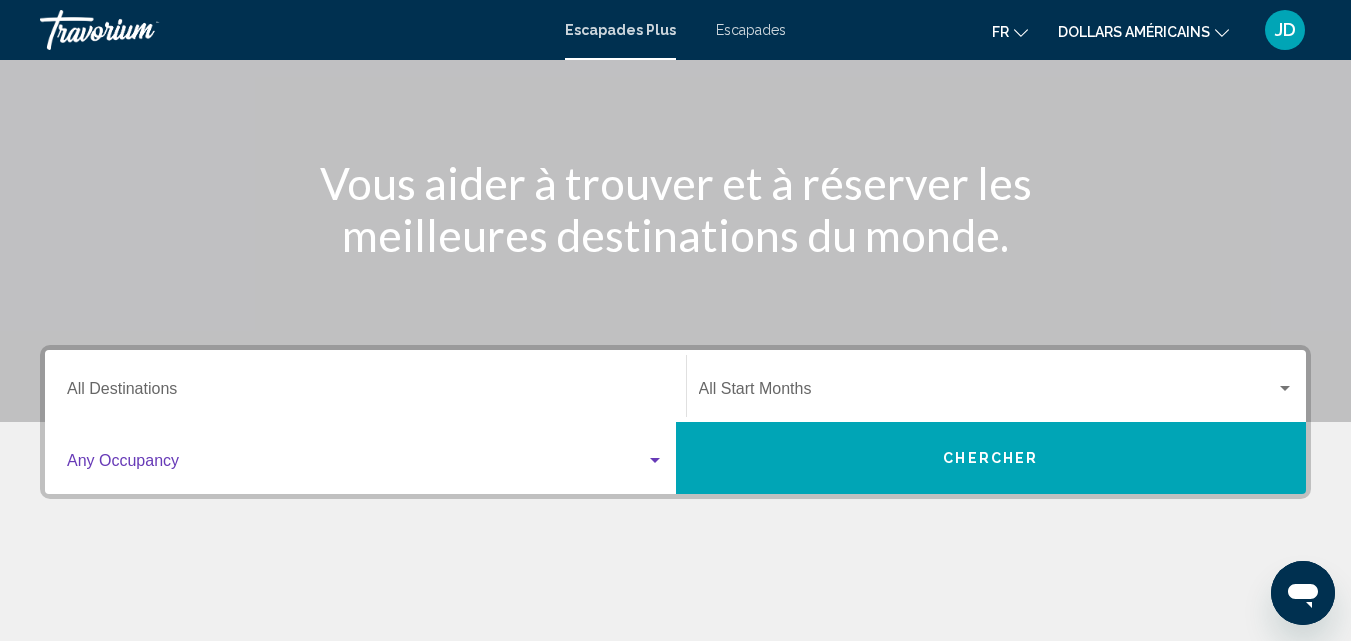 click at bounding box center [655, 460] 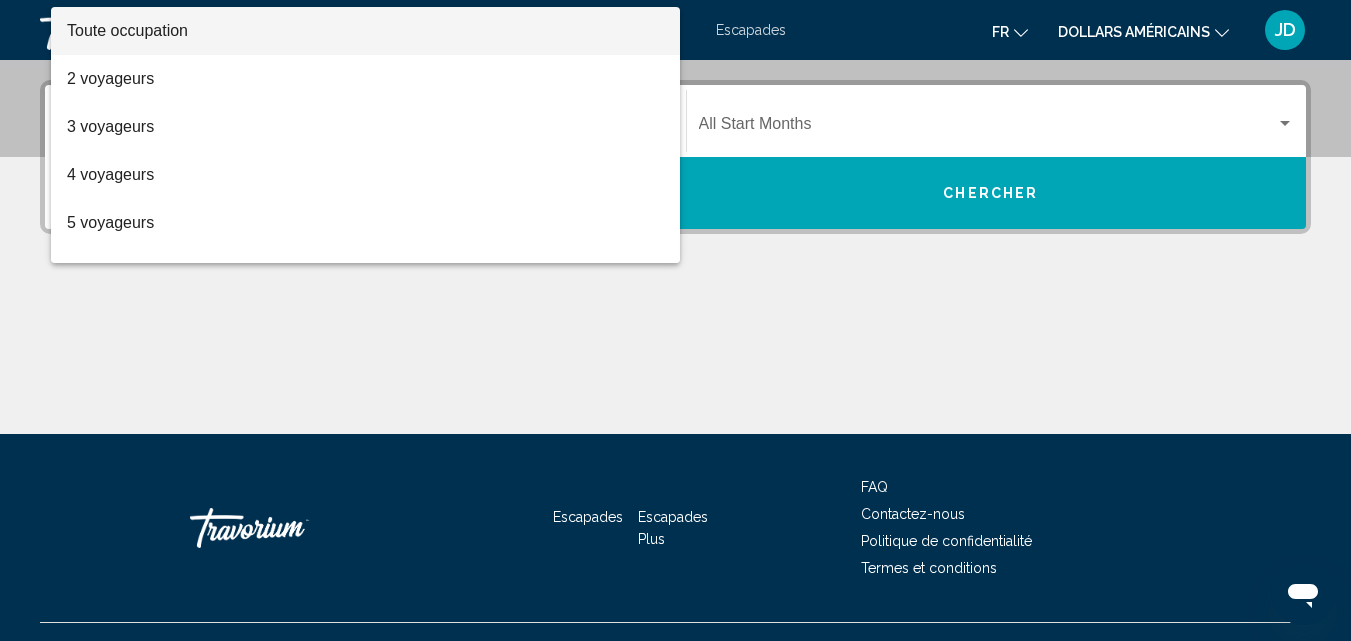 scroll, scrollTop: 458, scrollLeft: 0, axis: vertical 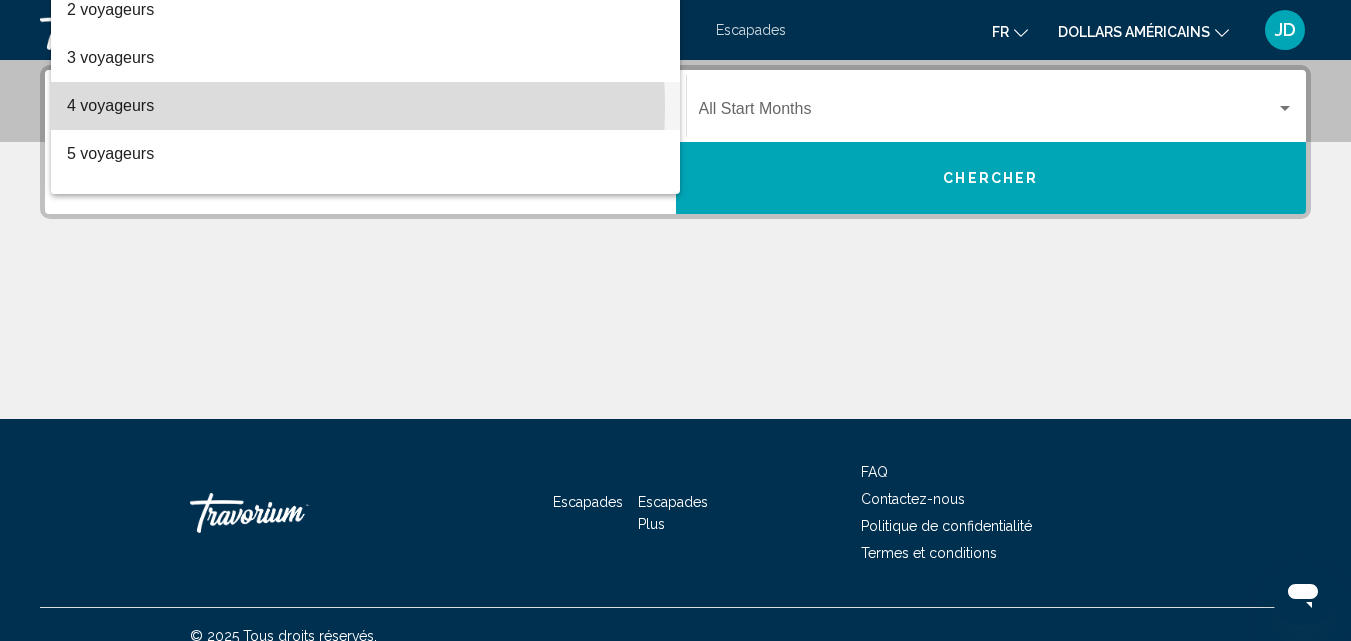click on "4 voyageurs" at bounding box center [110, 105] 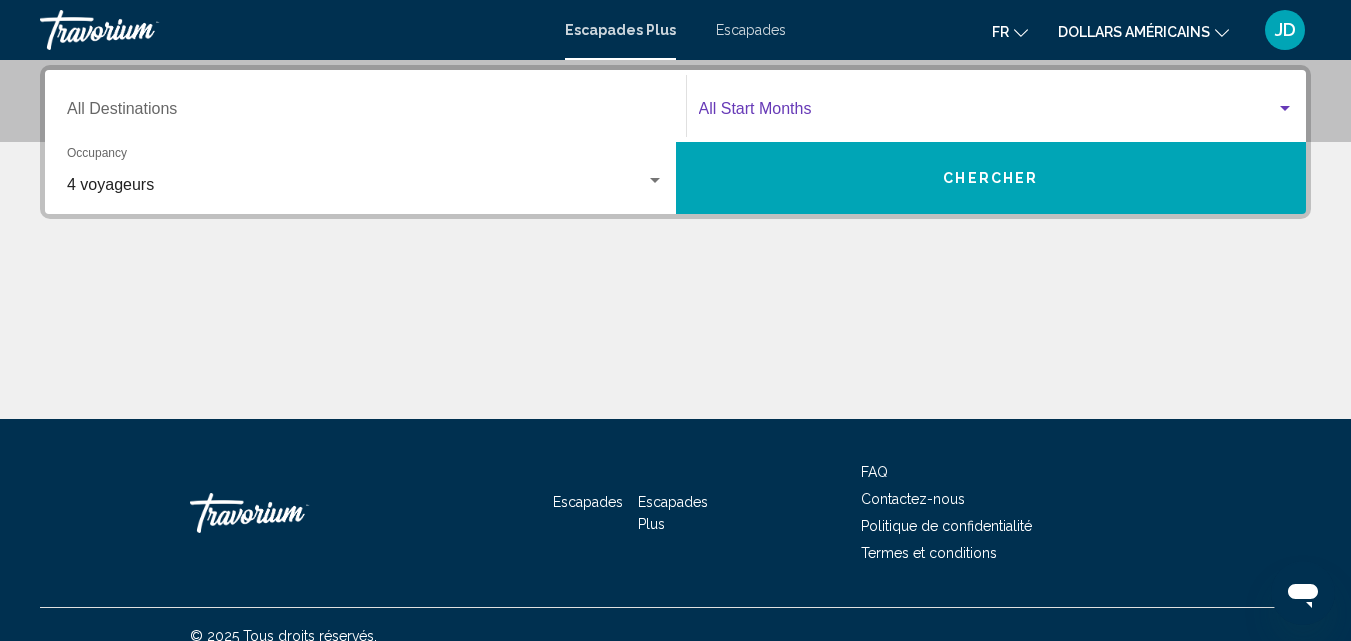 click at bounding box center [988, 113] 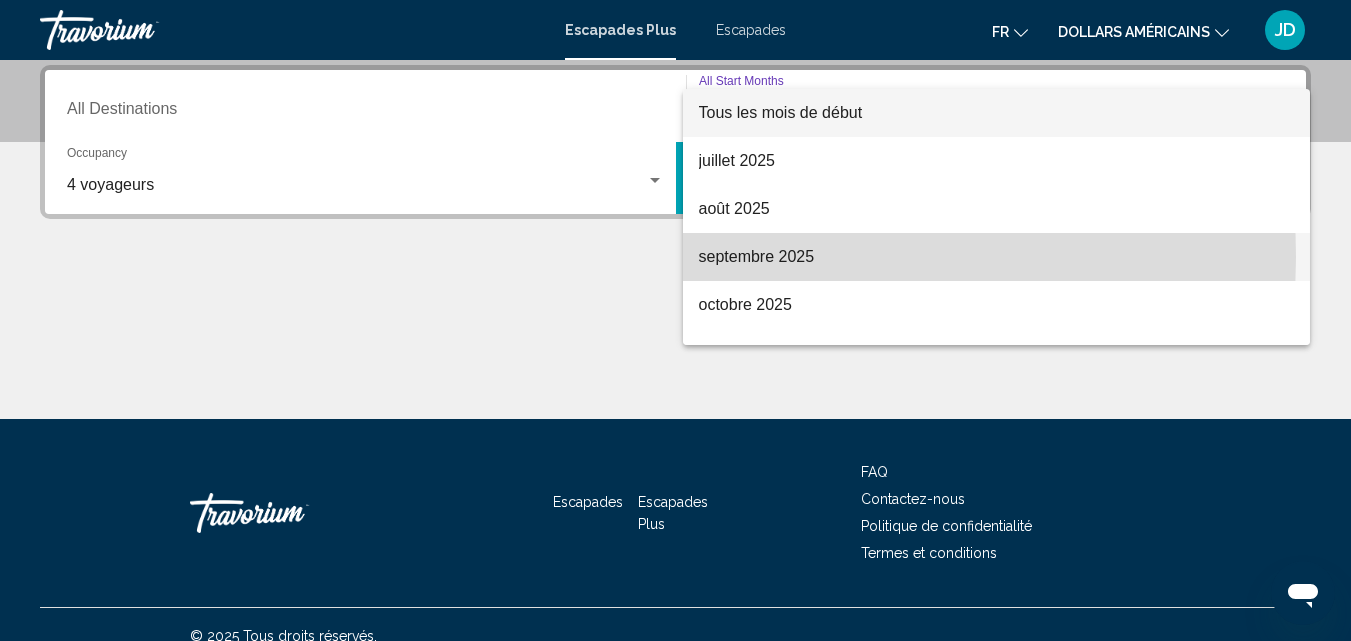 click on "septembre 2025" at bounding box center (757, 256) 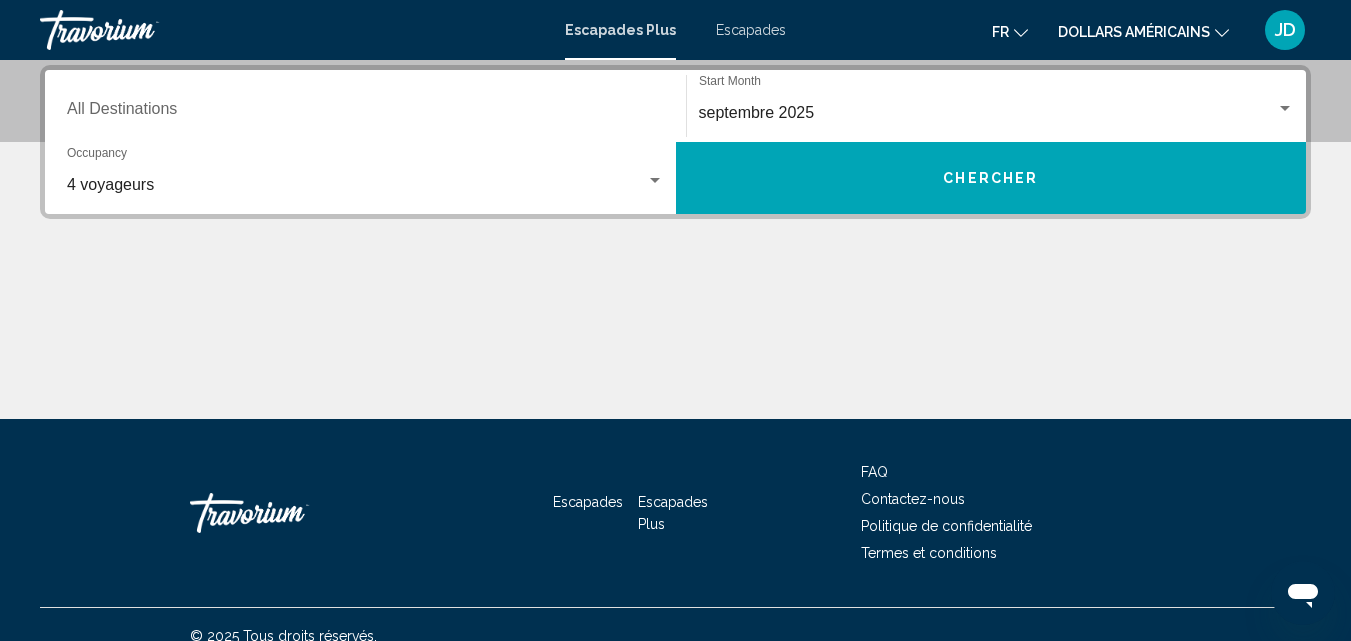 click on "4 voyageurs Occupancy Any Occupancy" at bounding box center (365, 178) 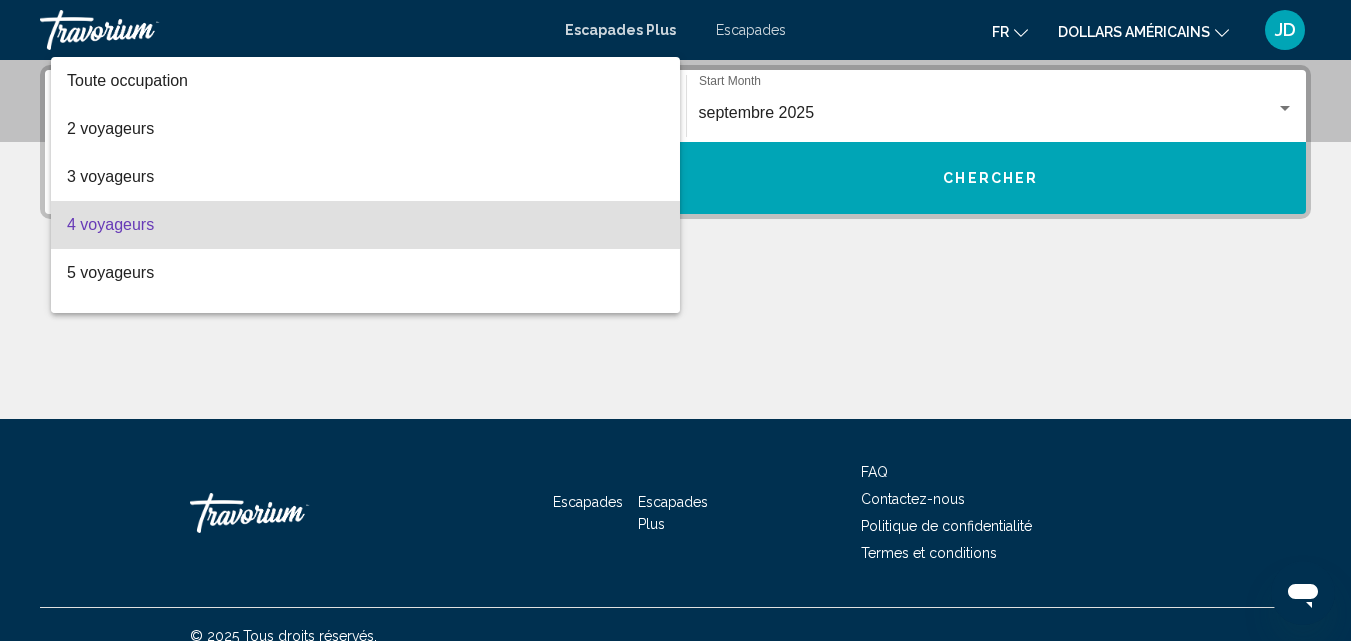 scroll, scrollTop: 40, scrollLeft: 0, axis: vertical 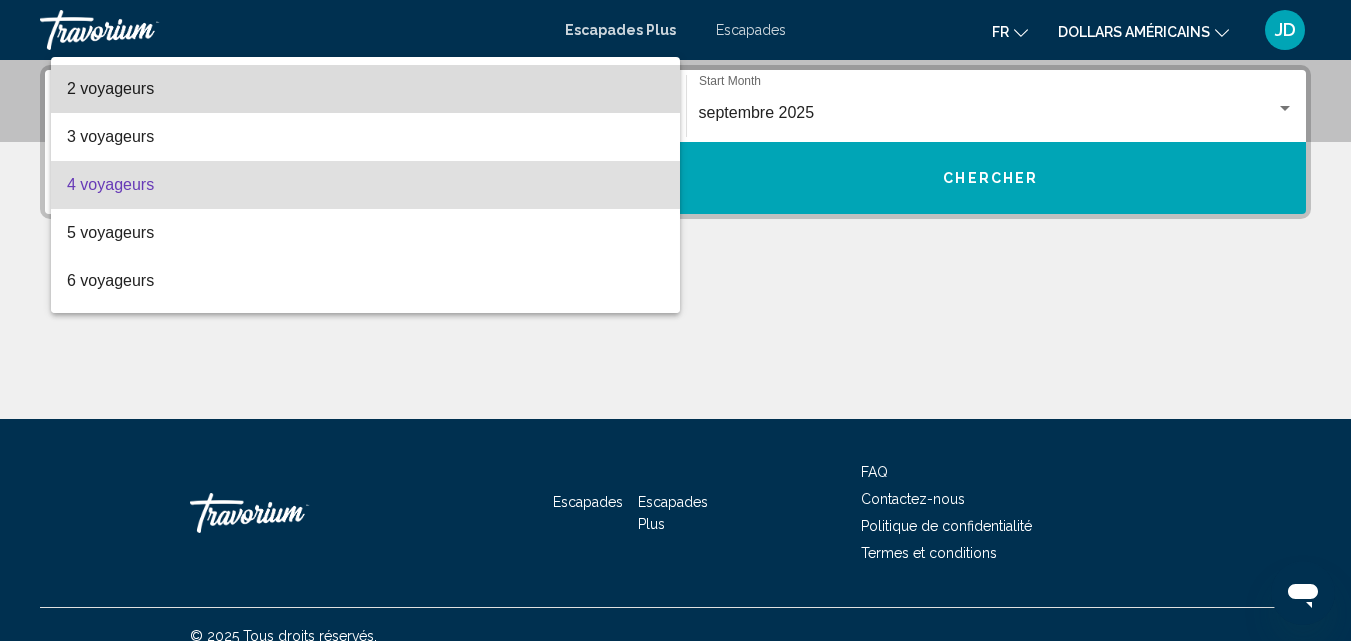 click on "2 voyageurs" at bounding box center (365, 89) 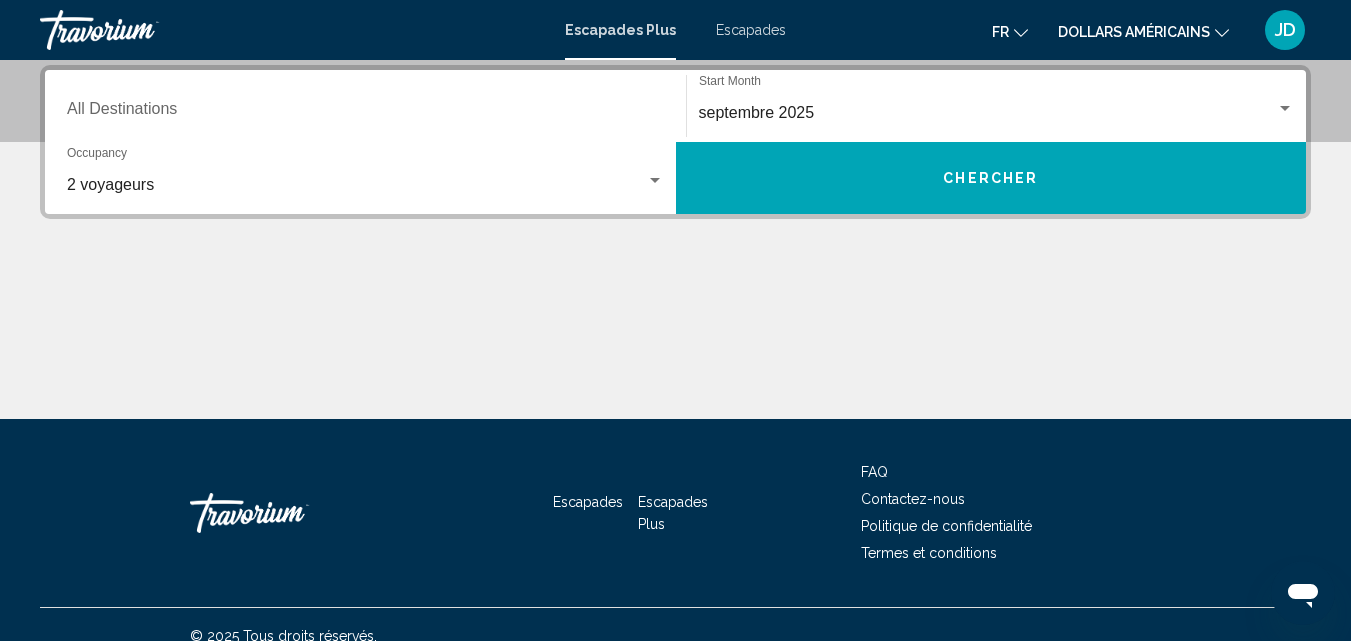 click at bounding box center [675, 344] 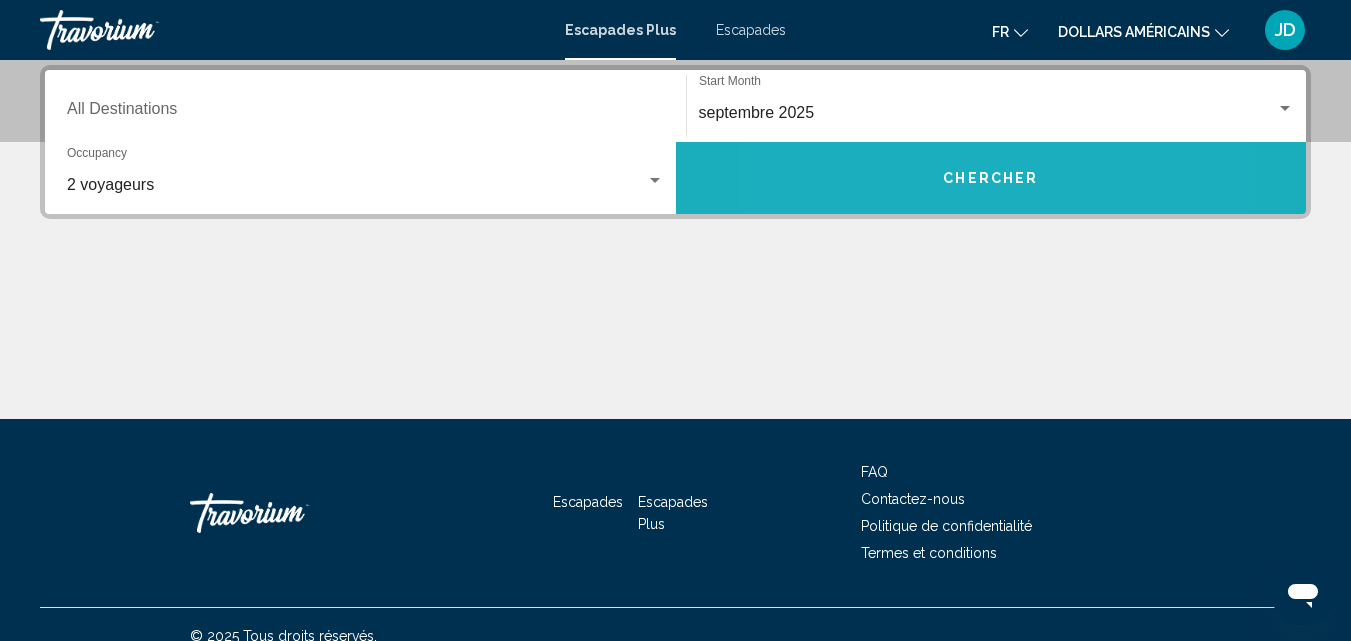 click on "Chercher" at bounding box center [991, 178] 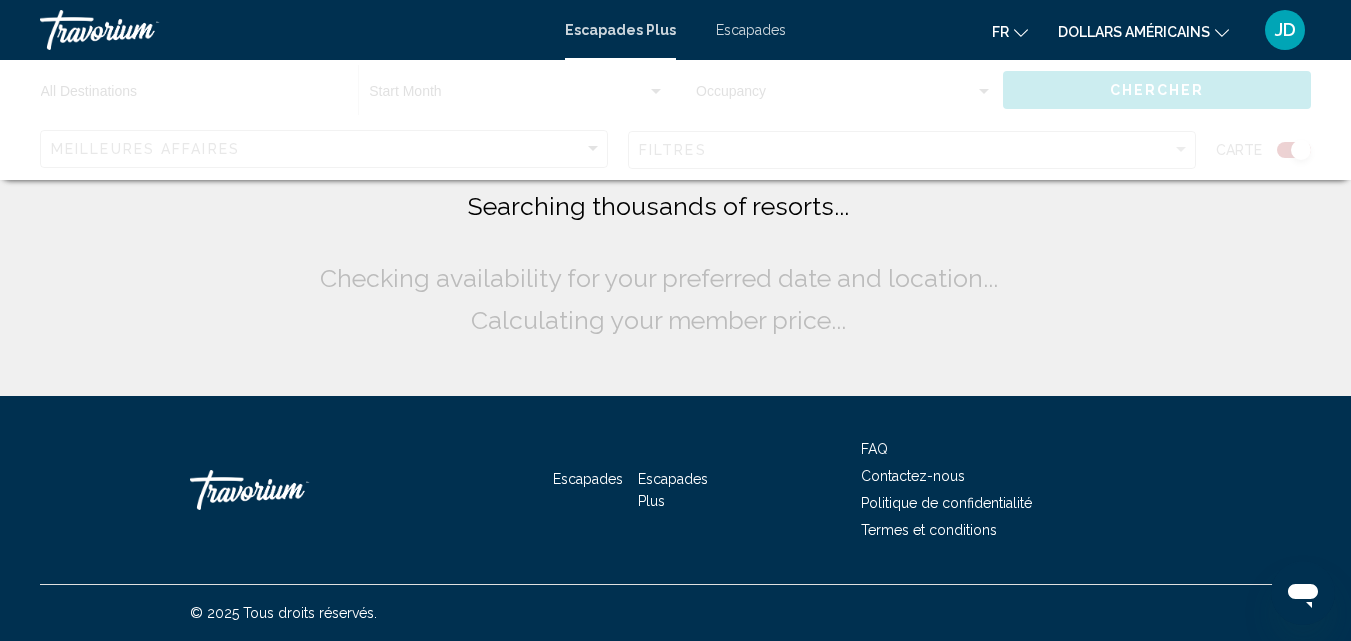 scroll, scrollTop: 0, scrollLeft: 0, axis: both 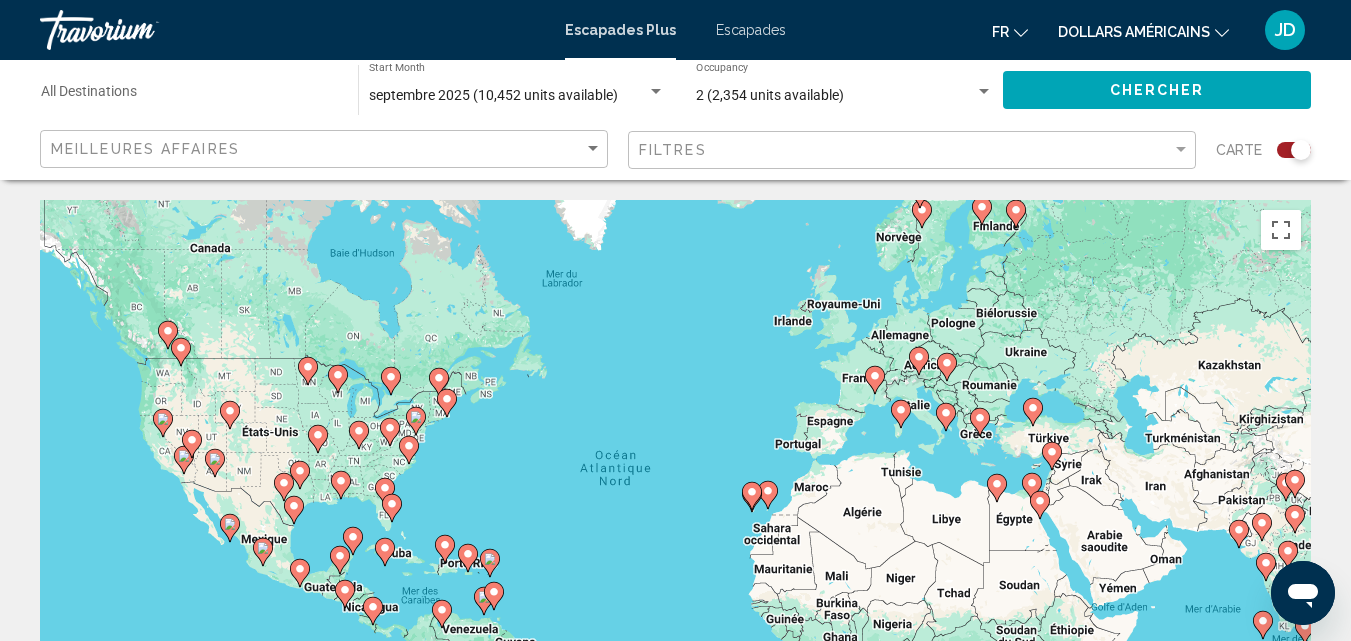 click 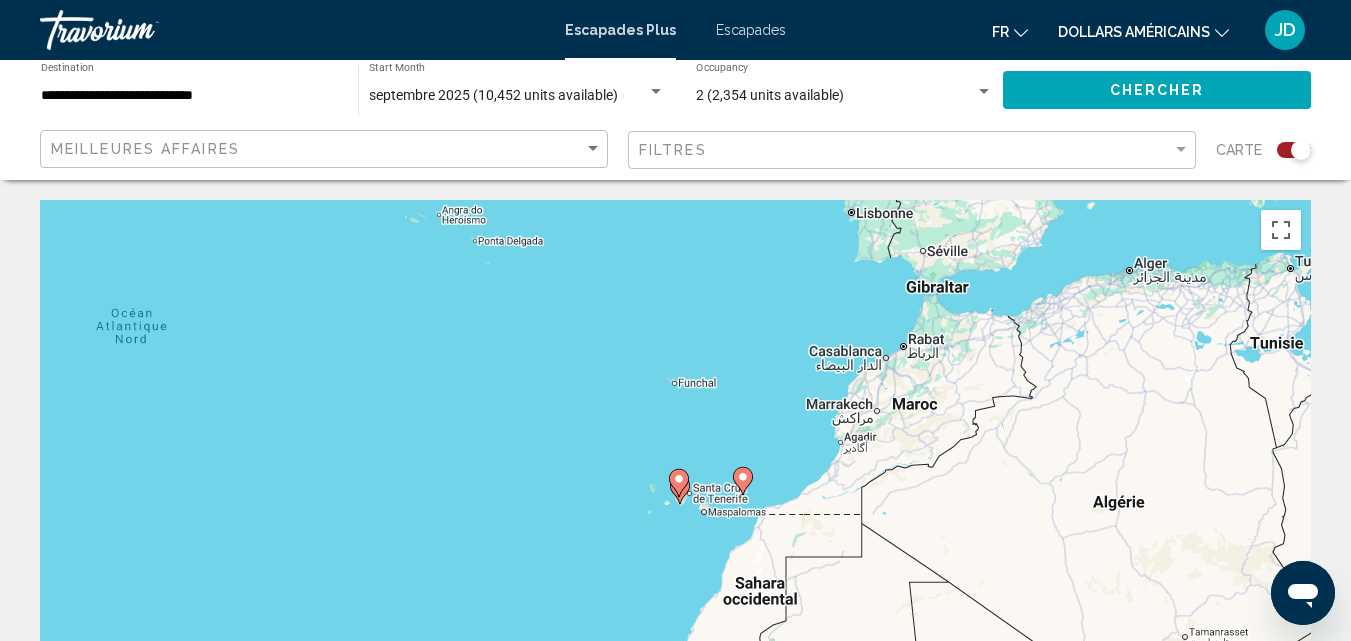 click 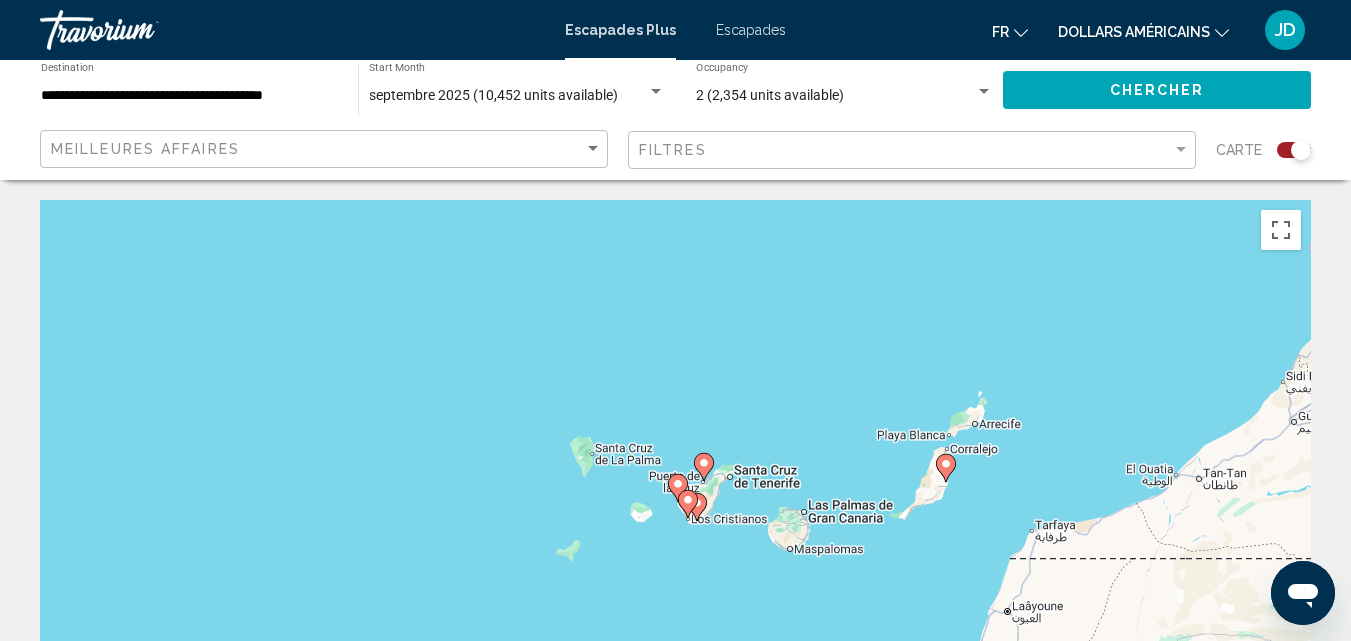 click 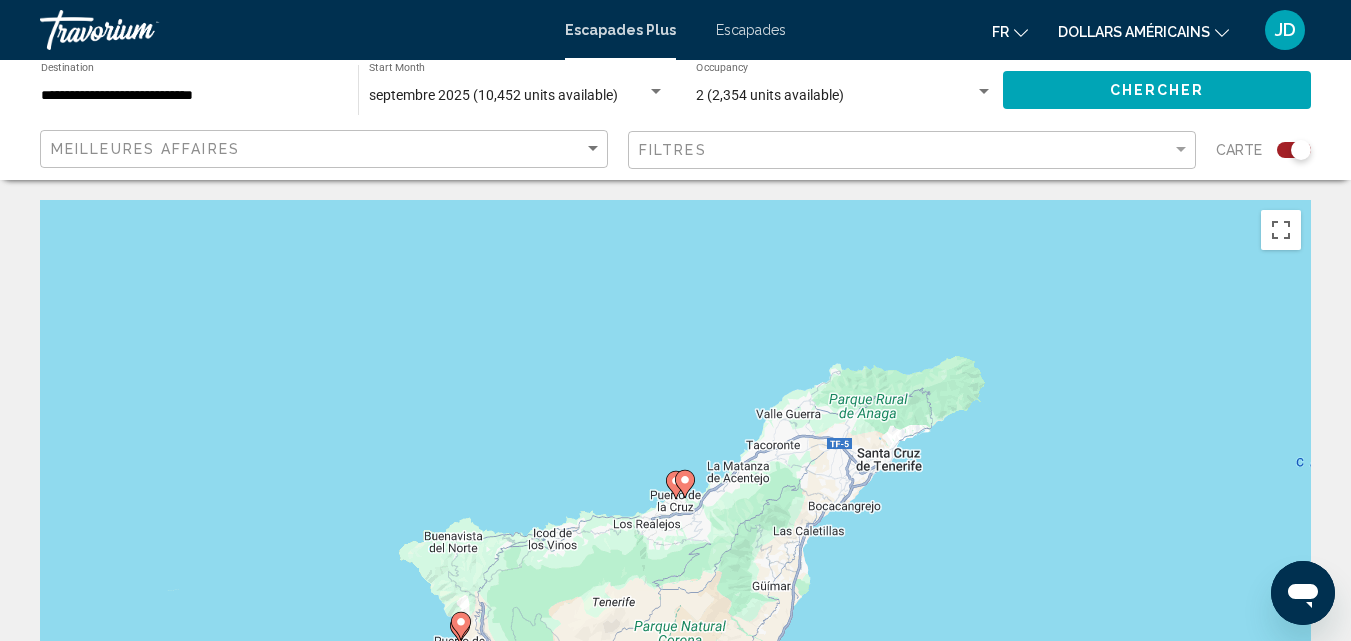 click 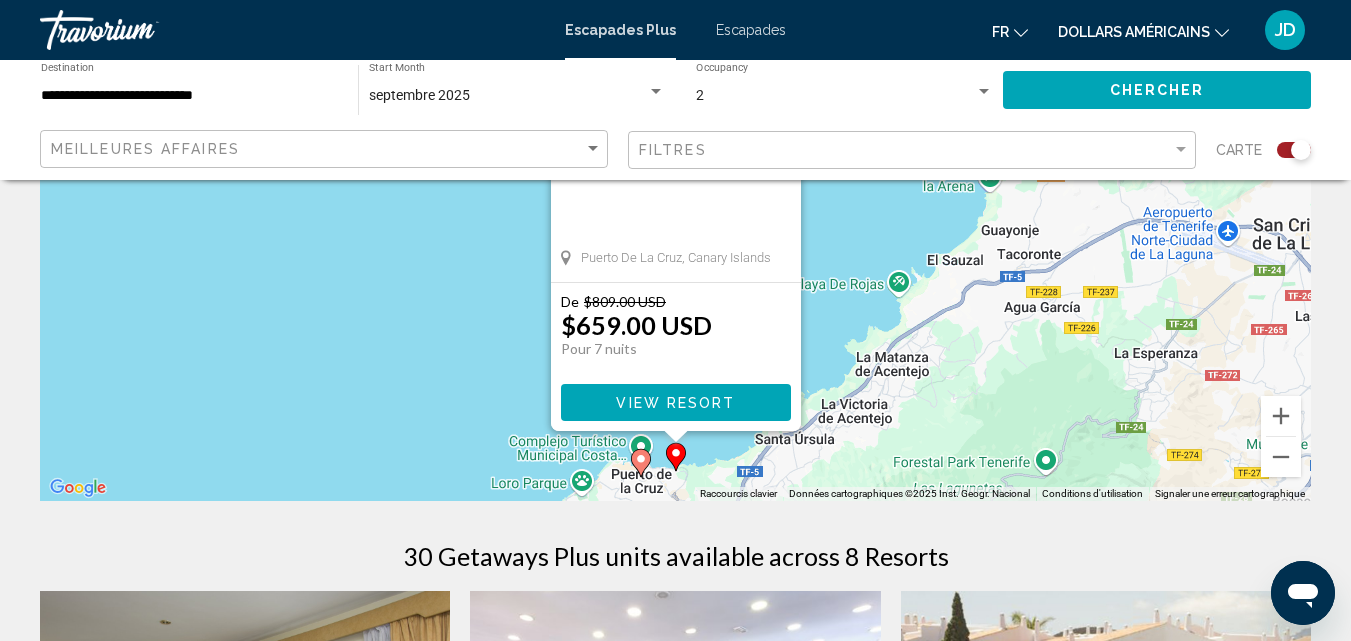 scroll, scrollTop: 304, scrollLeft: 0, axis: vertical 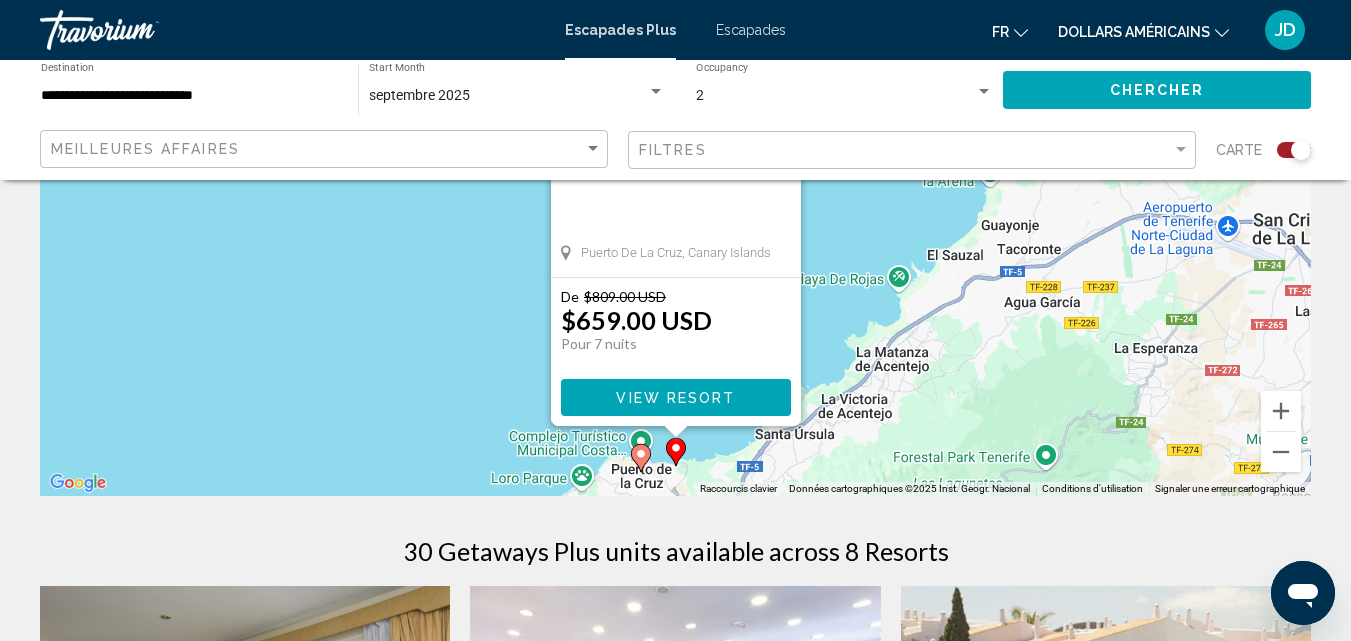 click 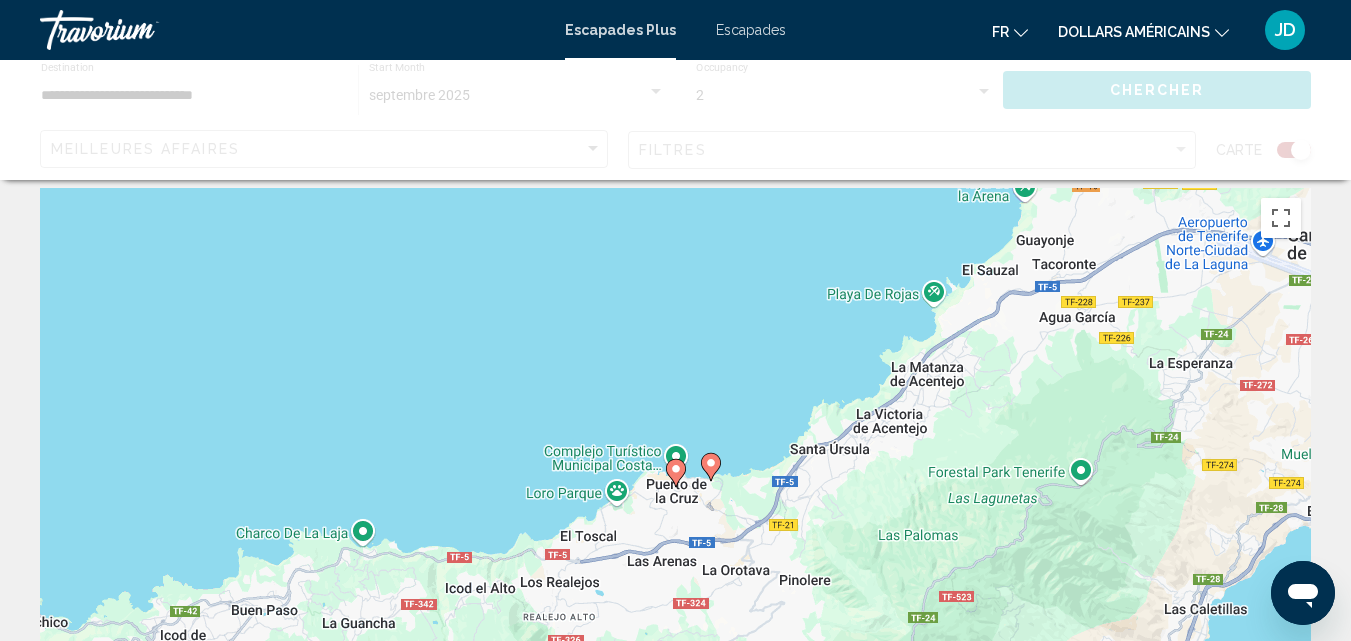 scroll, scrollTop: 0, scrollLeft: 0, axis: both 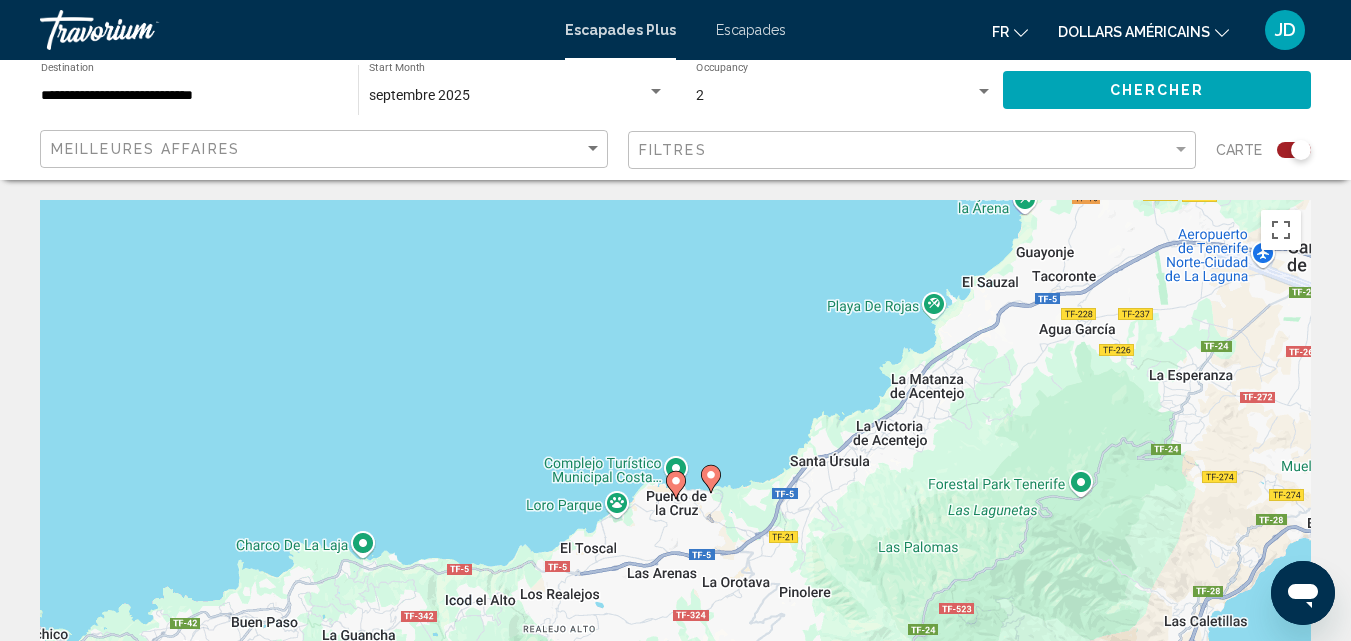 click 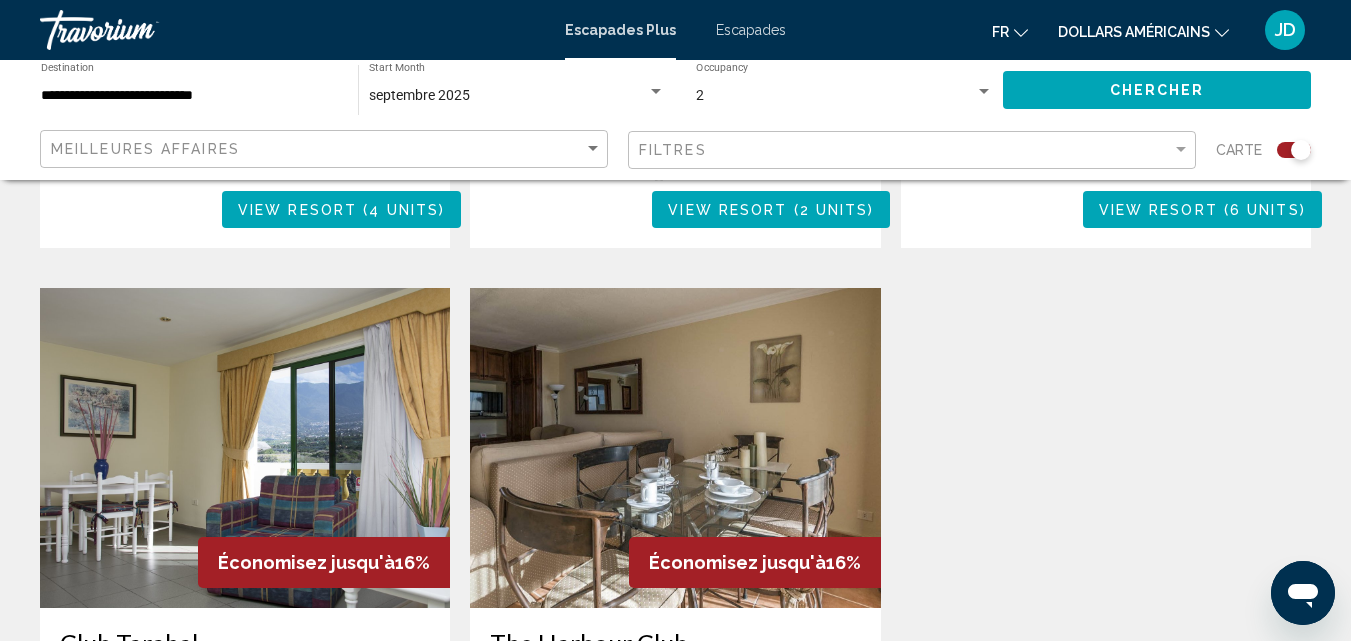 scroll, scrollTop: 1989, scrollLeft: 0, axis: vertical 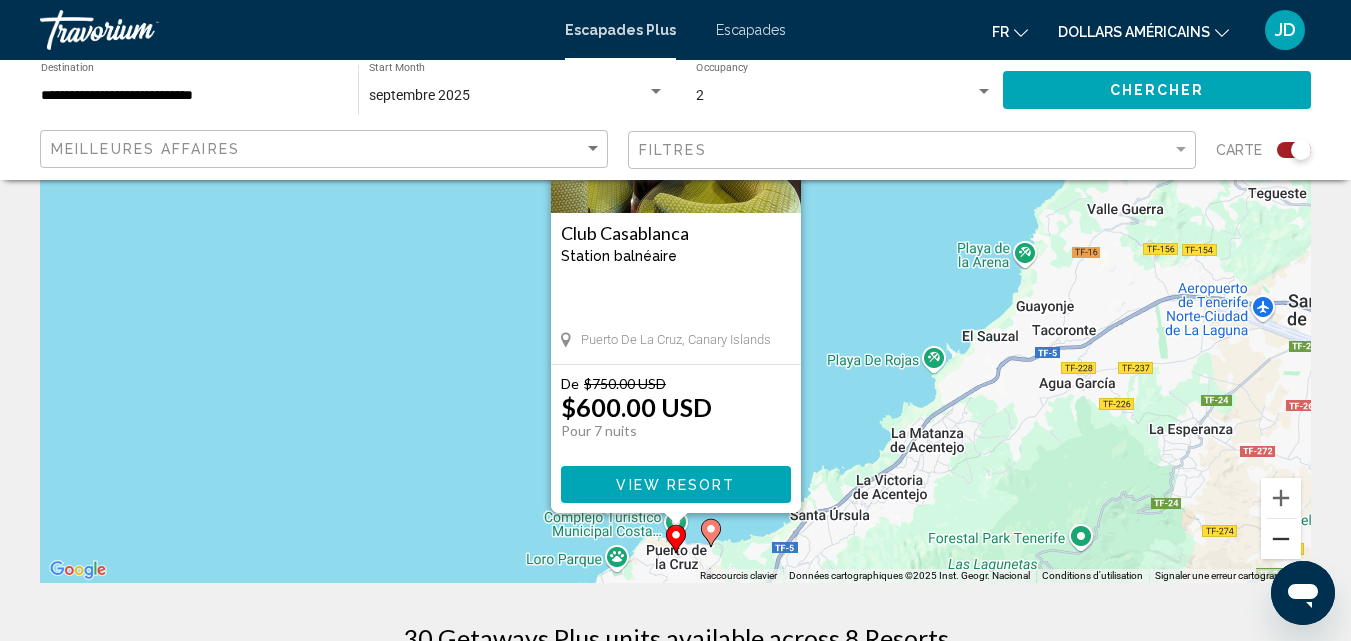 click at bounding box center (1281, 539) 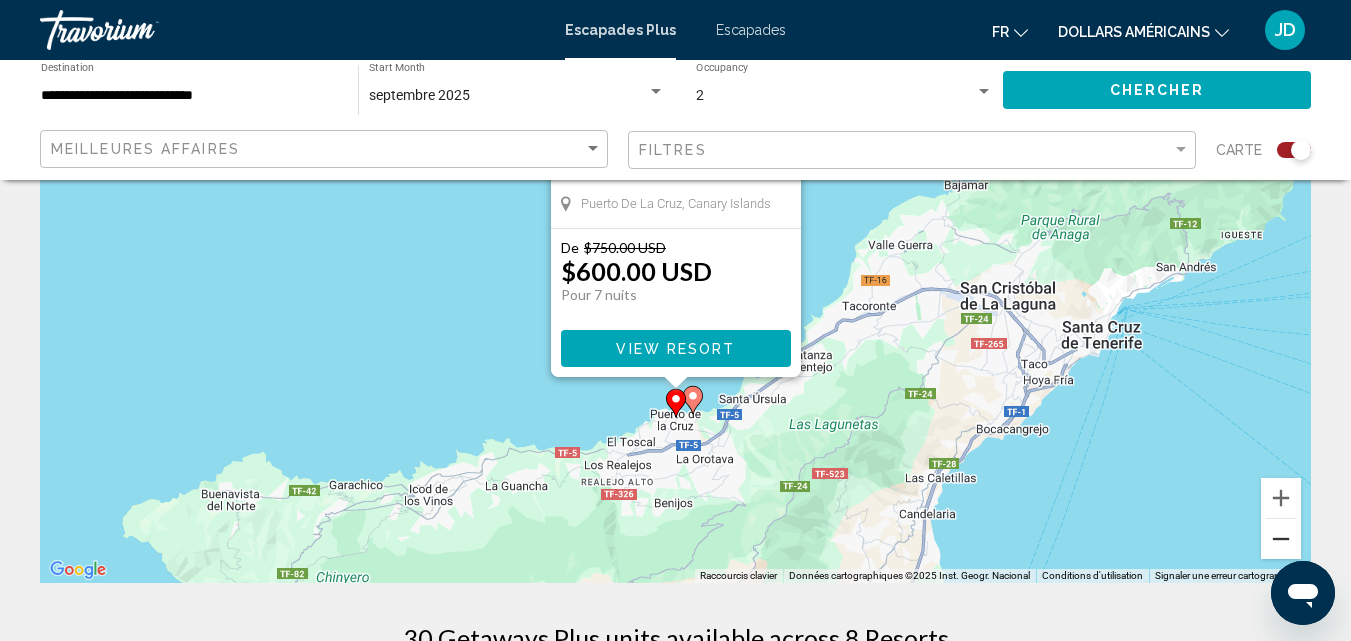 click at bounding box center [1281, 539] 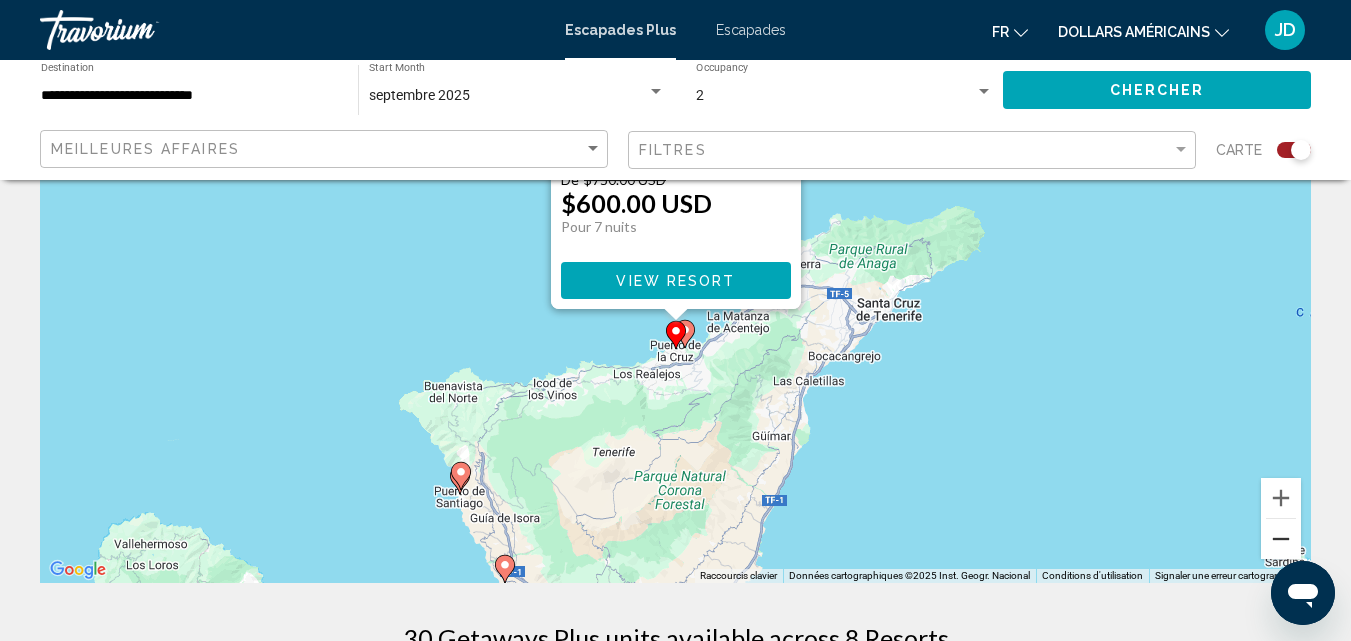 click at bounding box center [1281, 539] 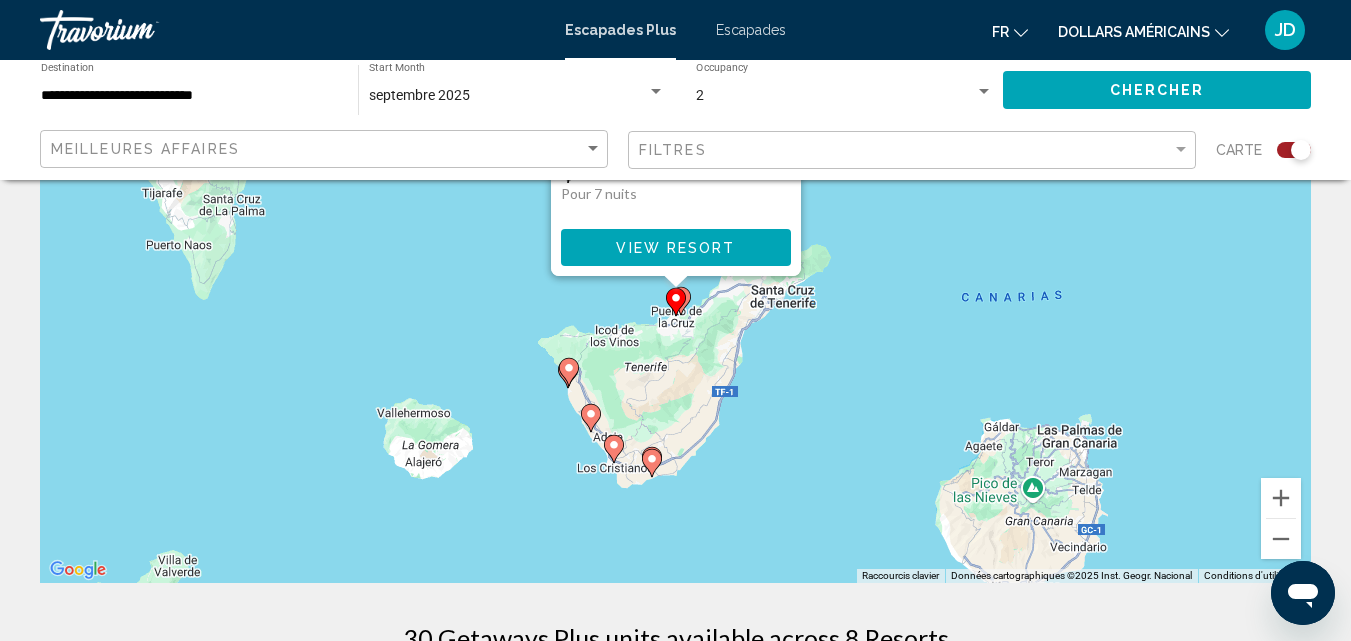 click 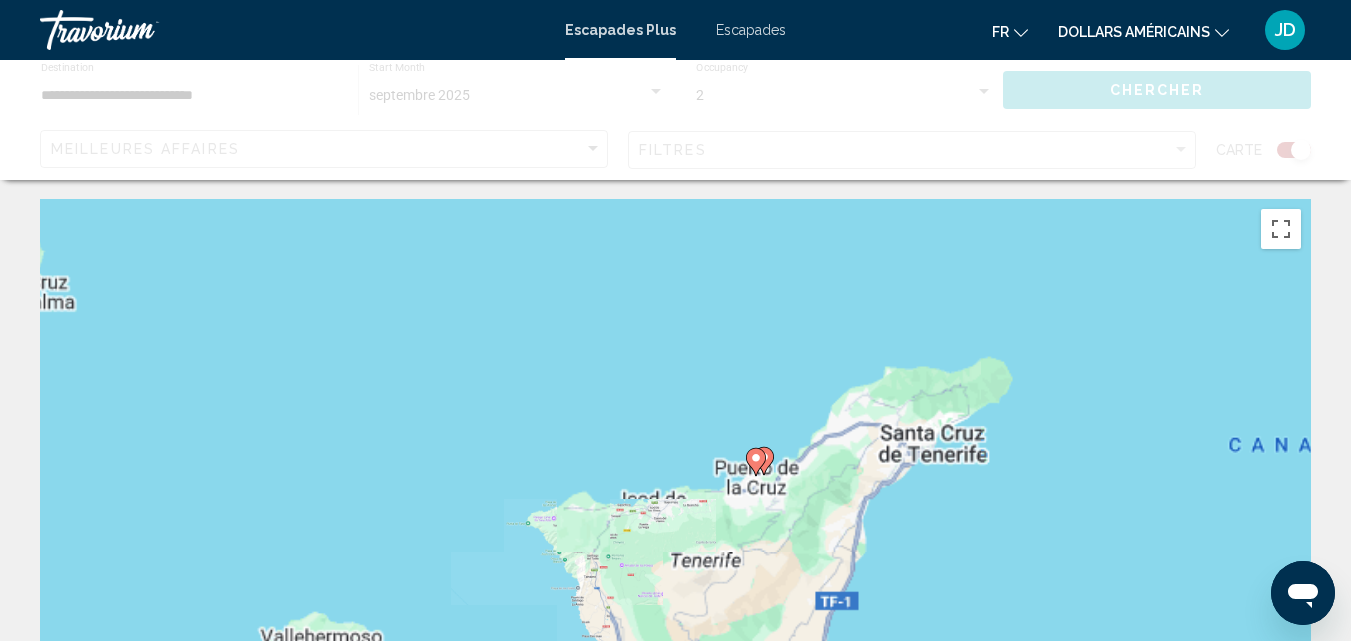 scroll, scrollTop: 0, scrollLeft: 0, axis: both 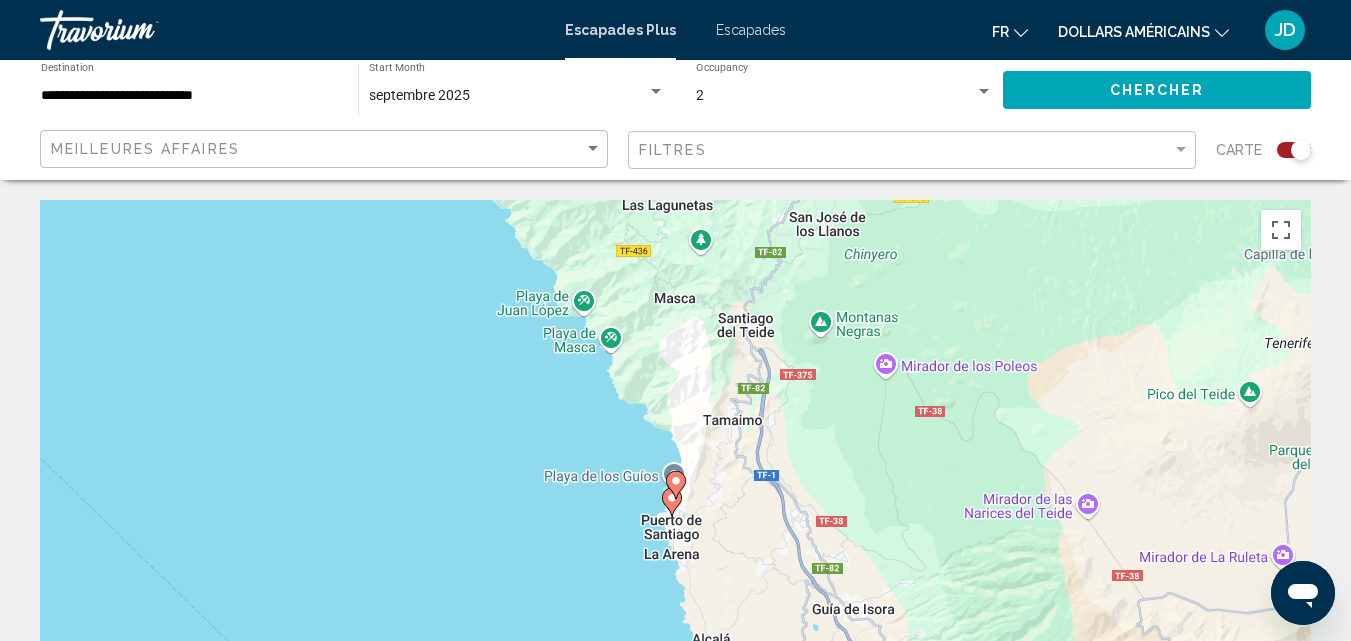 click 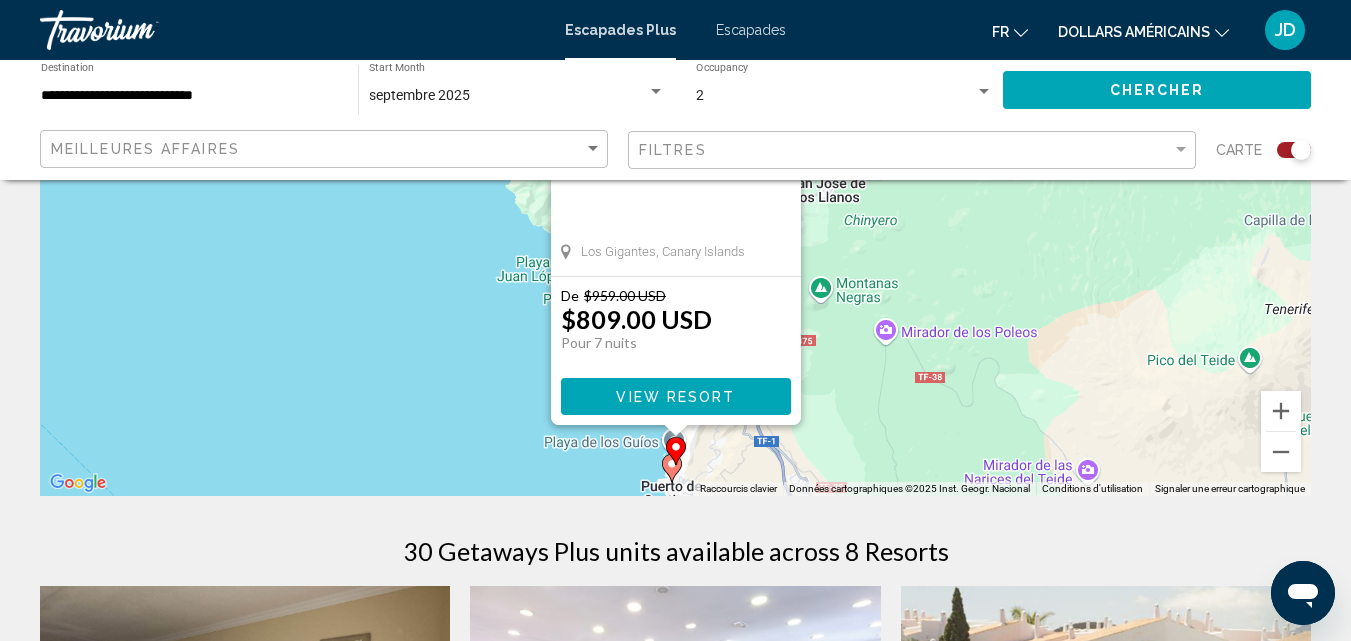 scroll, scrollTop: 315, scrollLeft: 0, axis: vertical 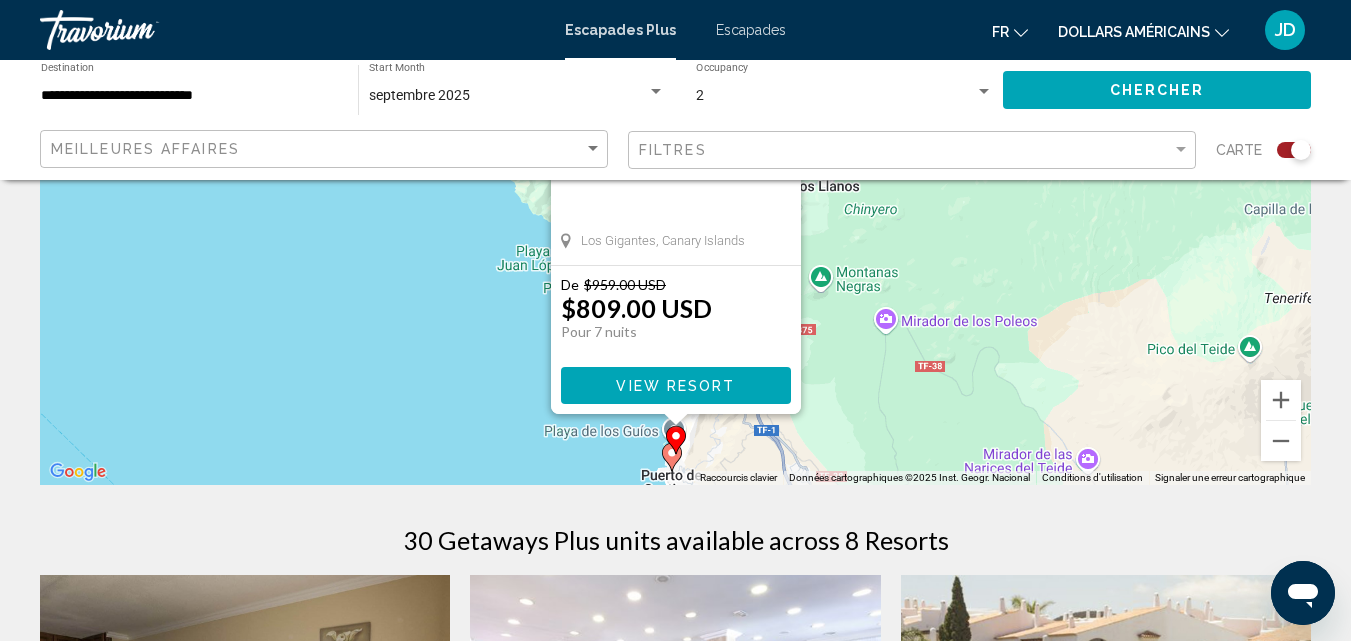 click 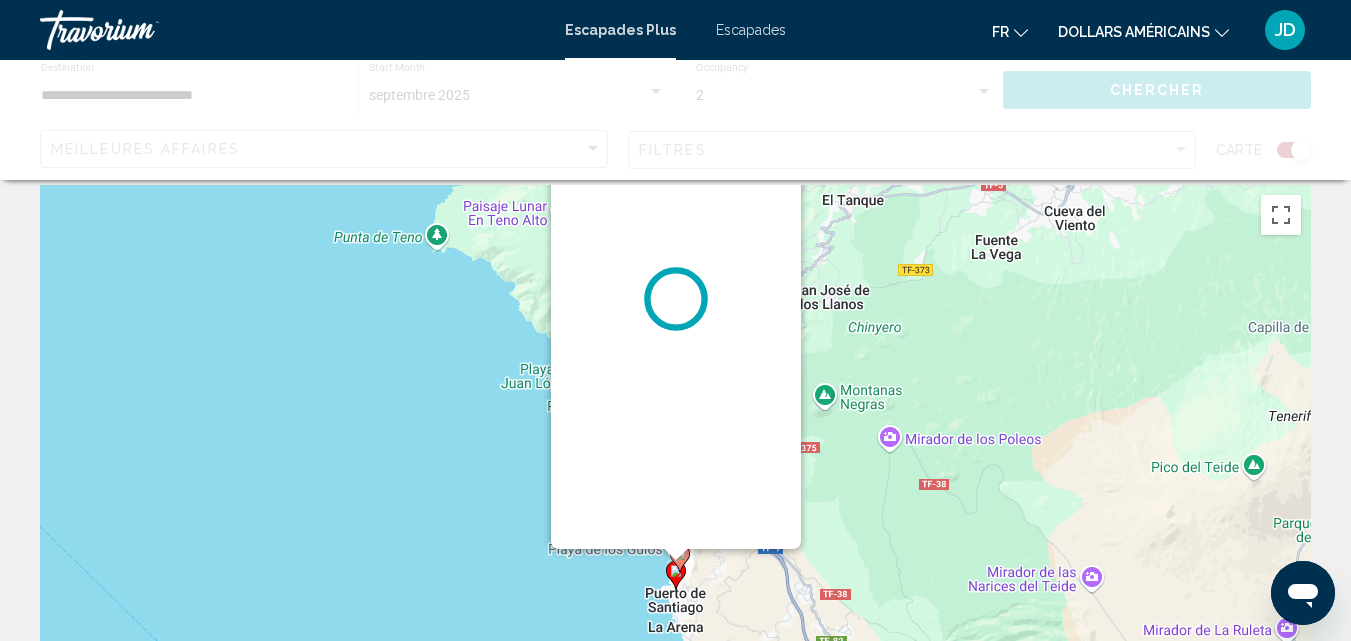 scroll, scrollTop: 0, scrollLeft: 0, axis: both 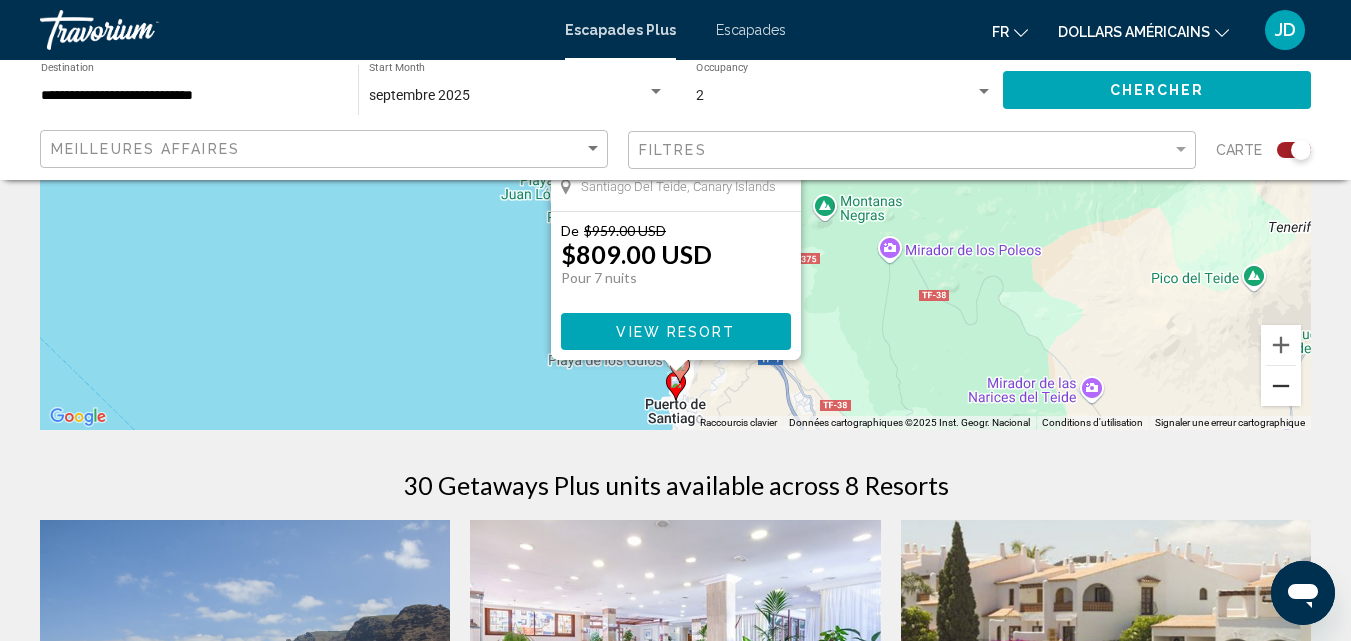 click at bounding box center [1281, 386] 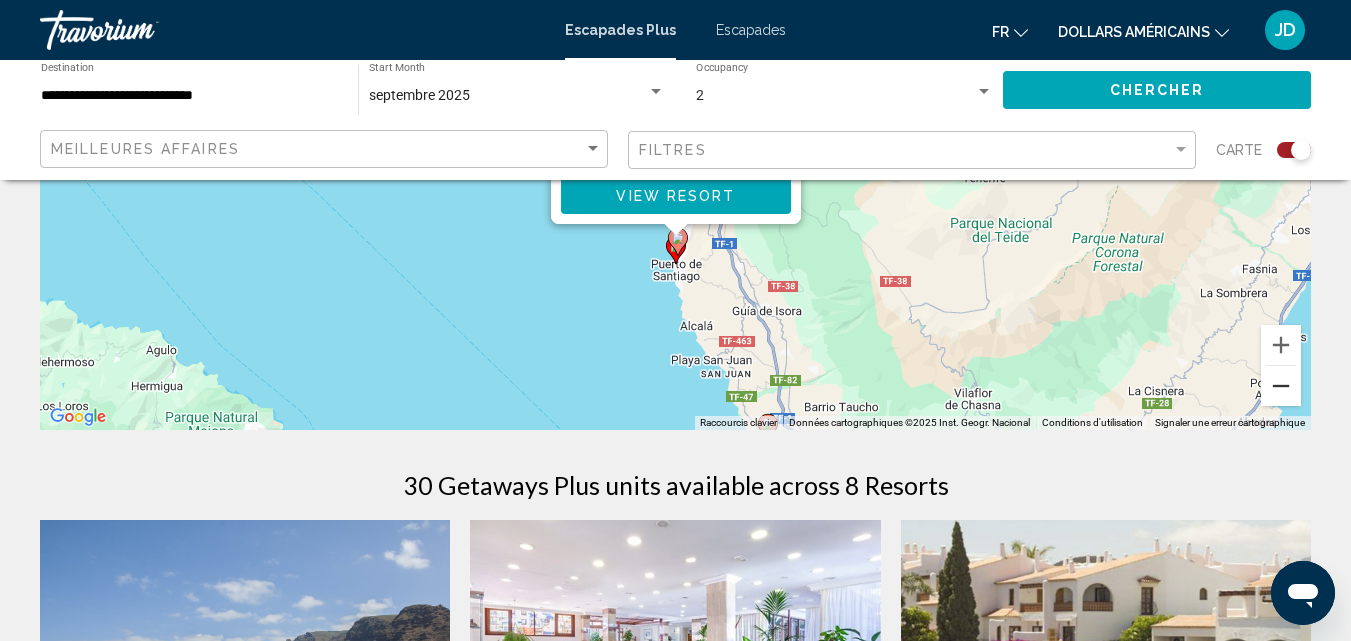 click at bounding box center [1281, 386] 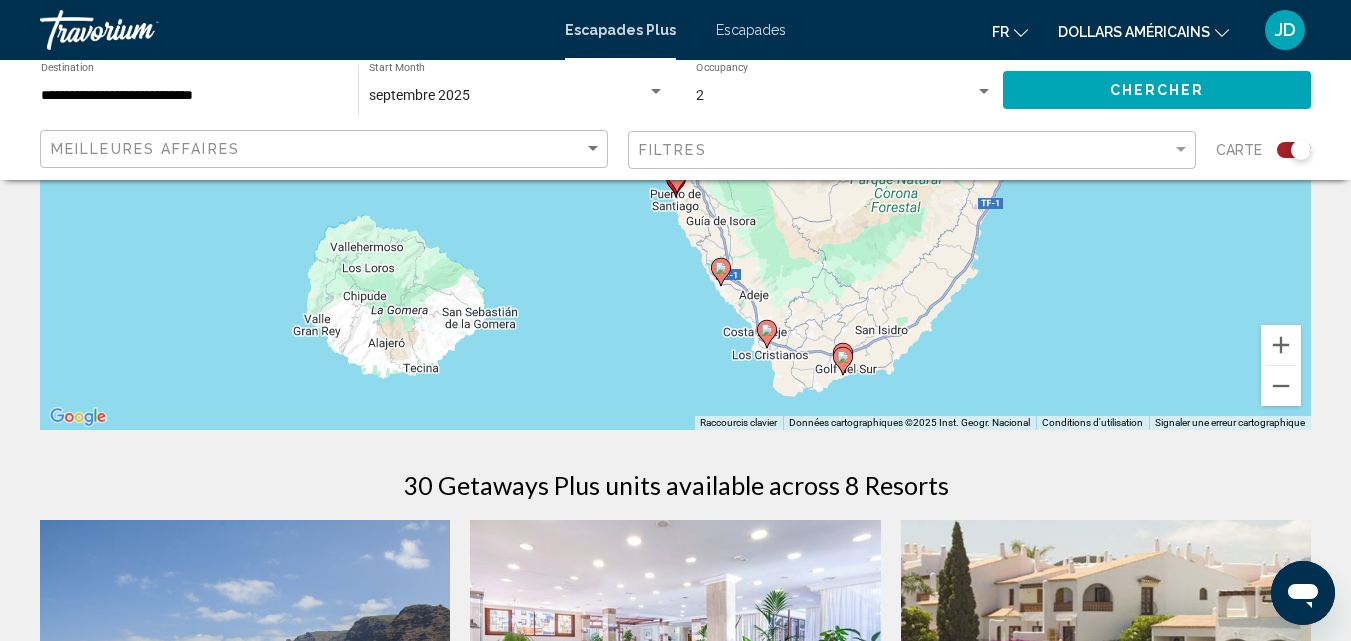 click 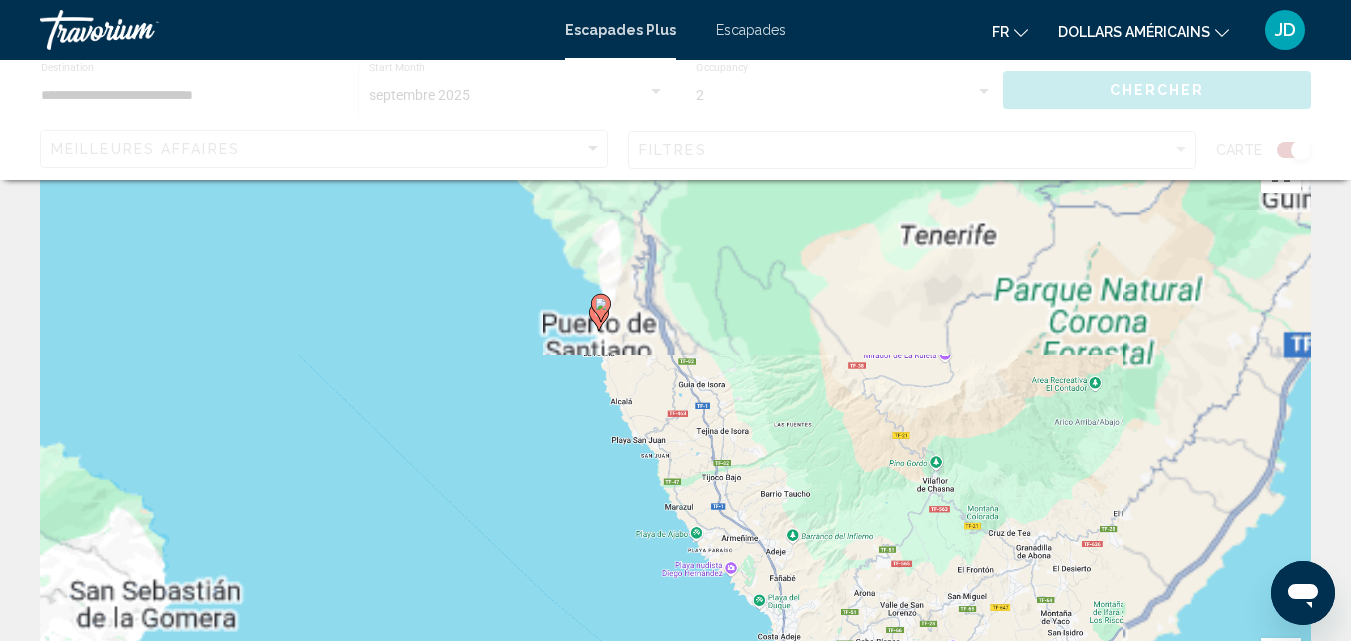 scroll, scrollTop: 0, scrollLeft: 0, axis: both 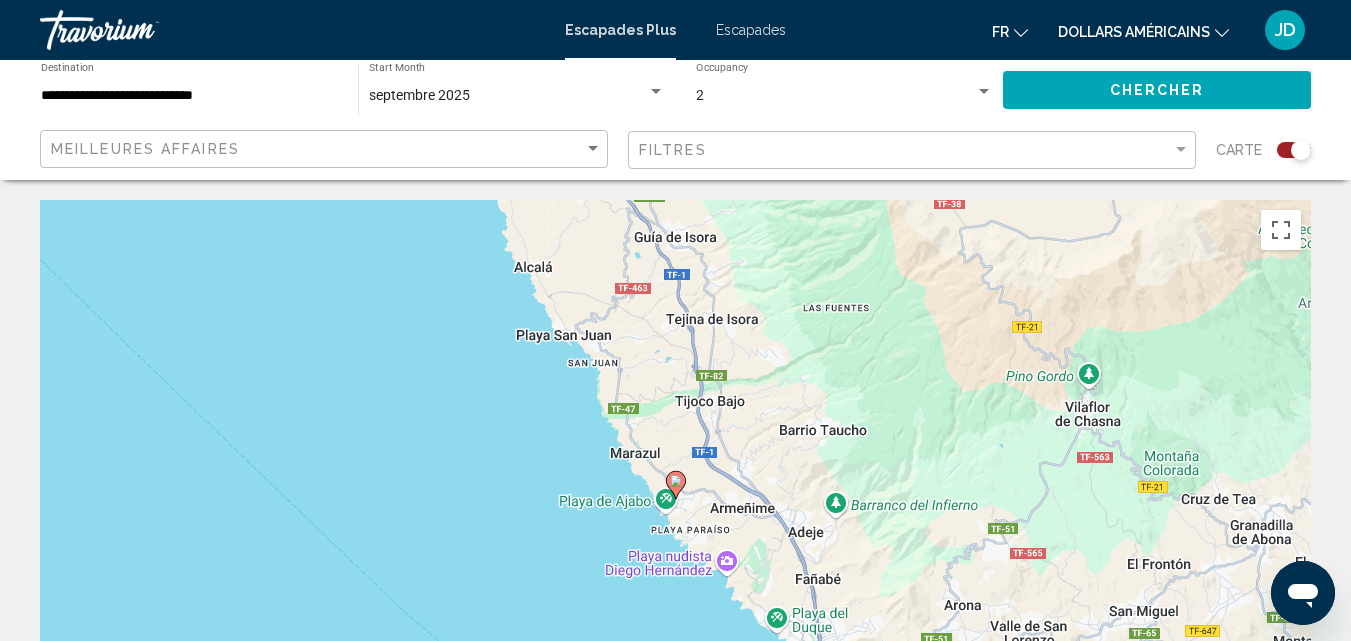 click 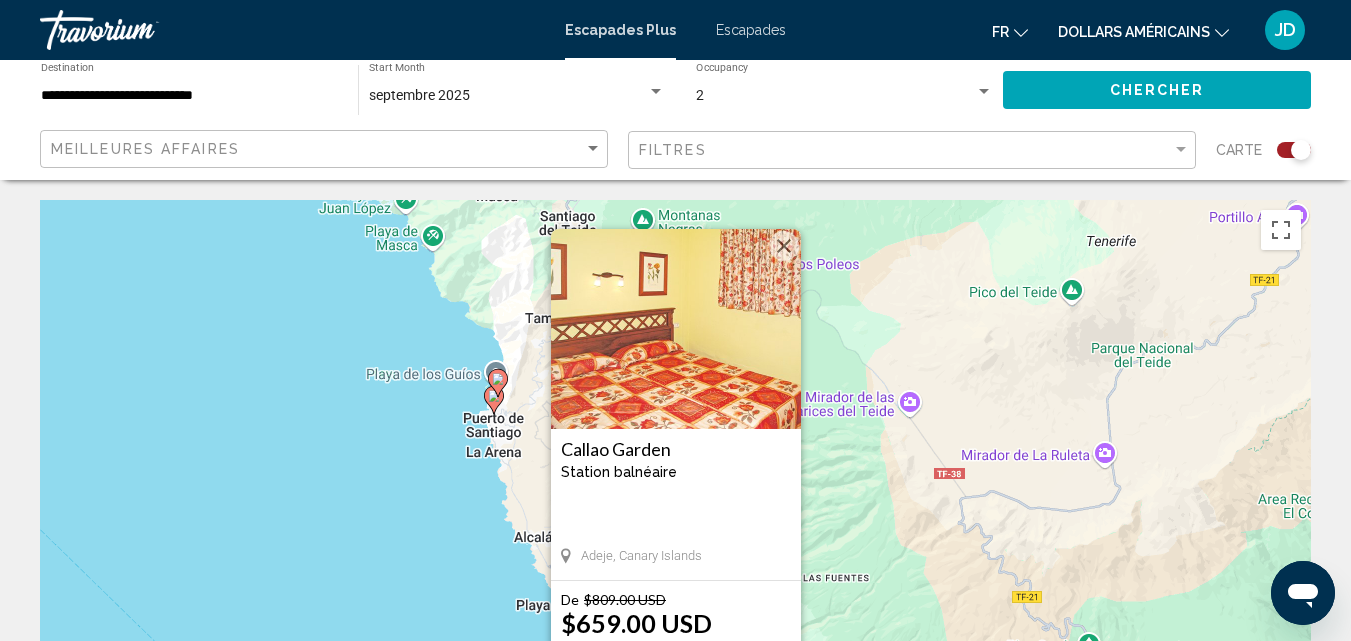 click at bounding box center (784, 246) 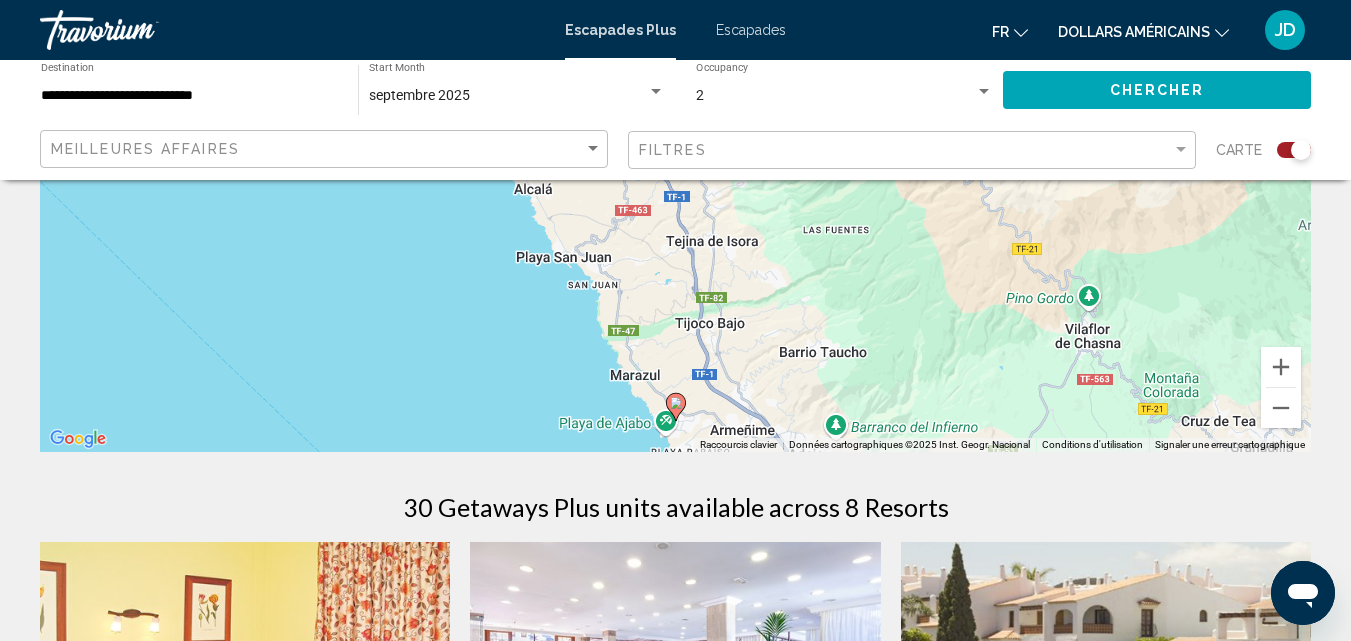 scroll, scrollTop: 353, scrollLeft: 0, axis: vertical 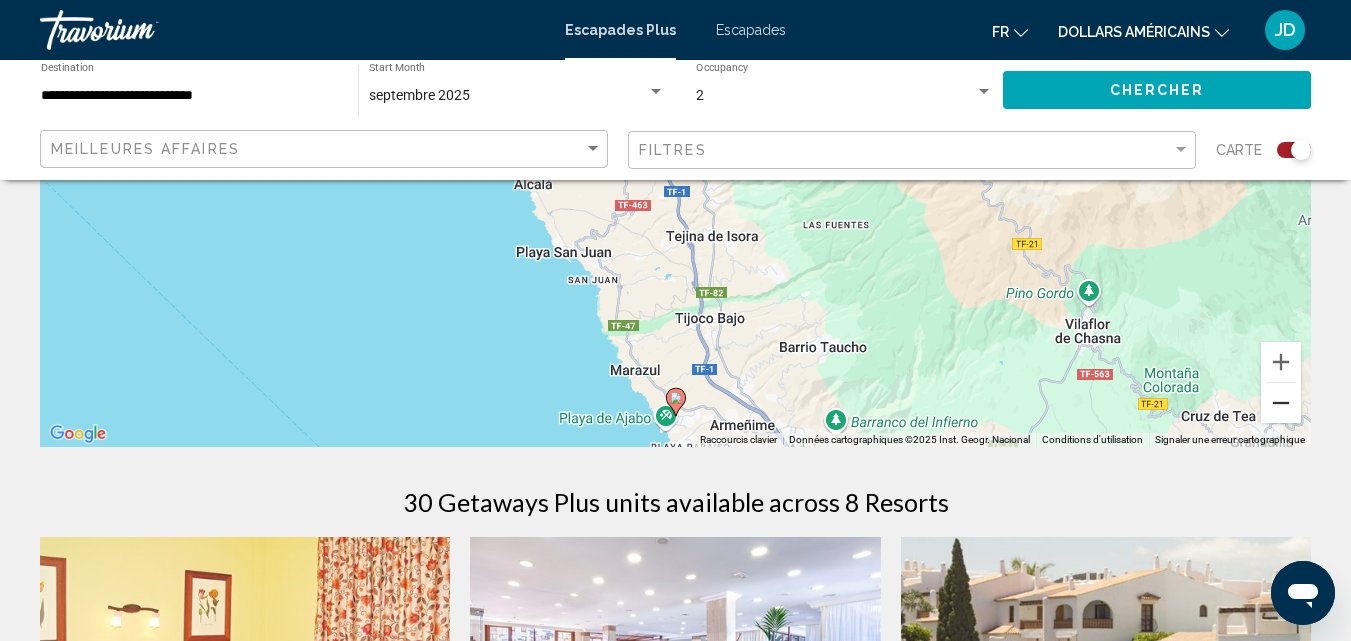 click at bounding box center [1281, 403] 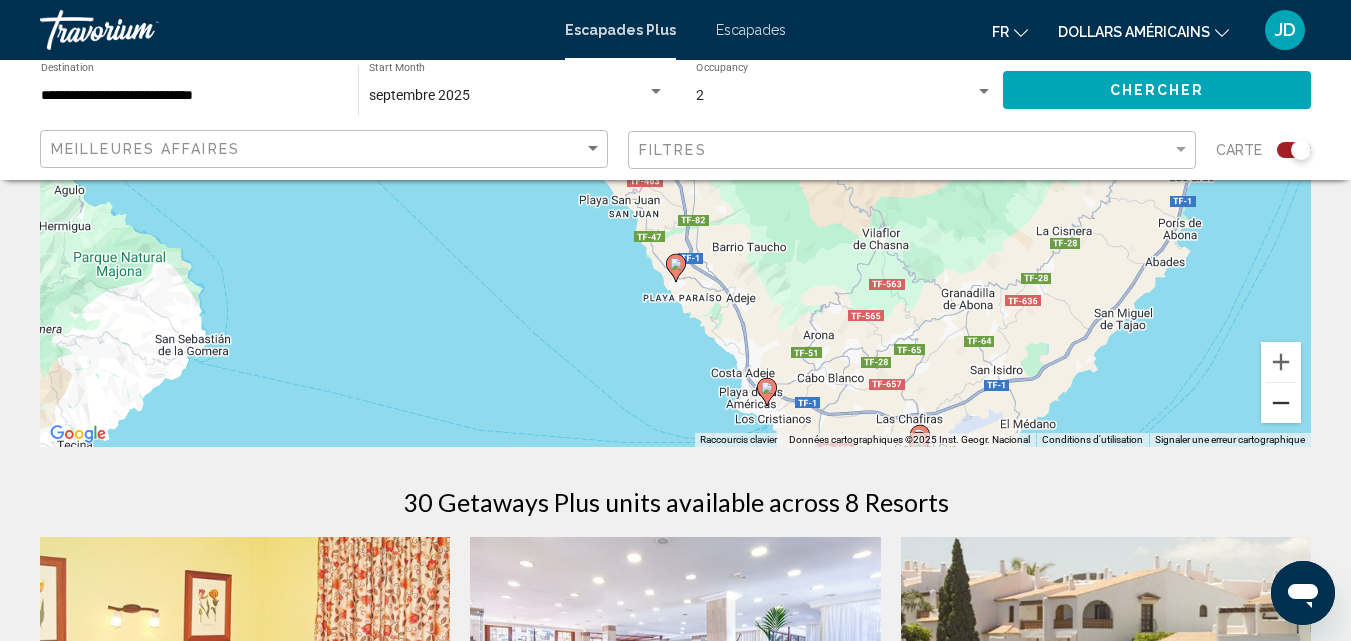 click at bounding box center [1281, 403] 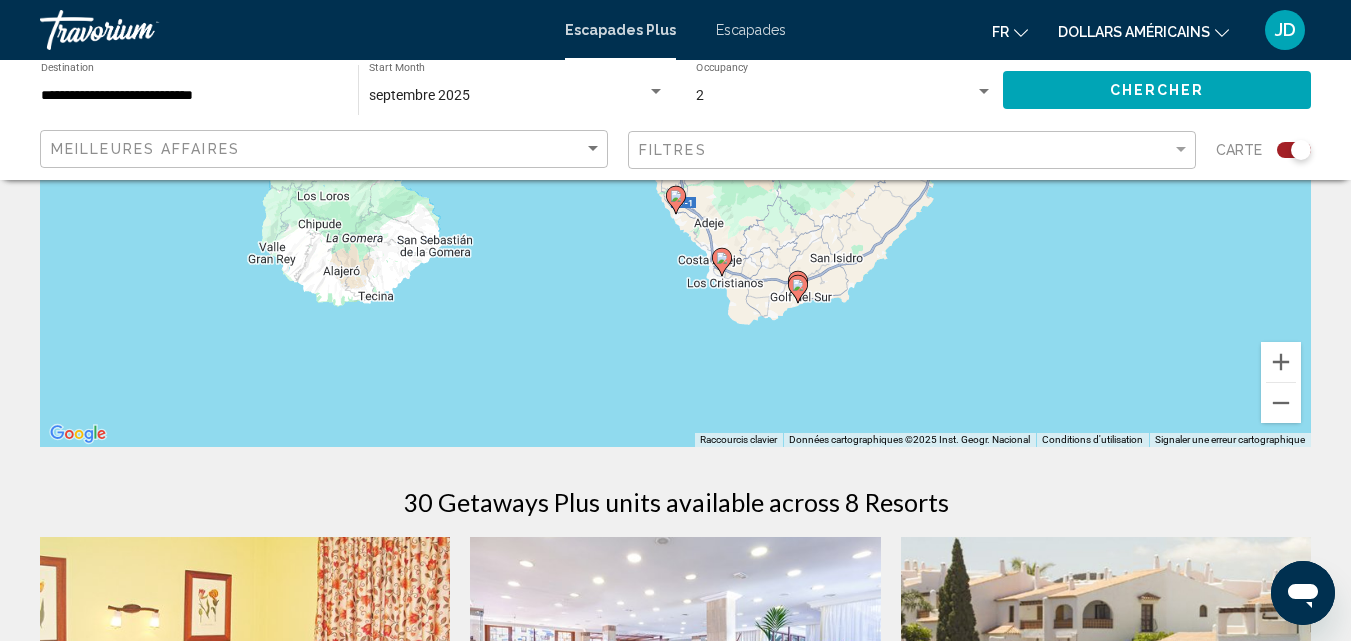 click 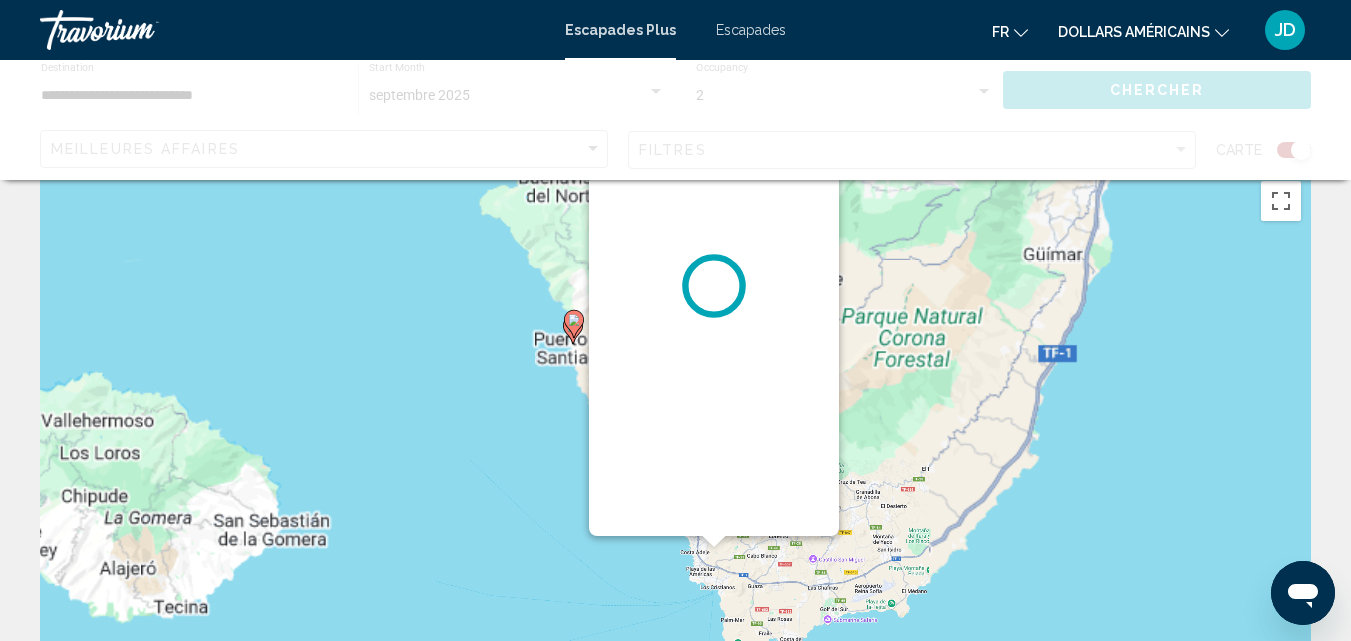 scroll, scrollTop: 0, scrollLeft: 0, axis: both 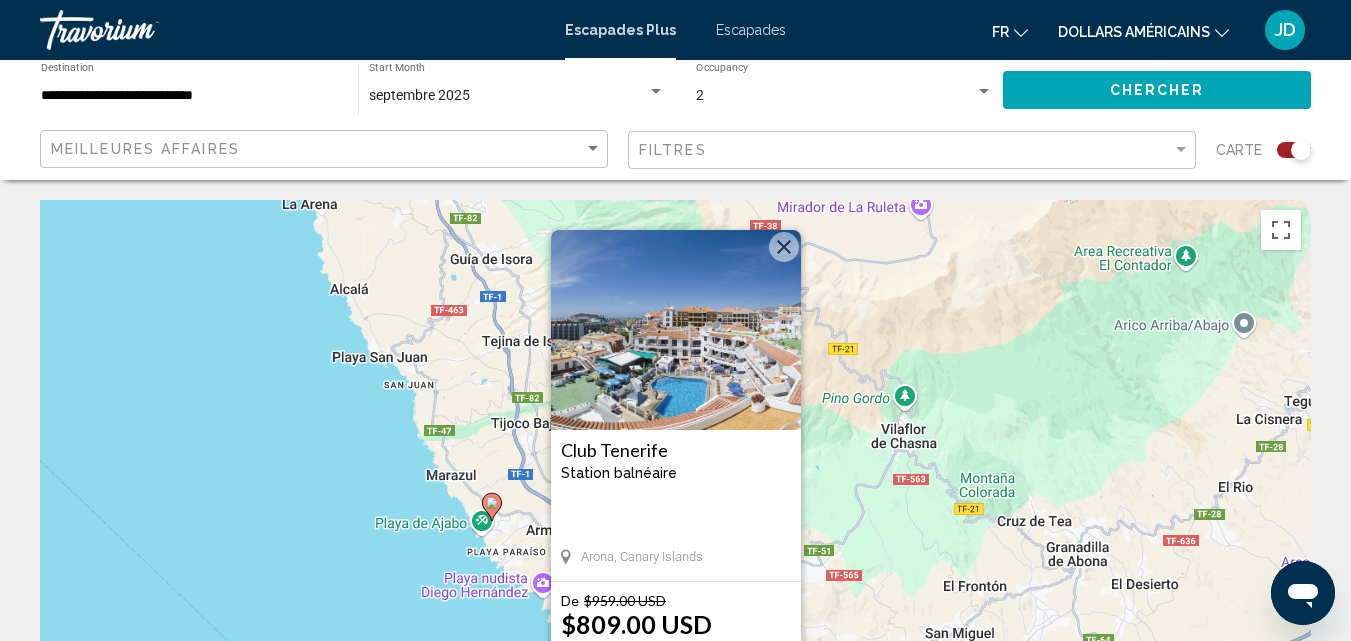 click at bounding box center [676, 330] 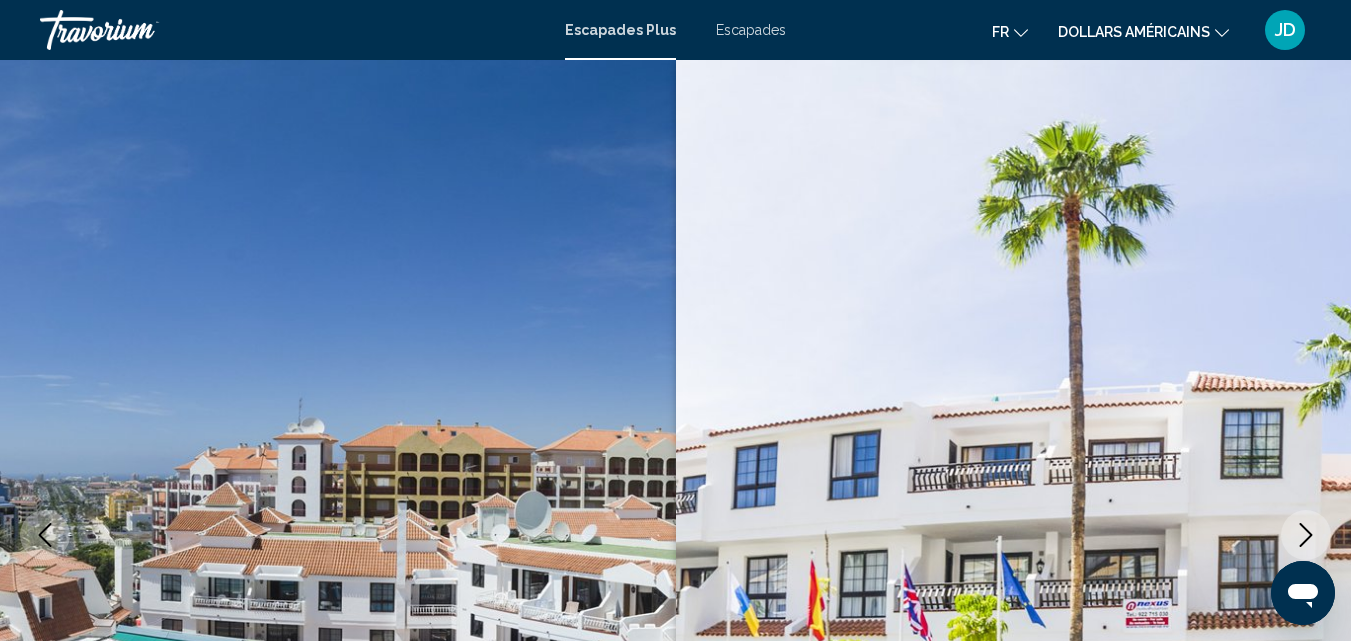 scroll, scrollTop: 215, scrollLeft: 0, axis: vertical 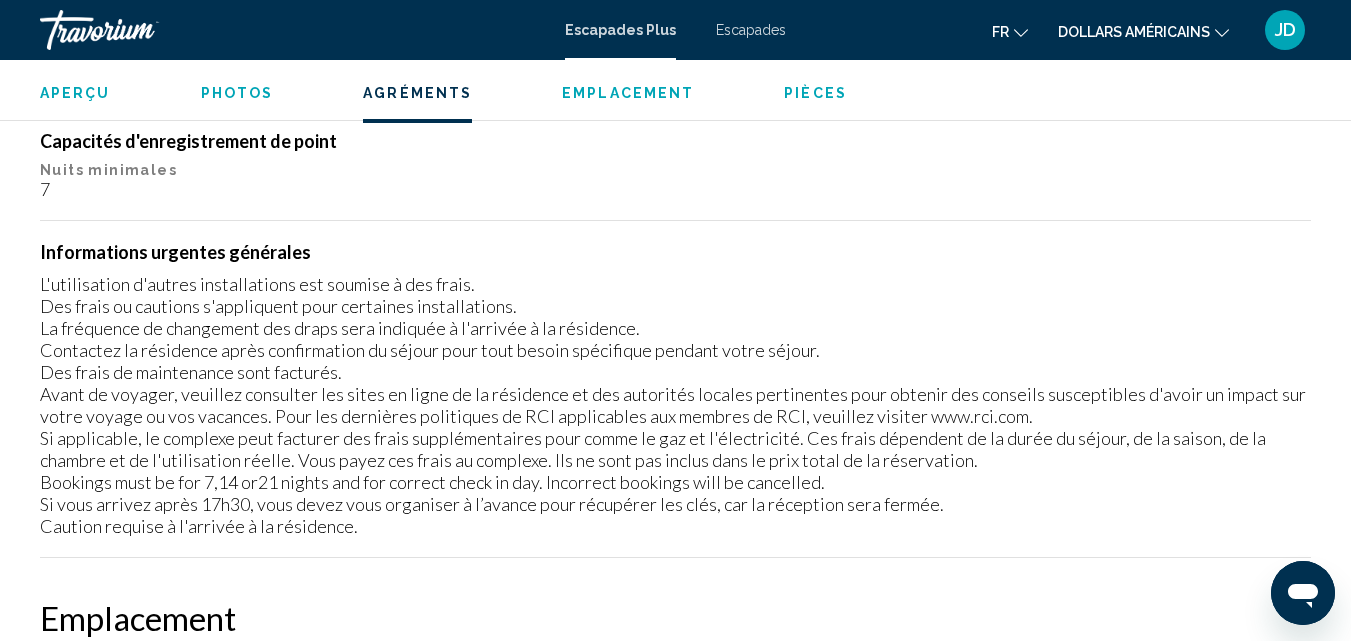 click on "Pièces" at bounding box center [815, 93] 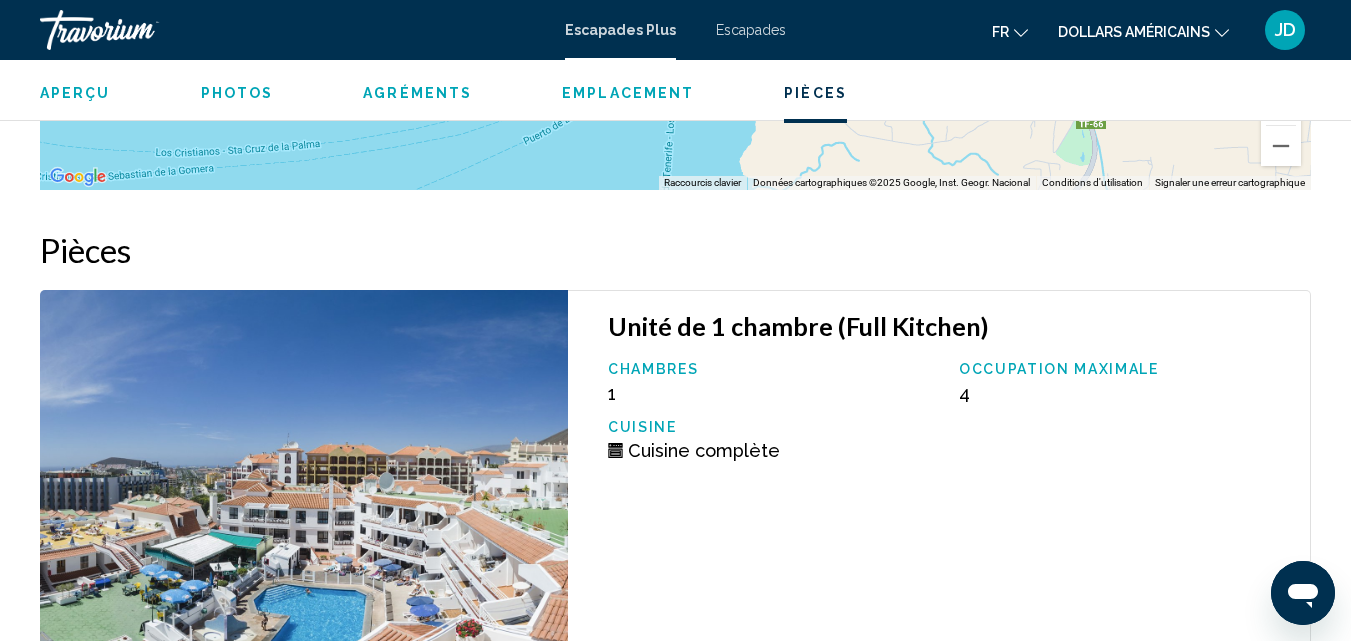 scroll, scrollTop: 3367, scrollLeft: 0, axis: vertical 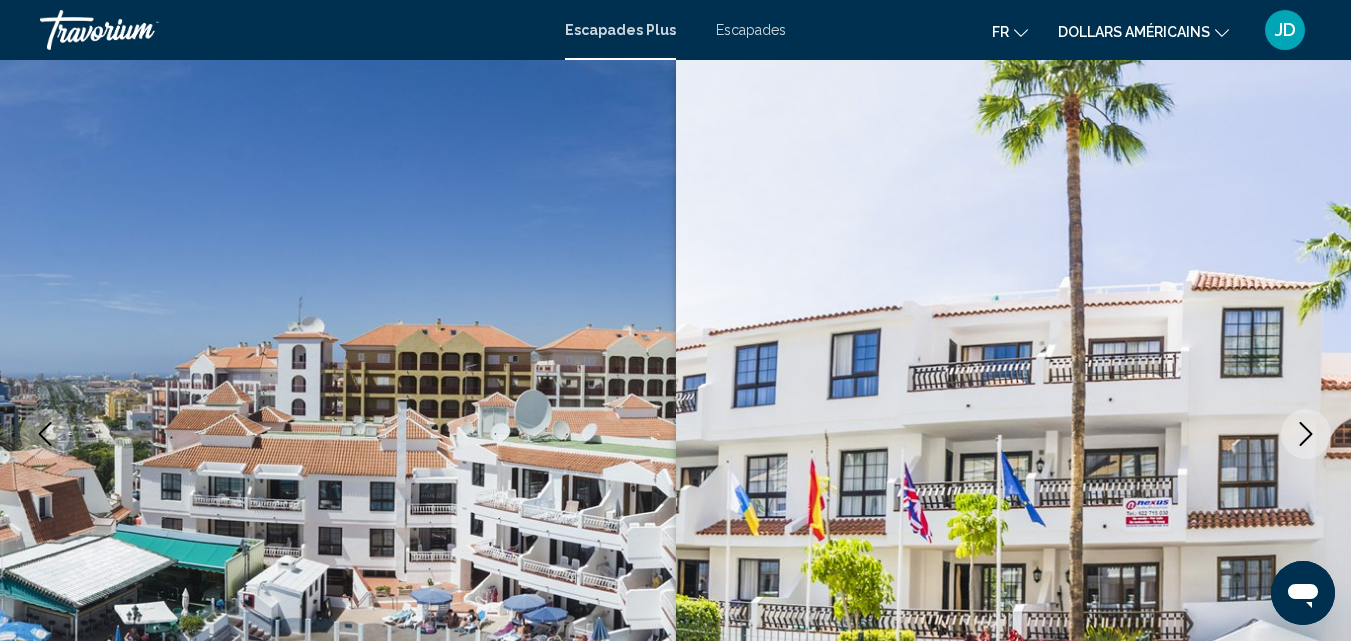 click on "Escapades Plus" at bounding box center (620, 30) 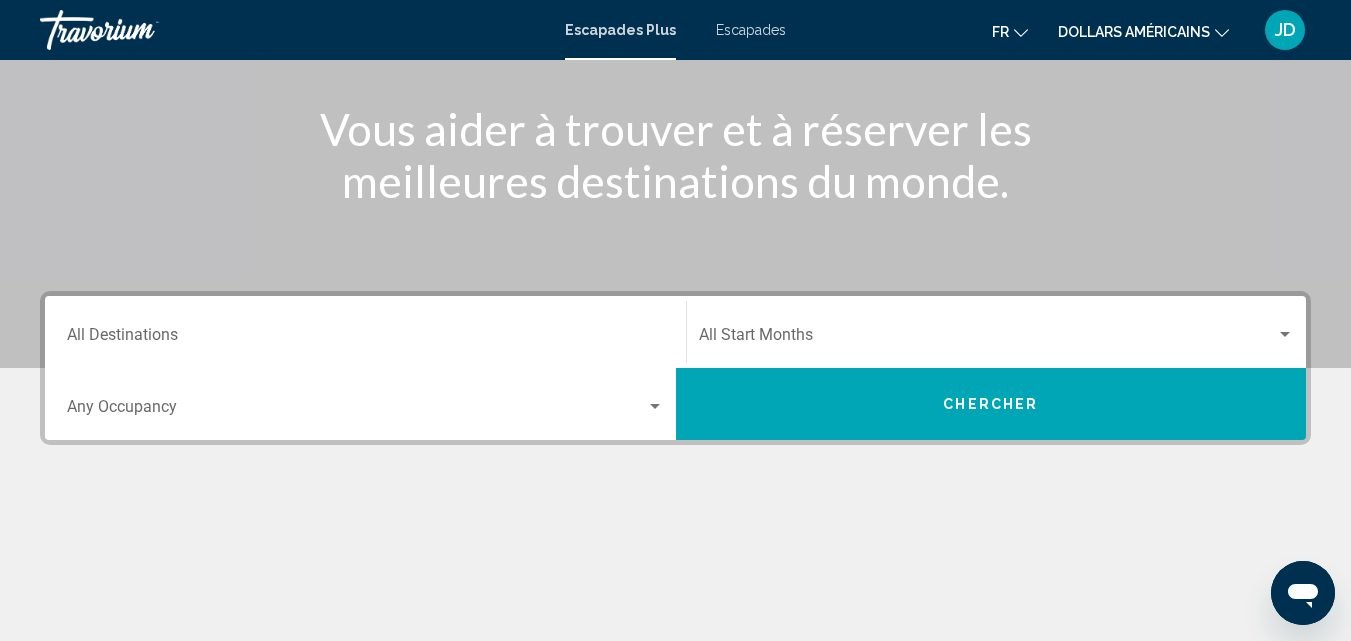 scroll, scrollTop: 234, scrollLeft: 0, axis: vertical 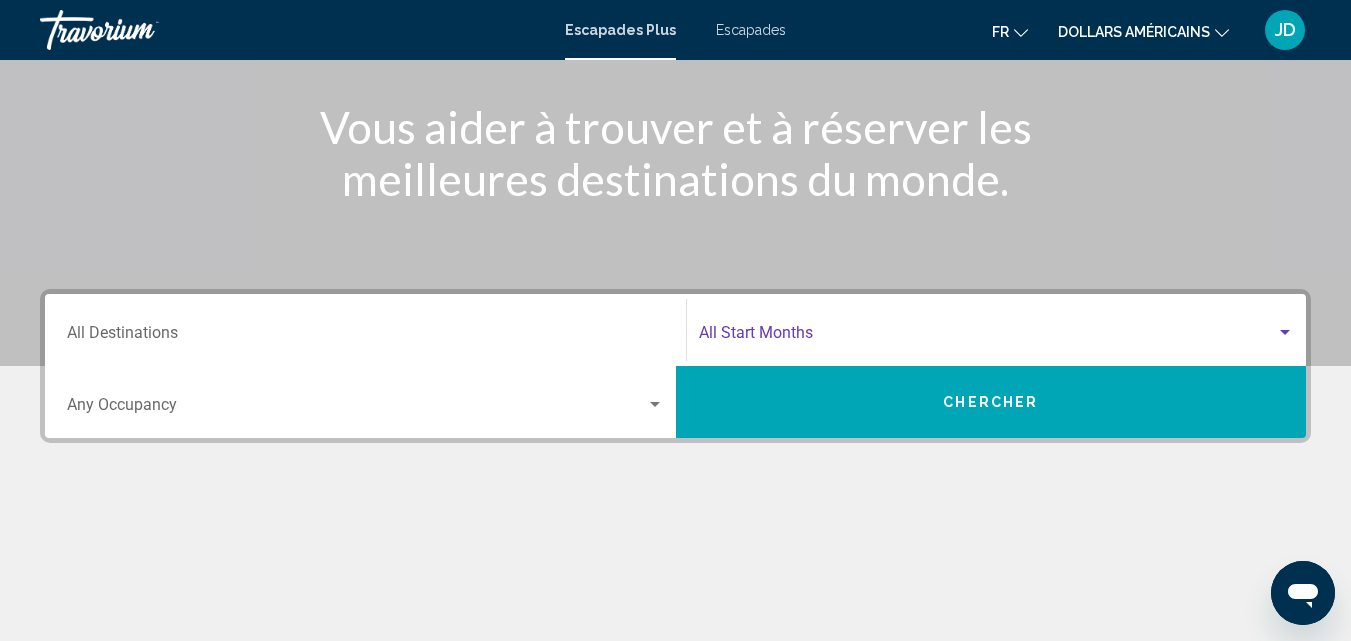 click at bounding box center [988, 337] 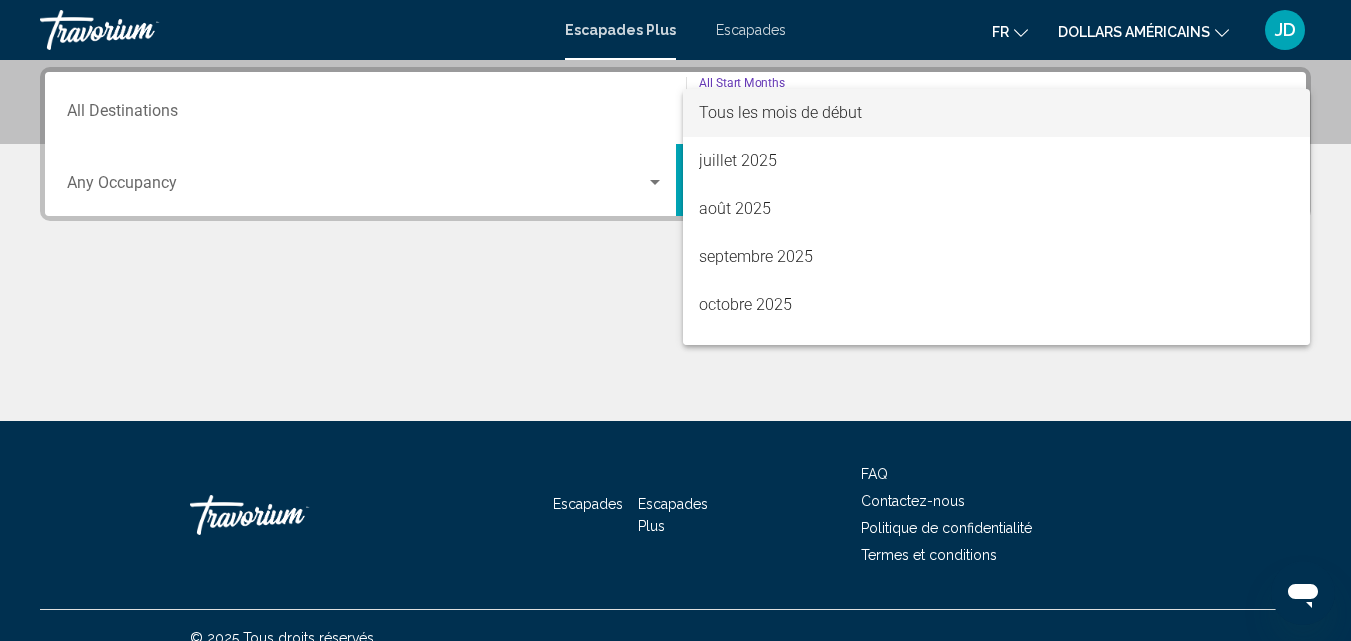 scroll, scrollTop: 458, scrollLeft: 0, axis: vertical 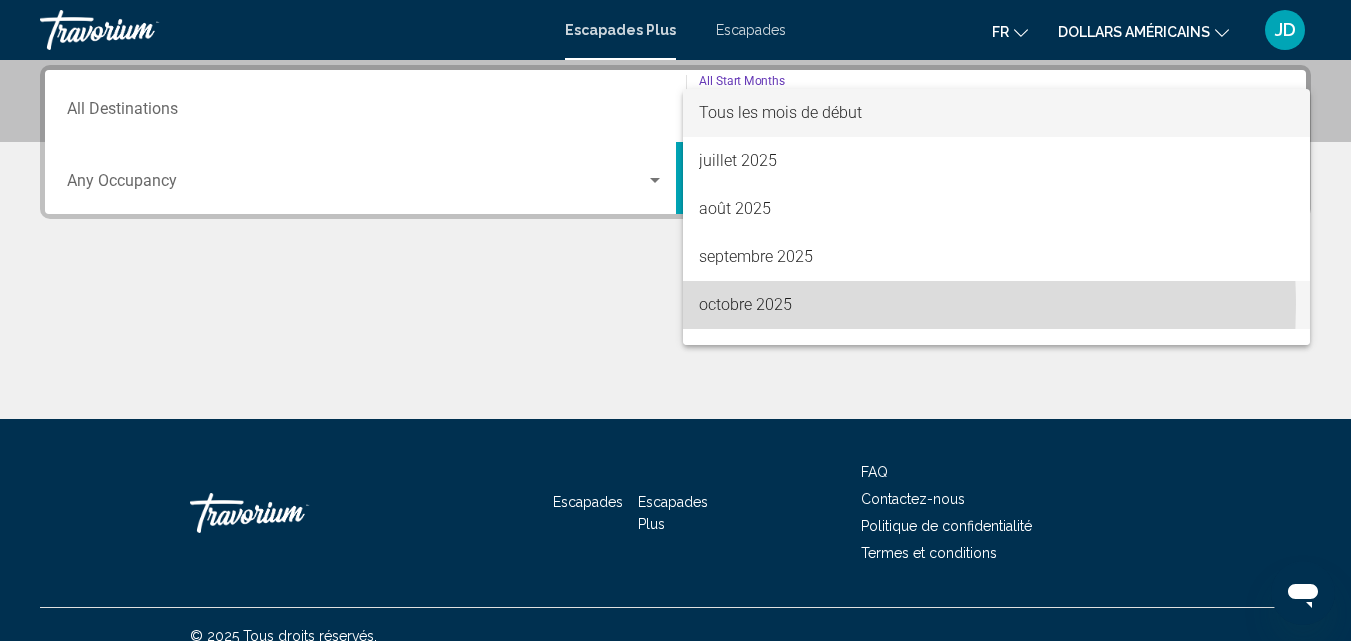click on "octobre 2025" at bounding box center (745, 304) 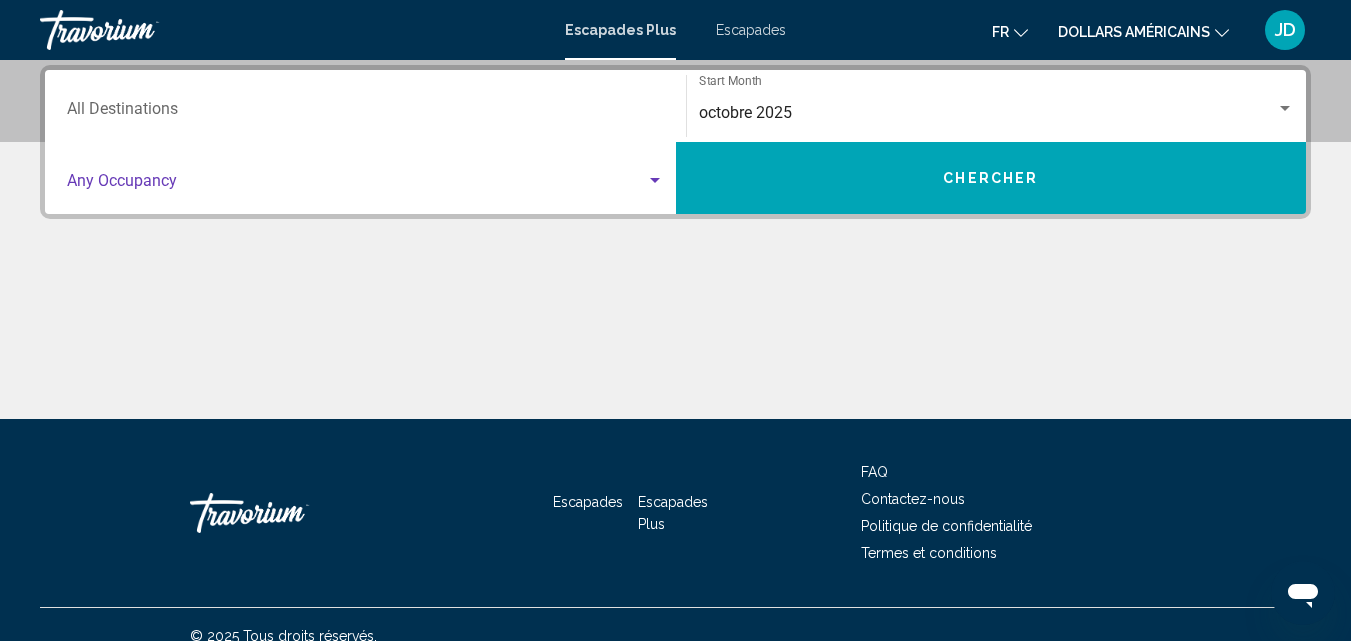 click at bounding box center (356, 185) 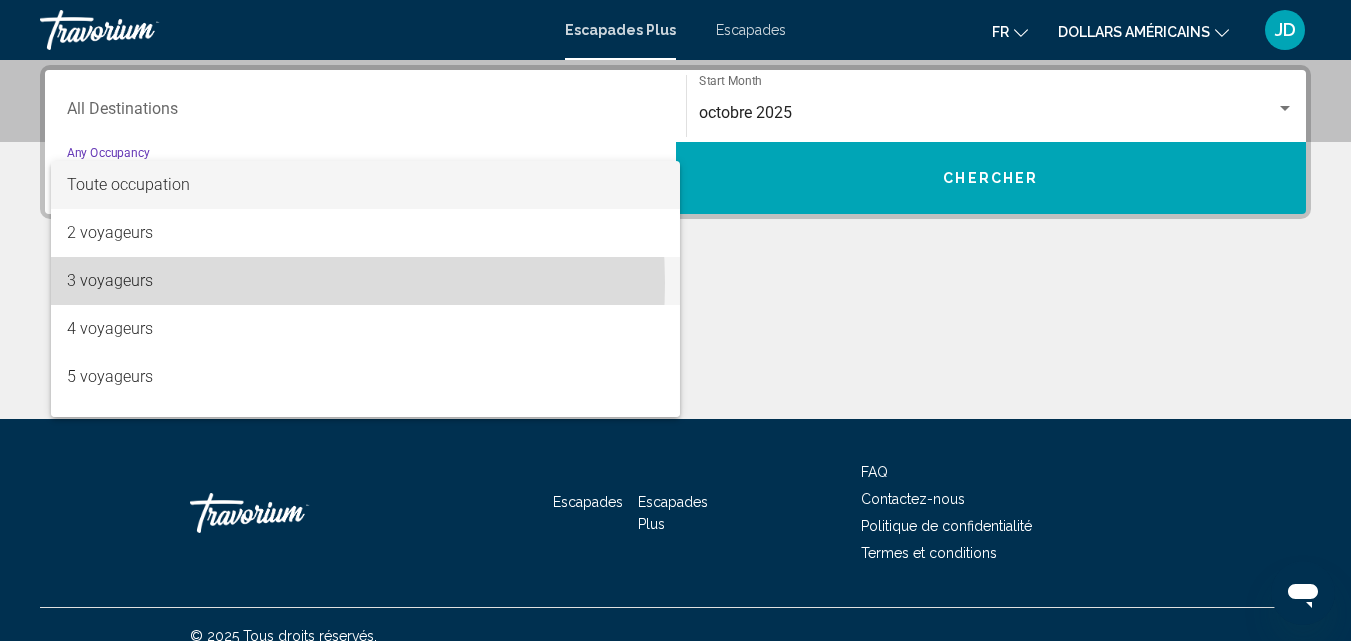 click on "3 voyageurs" at bounding box center [365, 281] 